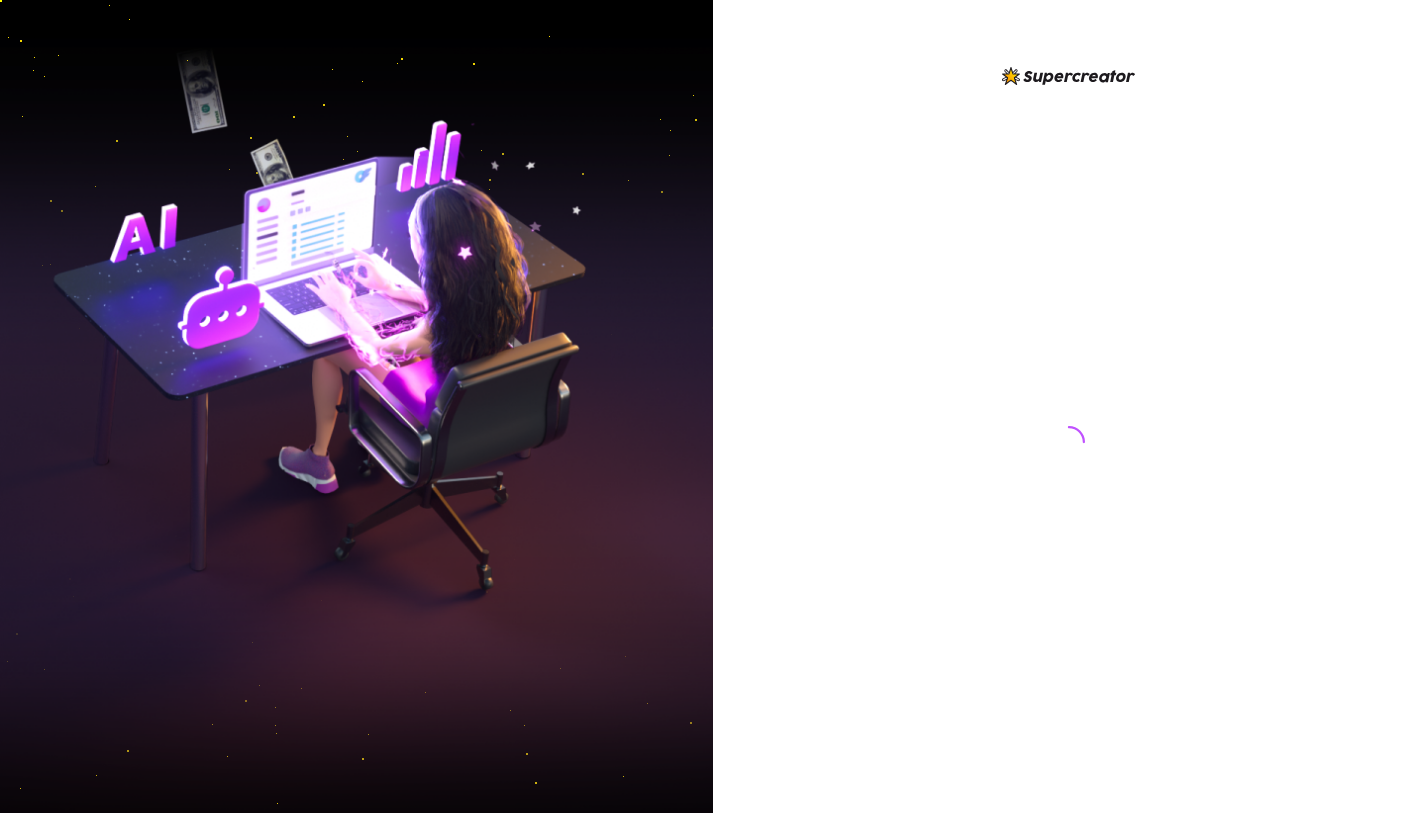 scroll, scrollTop: 0, scrollLeft: 0, axis: both 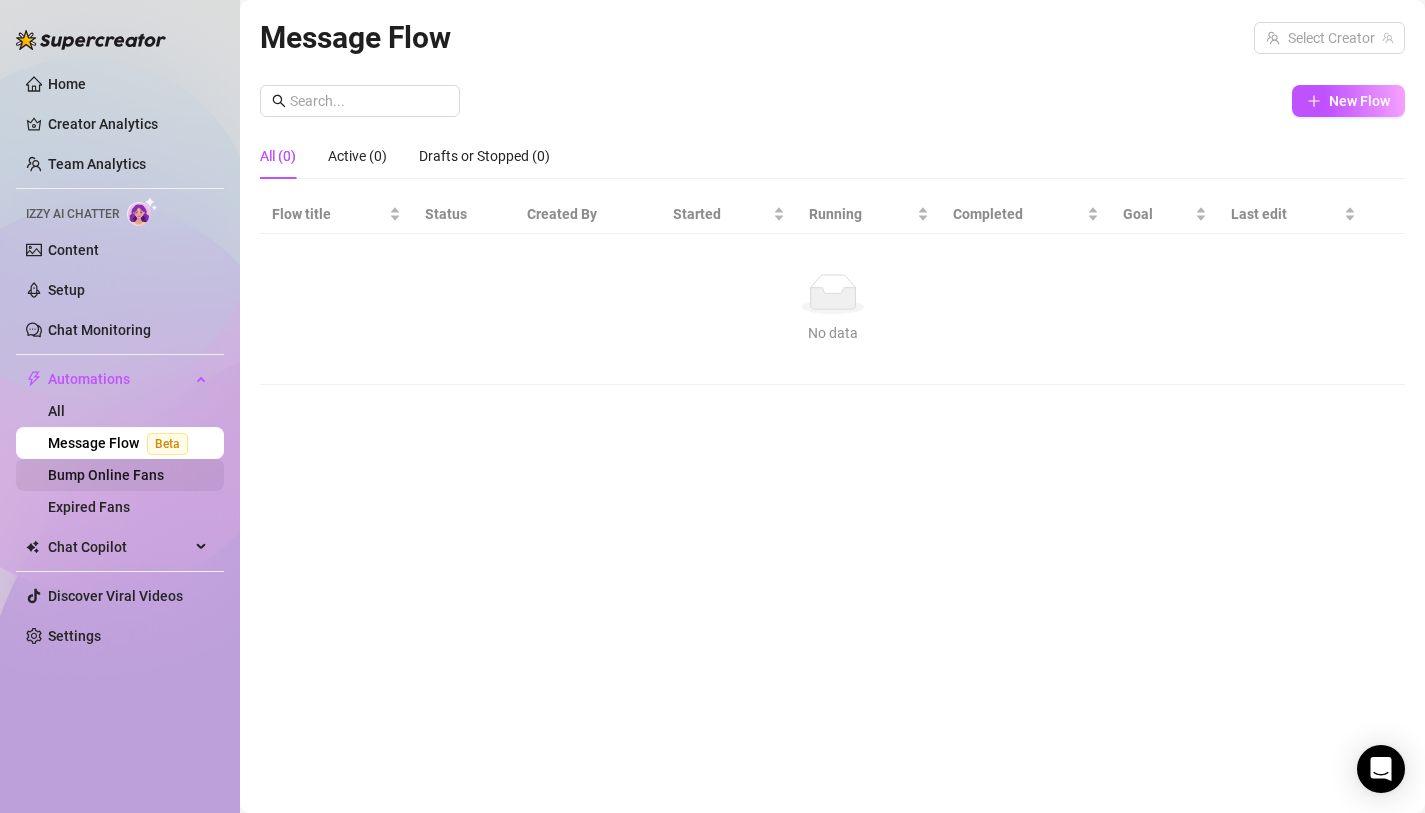 click on "Bump Online Fans" at bounding box center (106, 475) 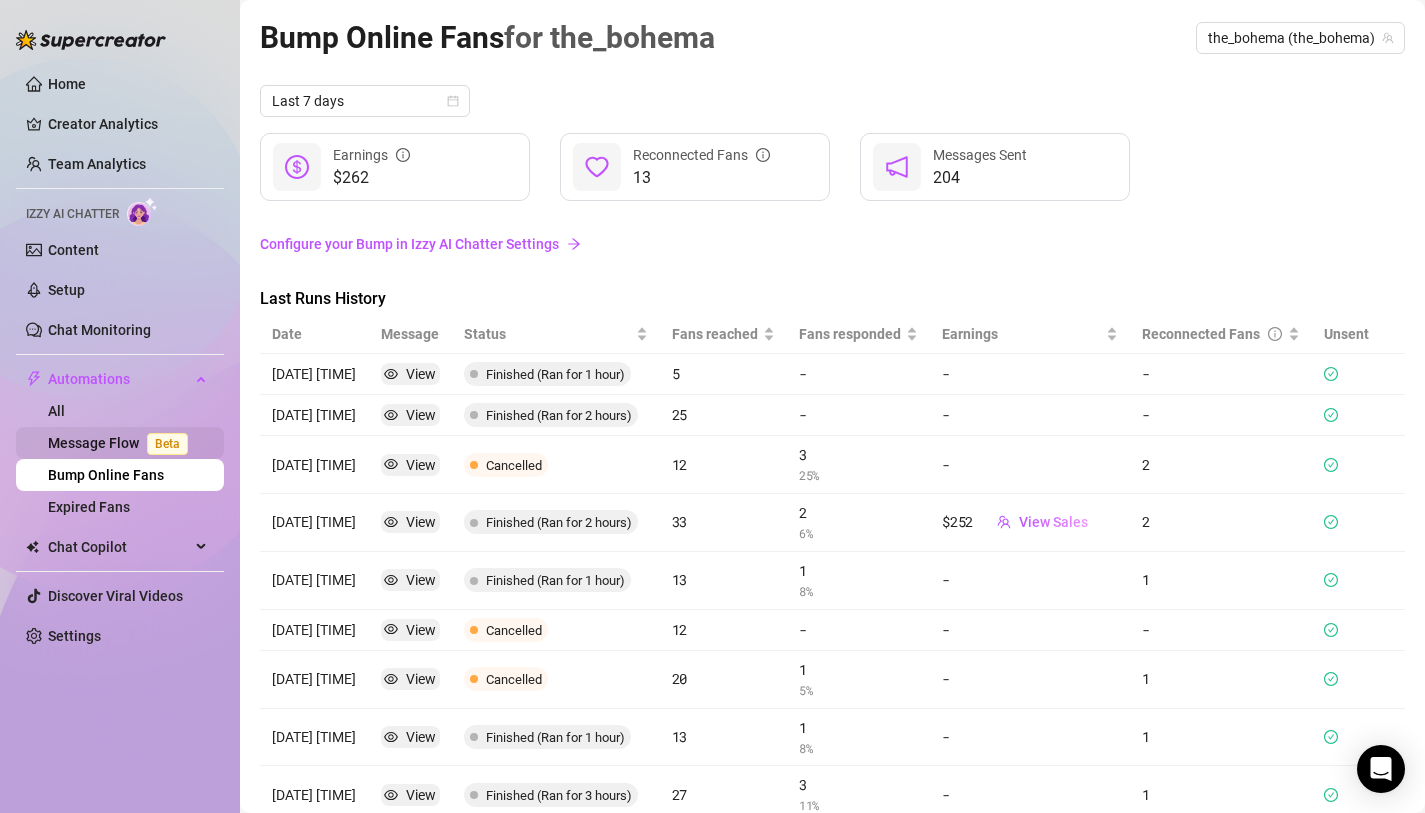 click on "Beta" at bounding box center [167, 444] 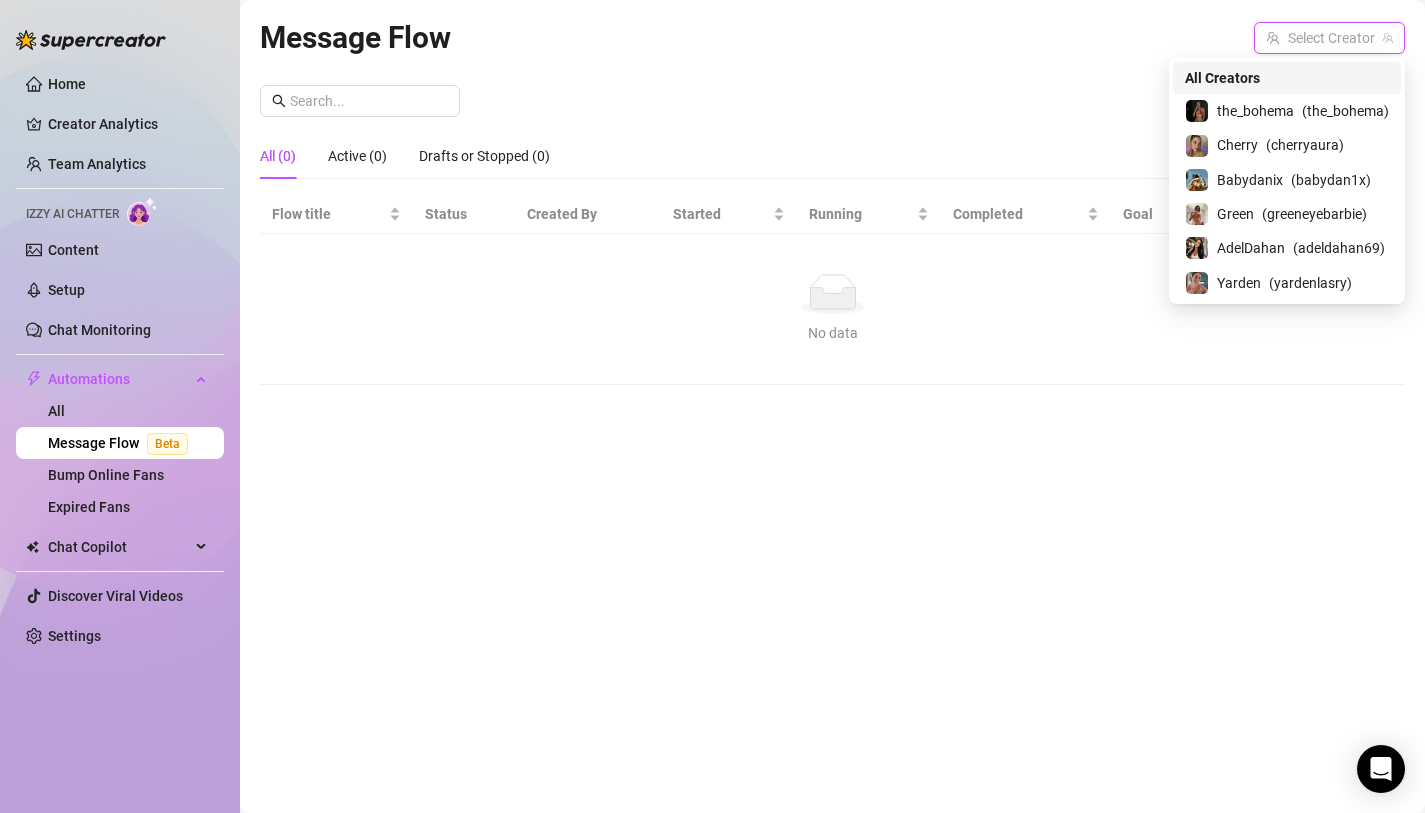 click at bounding box center (1320, 38) 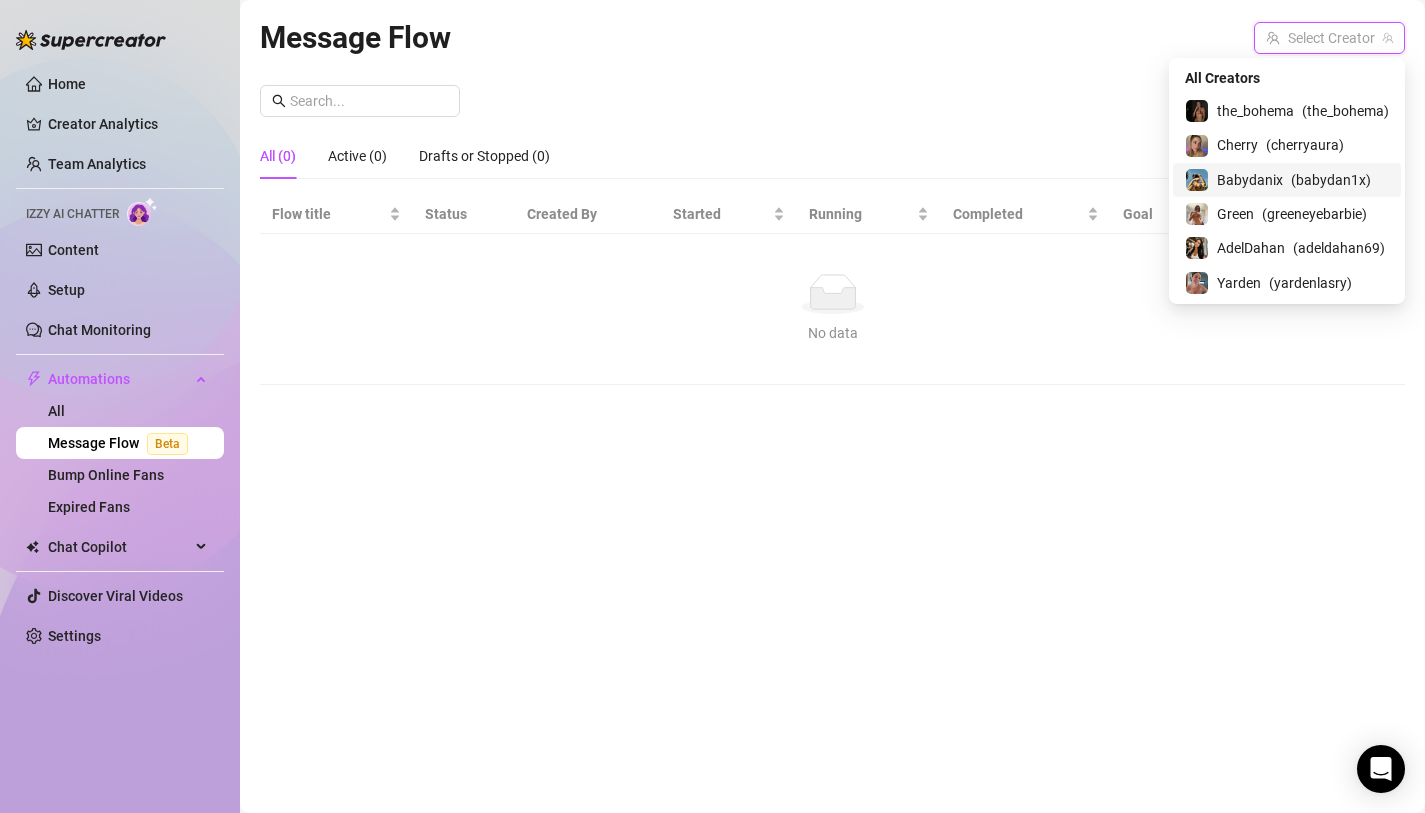 click on "Babydanix" at bounding box center (1250, 180) 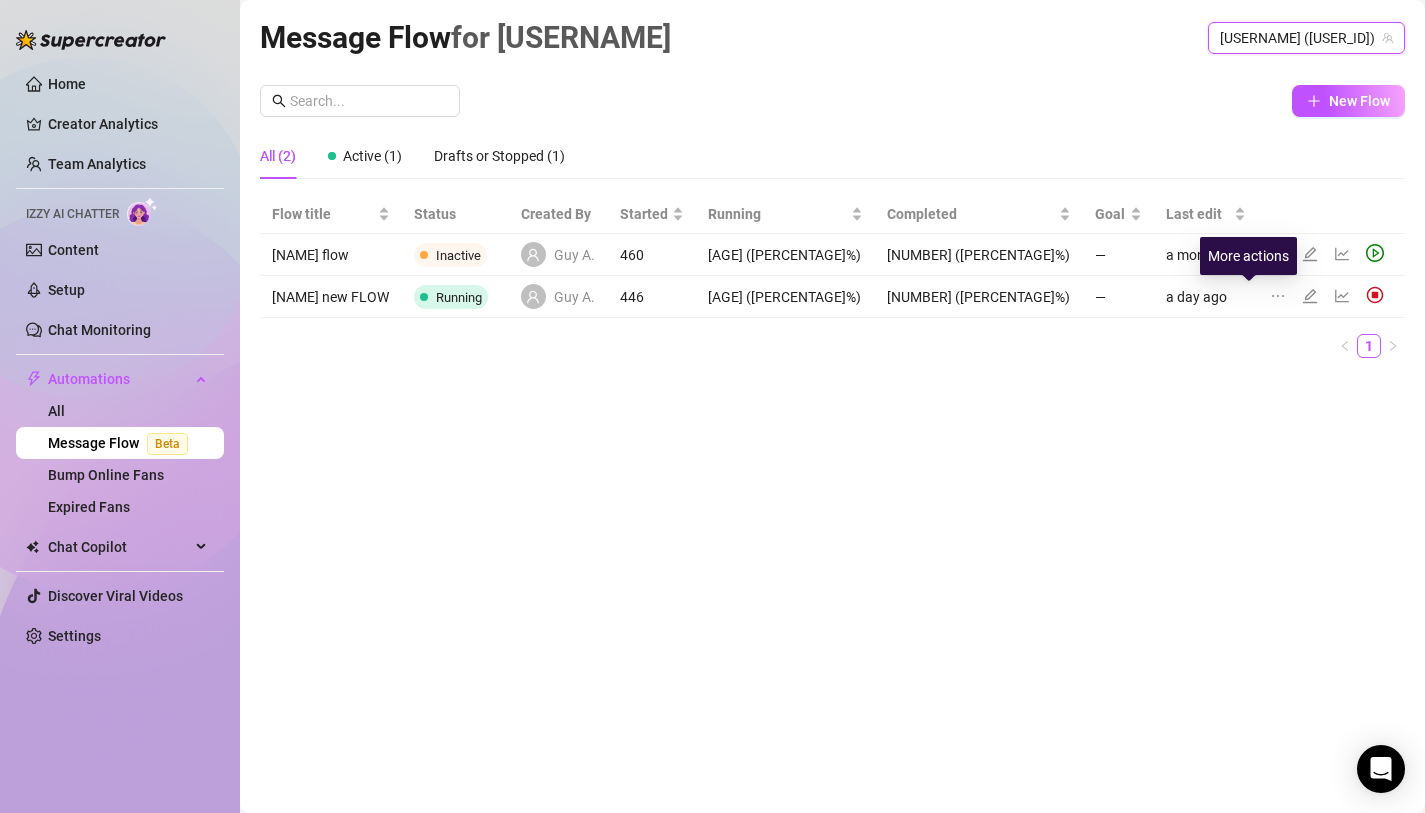 click 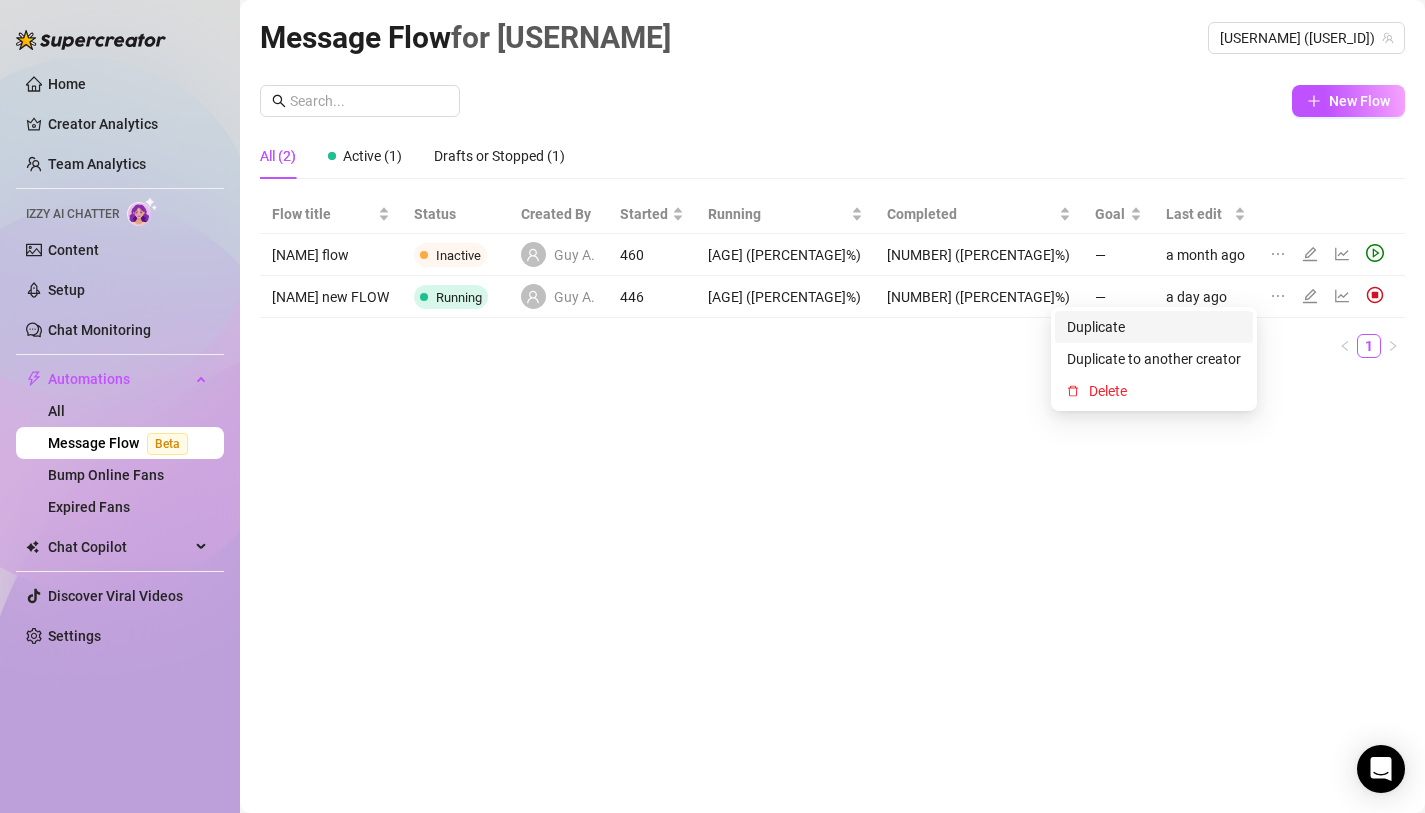 click on "Duplicate" at bounding box center [1154, 327] 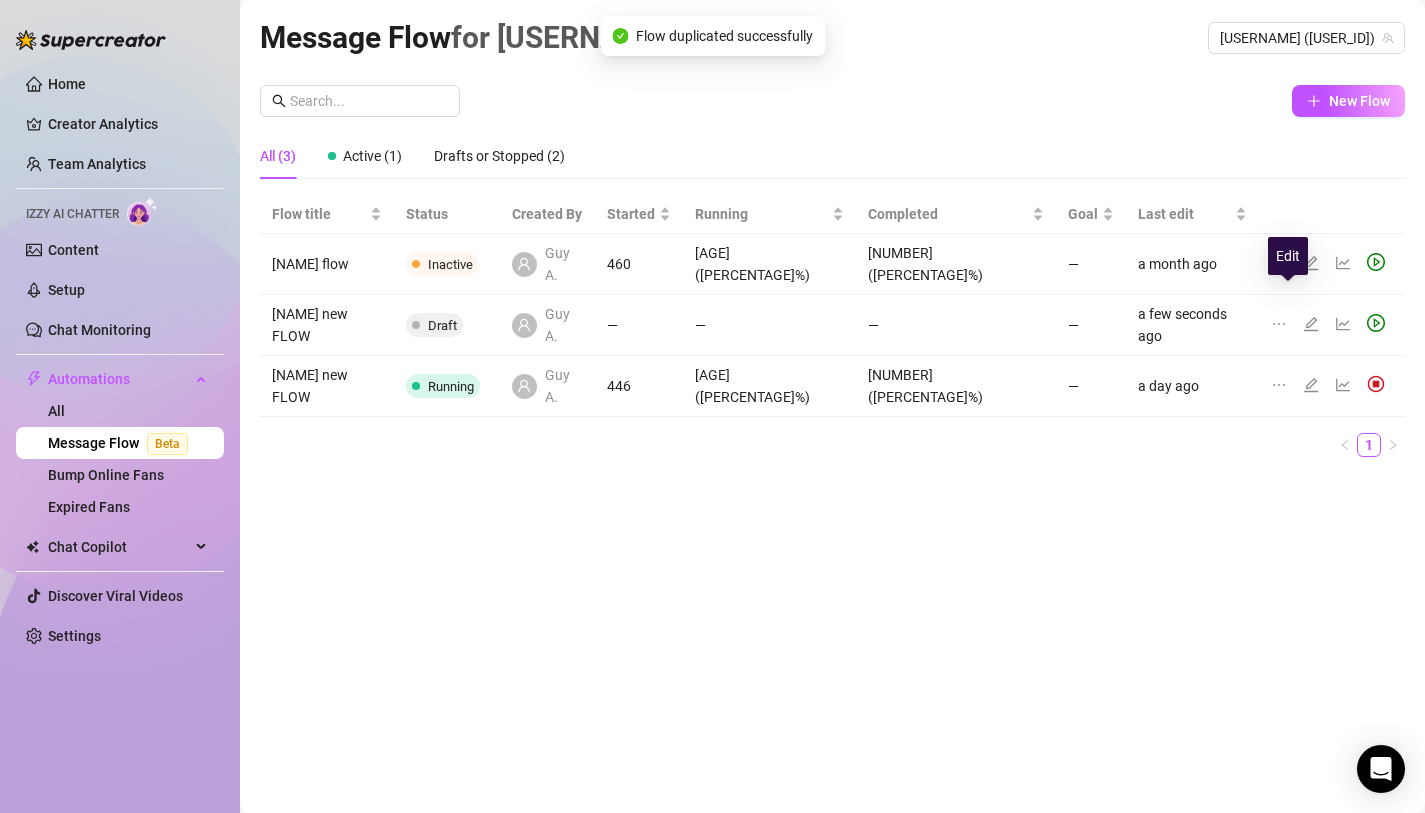 click 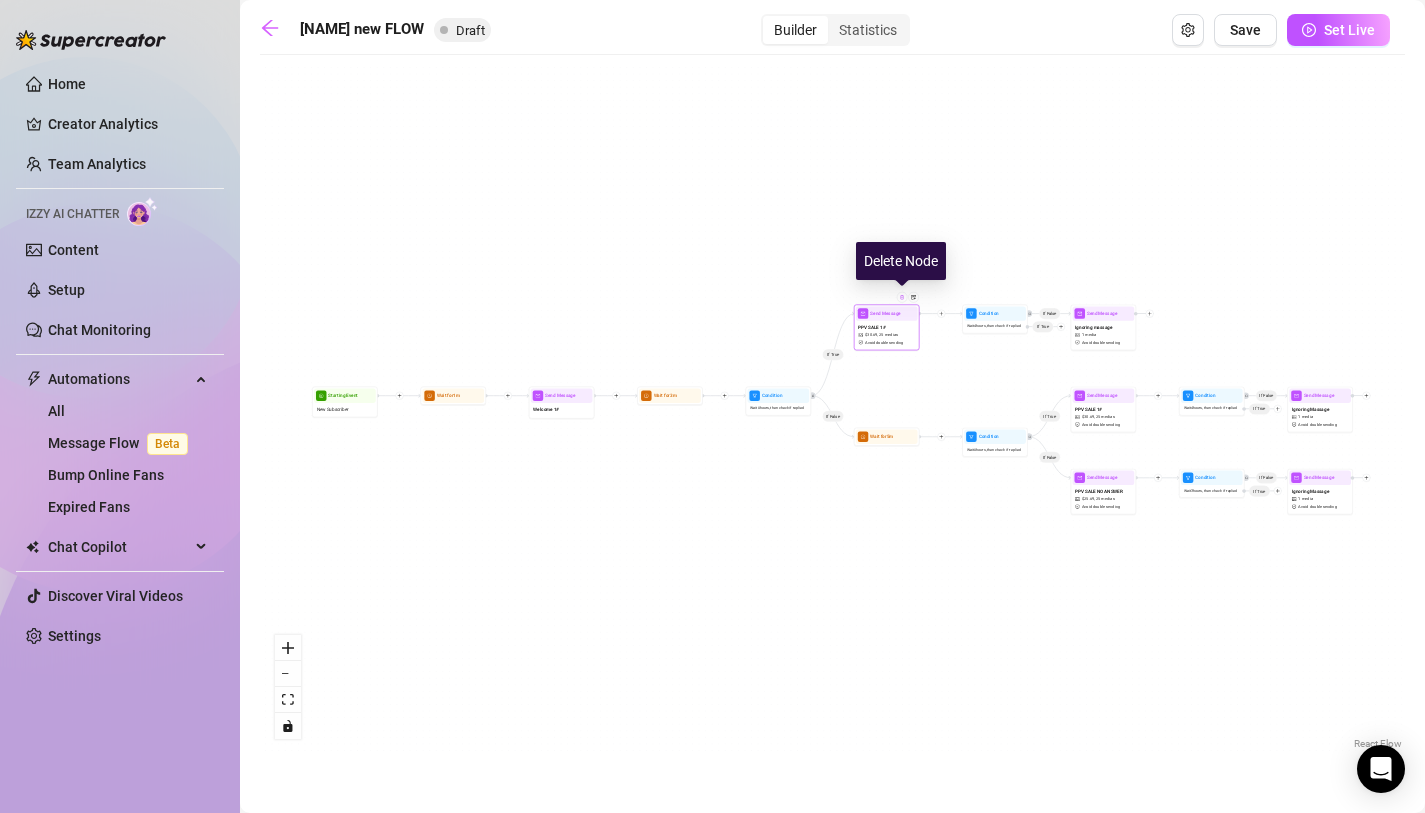 click at bounding box center [902, 297] 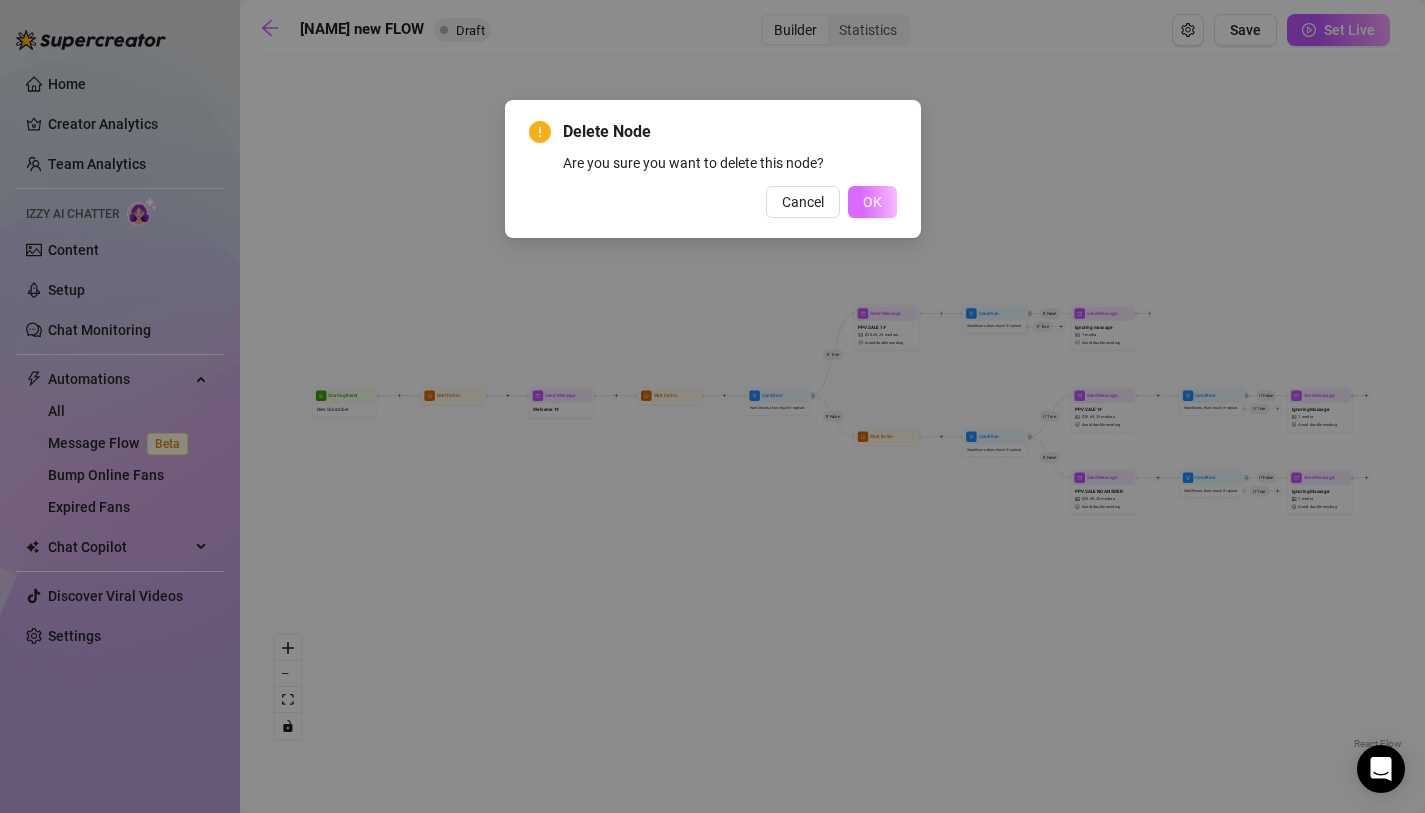 click on "OK" at bounding box center (872, 202) 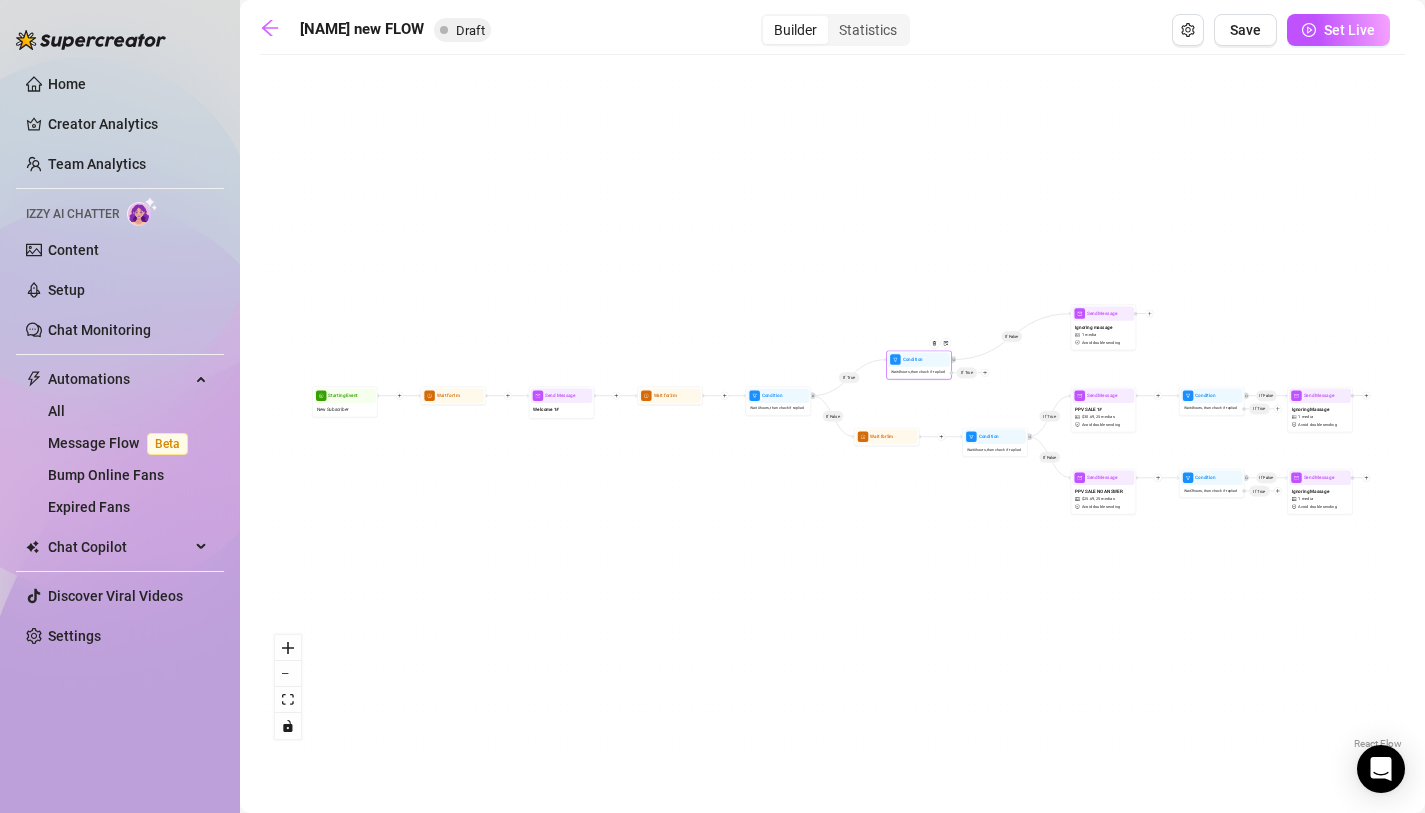 drag, startPoint x: 1003, startPoint y: 332, endPoint x: 925, endPoint y: 378, distance: 90.55385 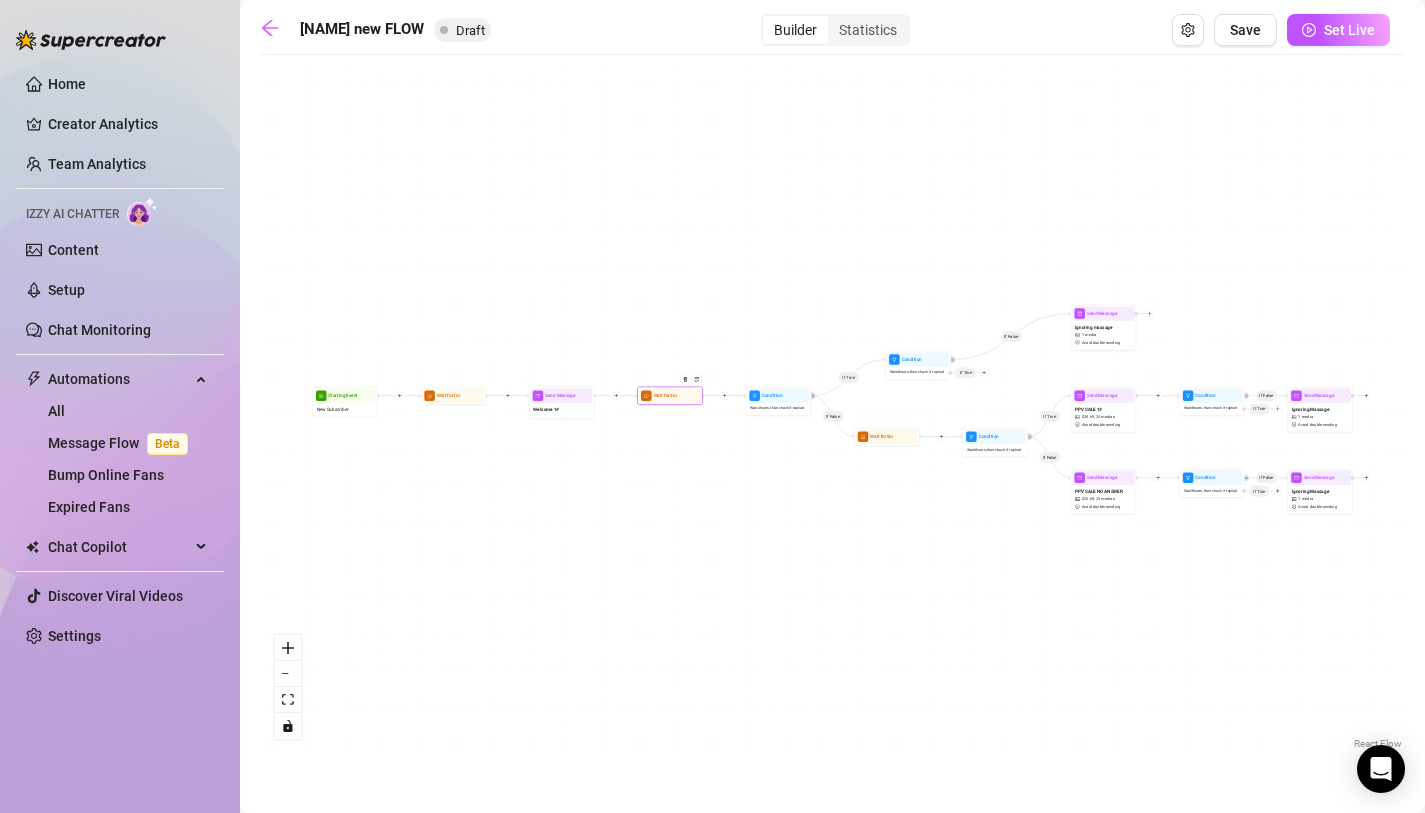 click at bounding box center (688, 383) 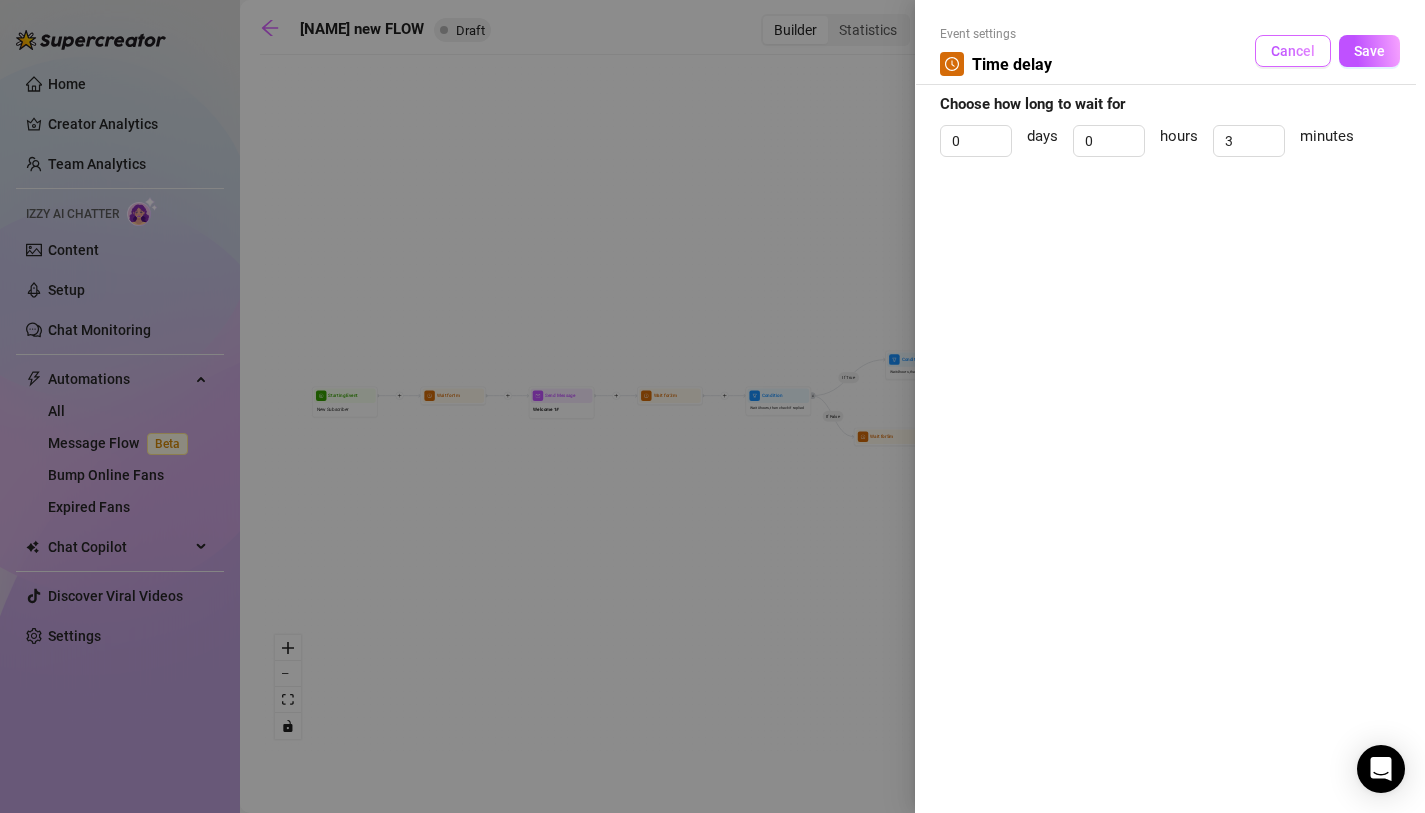 click on "Cancel" at bounding box center [1293, 51] 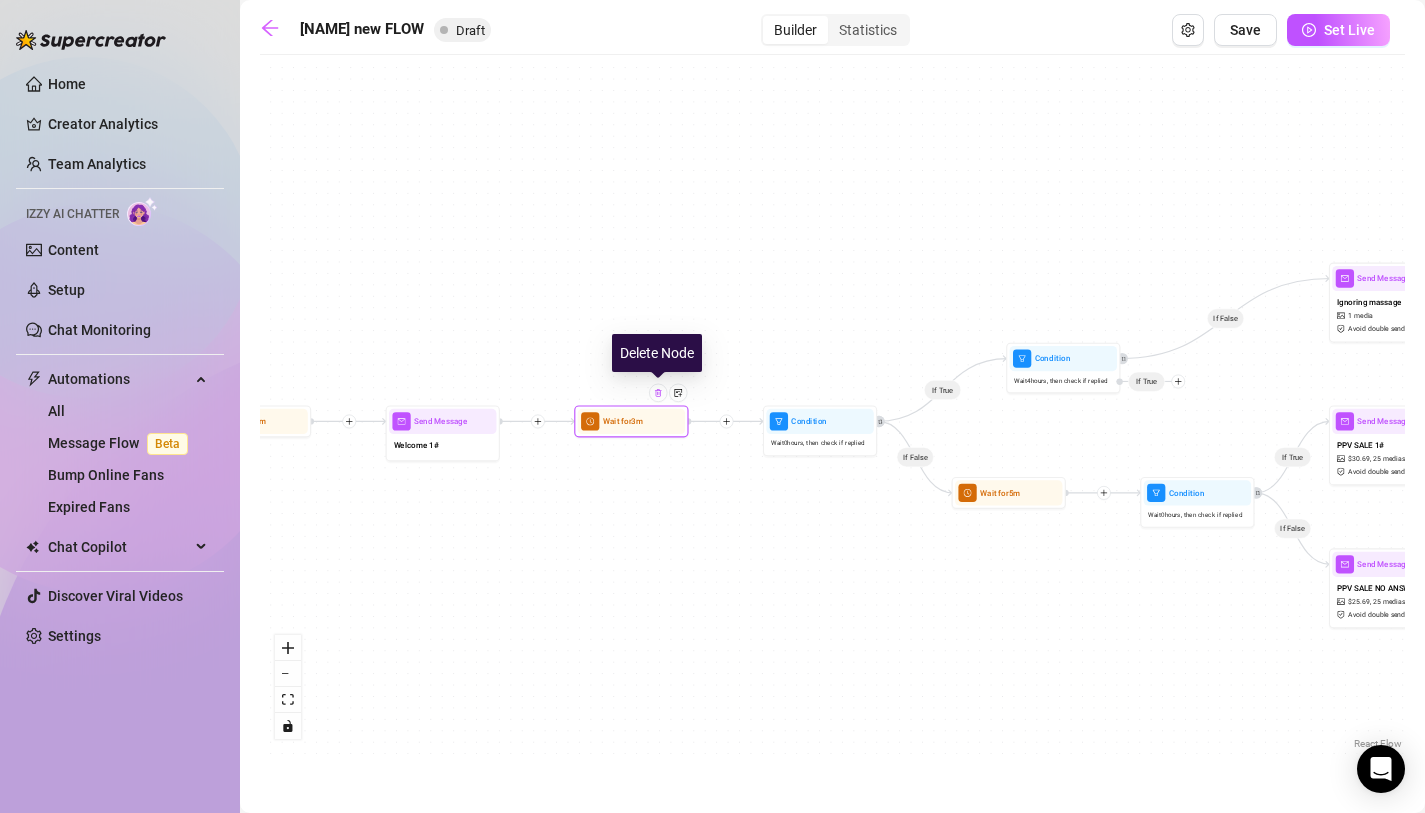 click at bounding box center (658, 392) 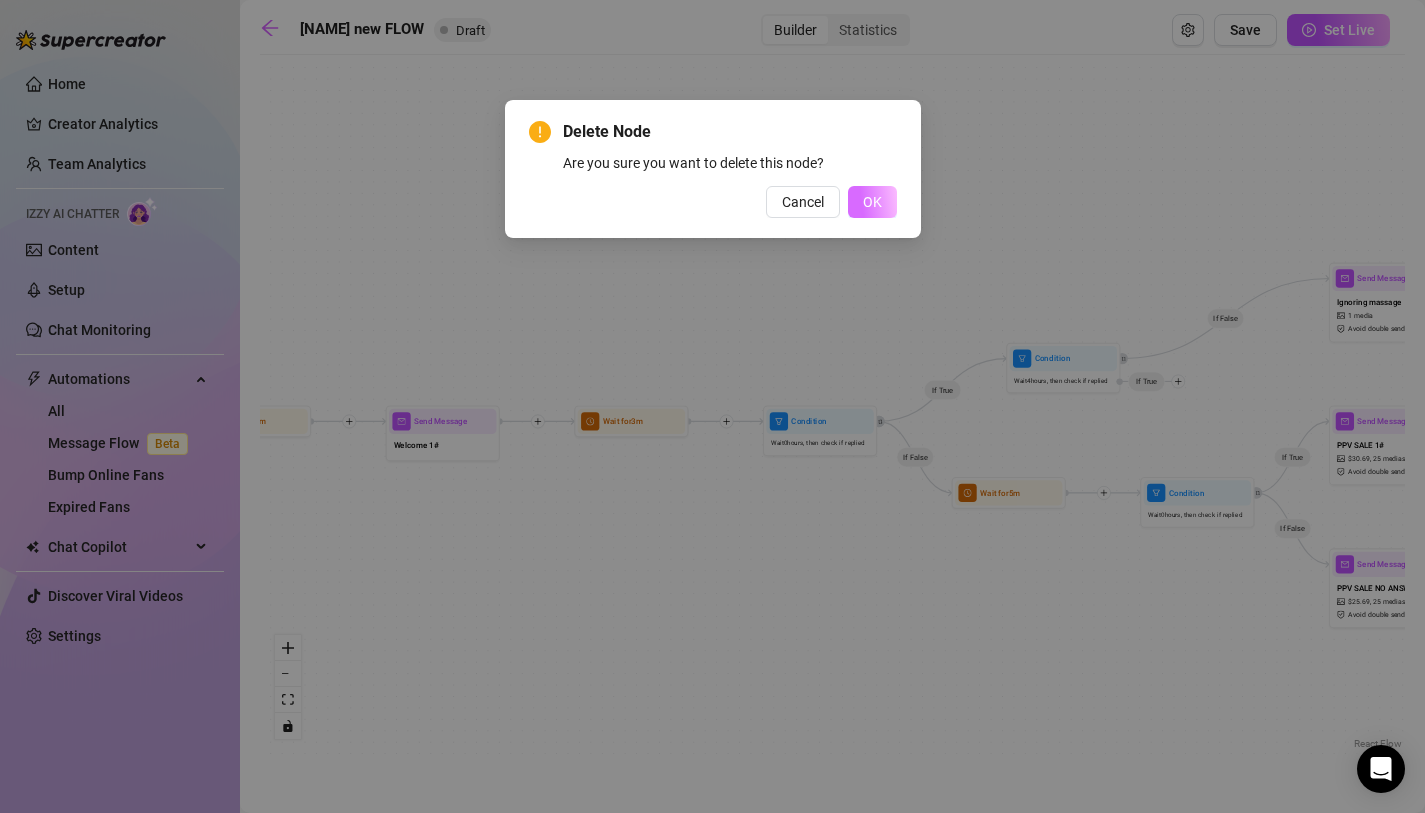click on "OK" at bounding box center (872, 202) 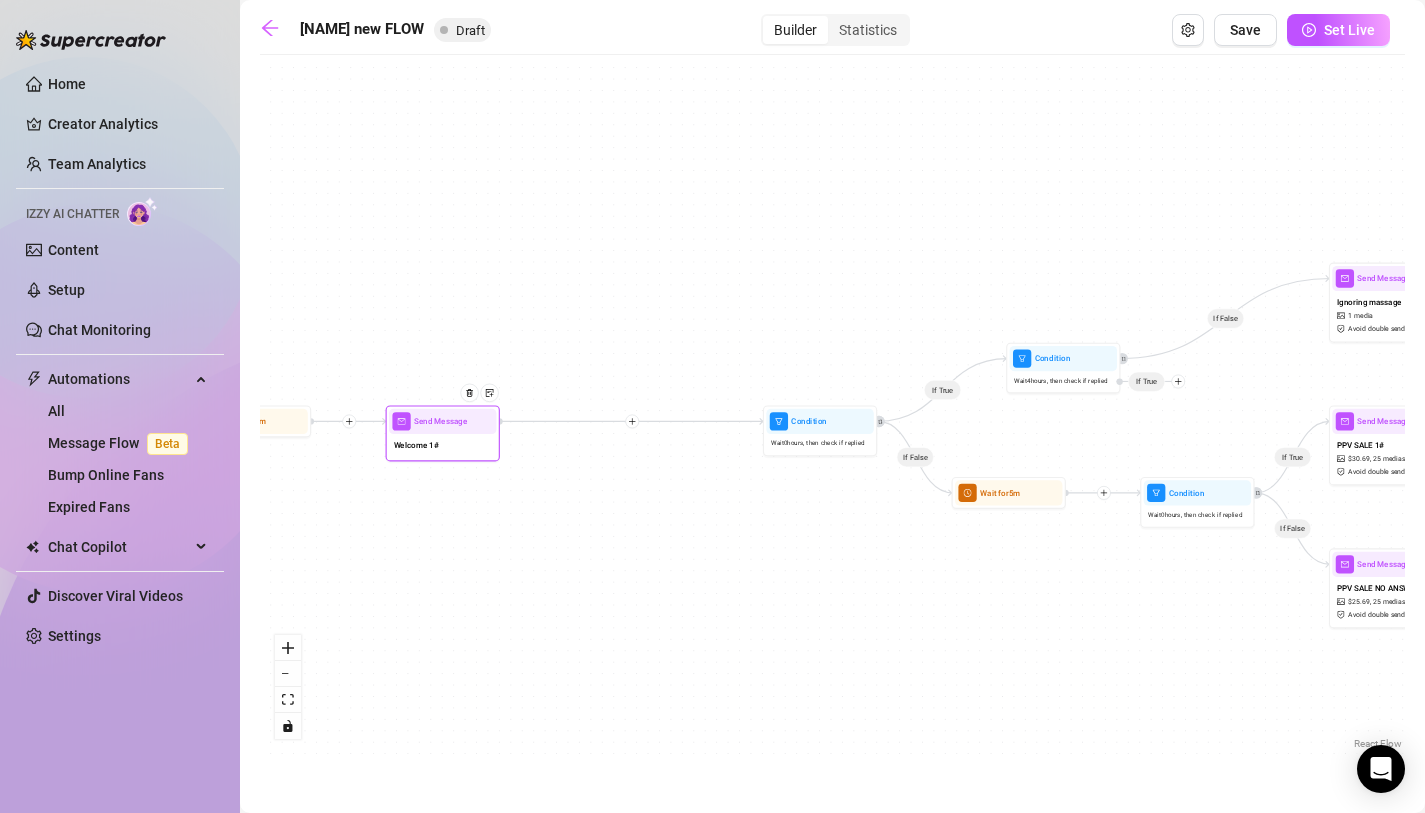 click on "Welcome 1#" at bounding box center [416, 445] 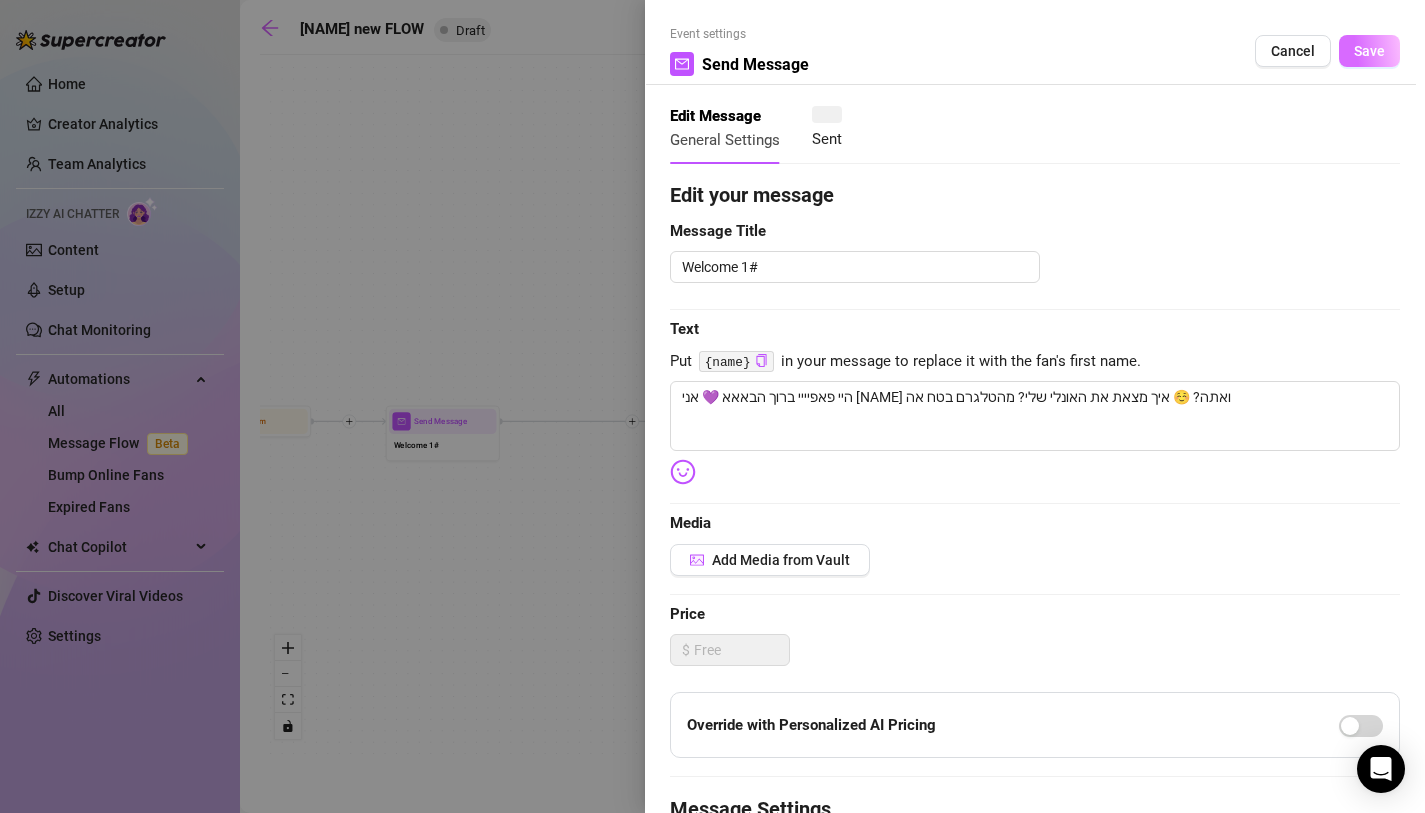 click on "Save" at bounding box center (1369, 51) 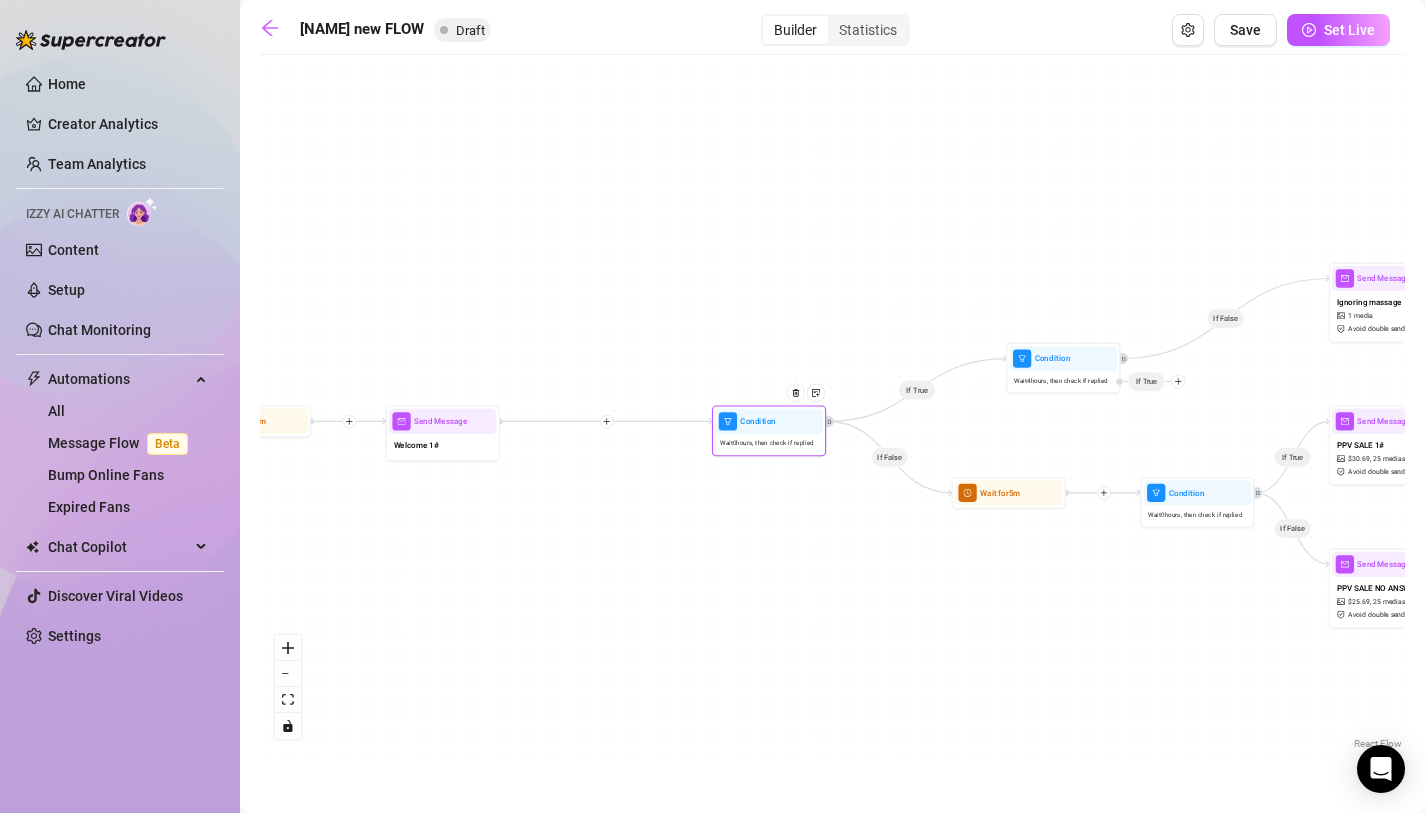 drag, startPoint x: 848, startPoint y: 445, endPoint x: 753, endPoint y: 447, distance: 95.02105 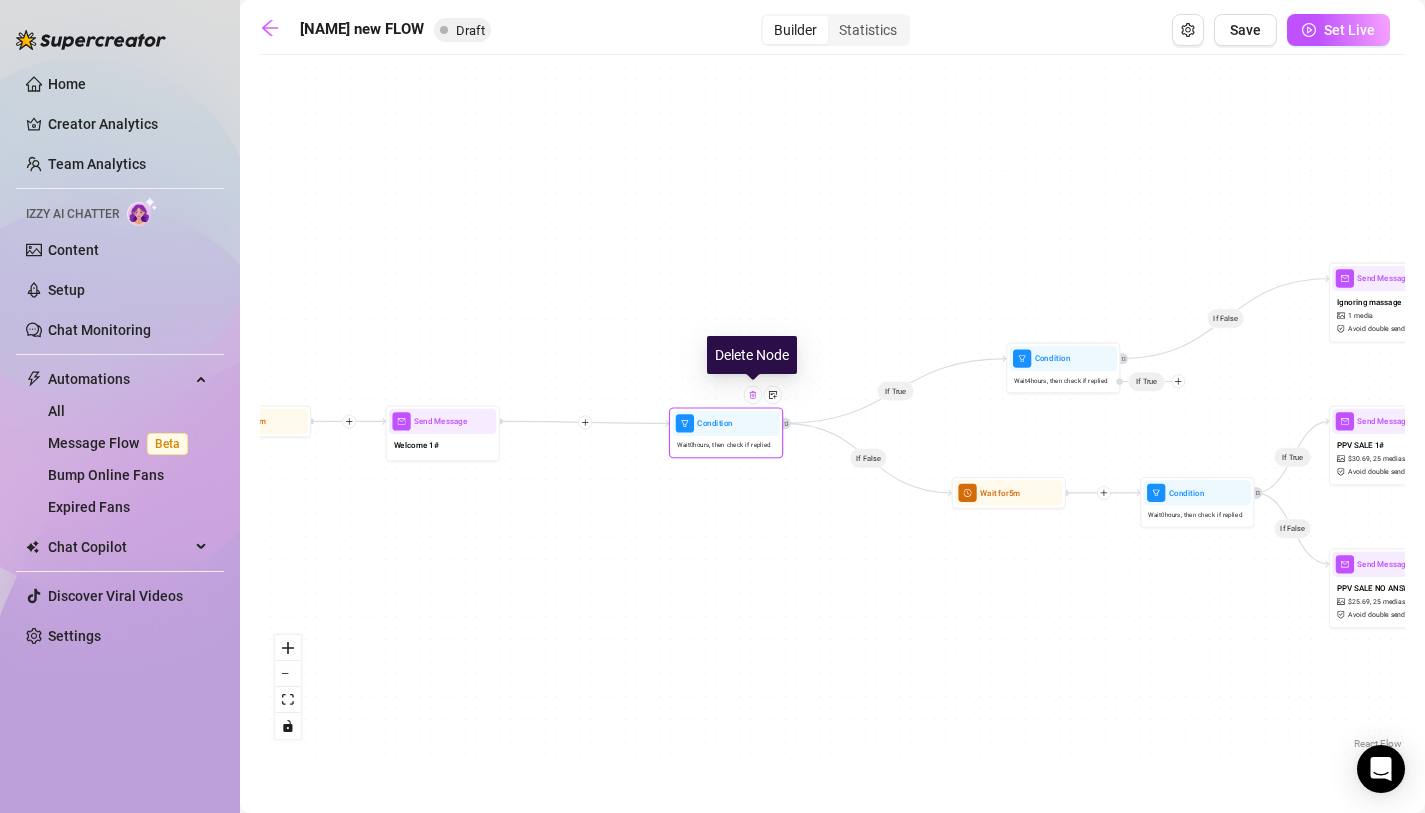 click at bounding box center (752, 394) 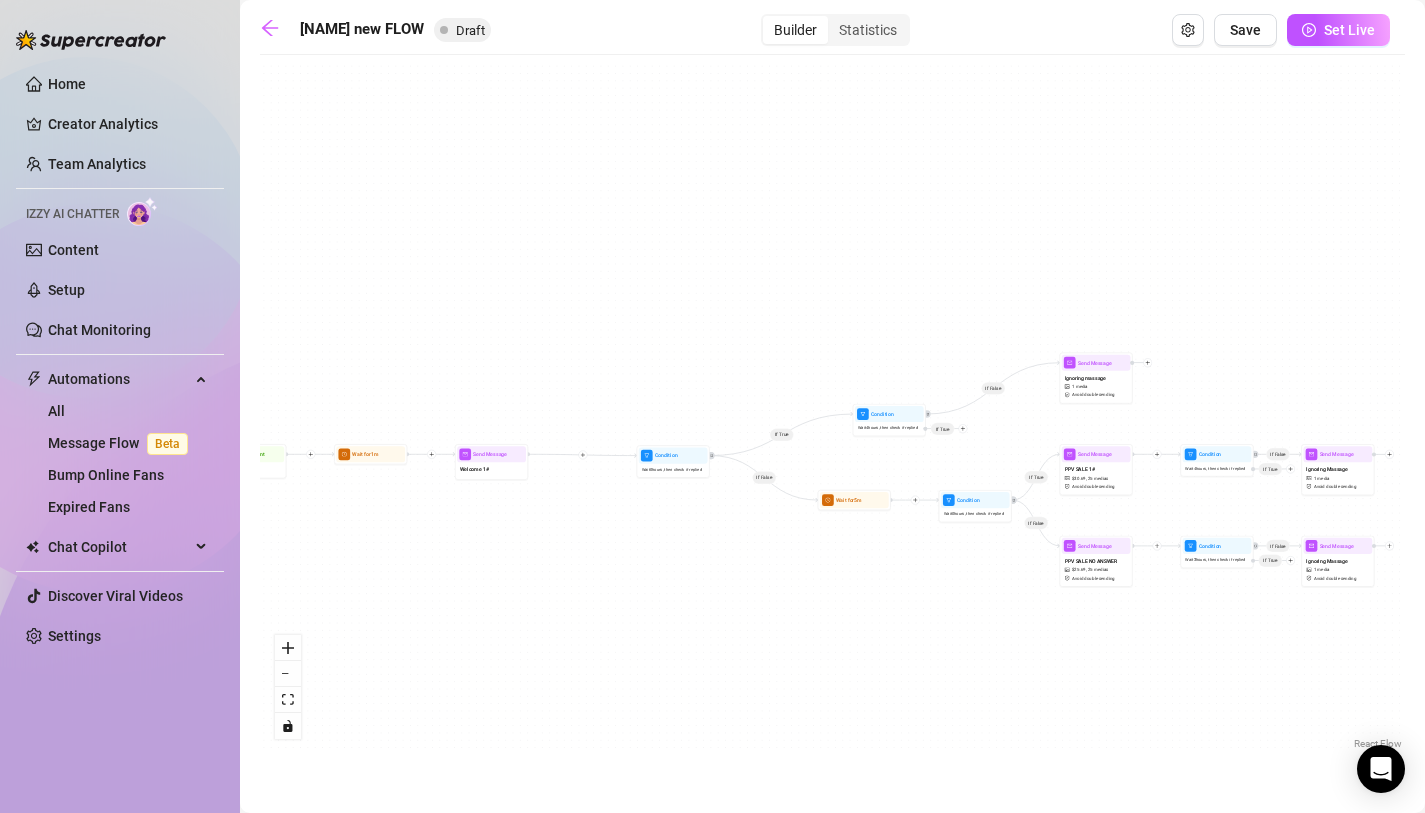 drag, startPoint x: 1256, startPoint y: 514, endPoint x: 948, endPoint y: 524, distance: 308.1623 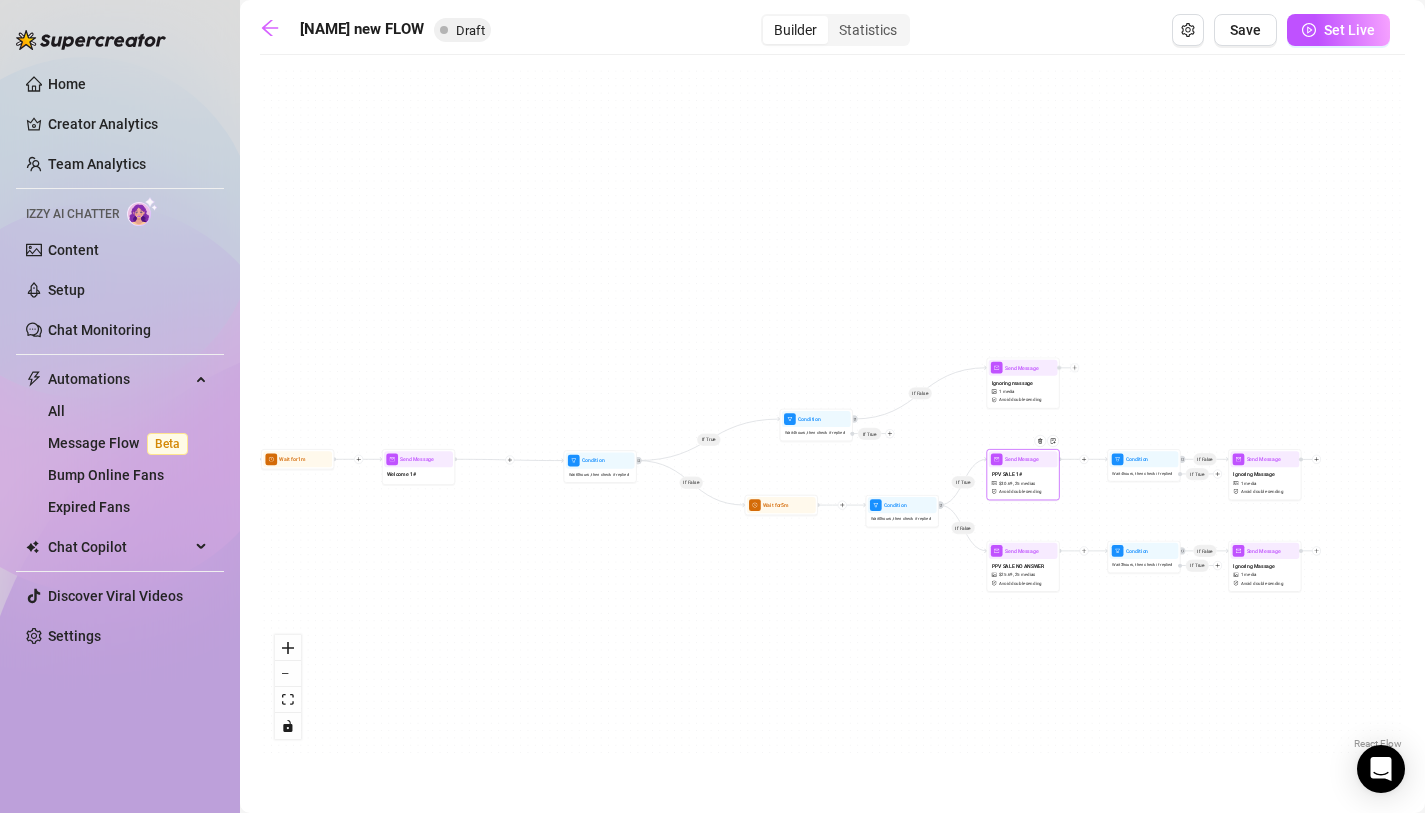 click at bounding box center [1043, 446] 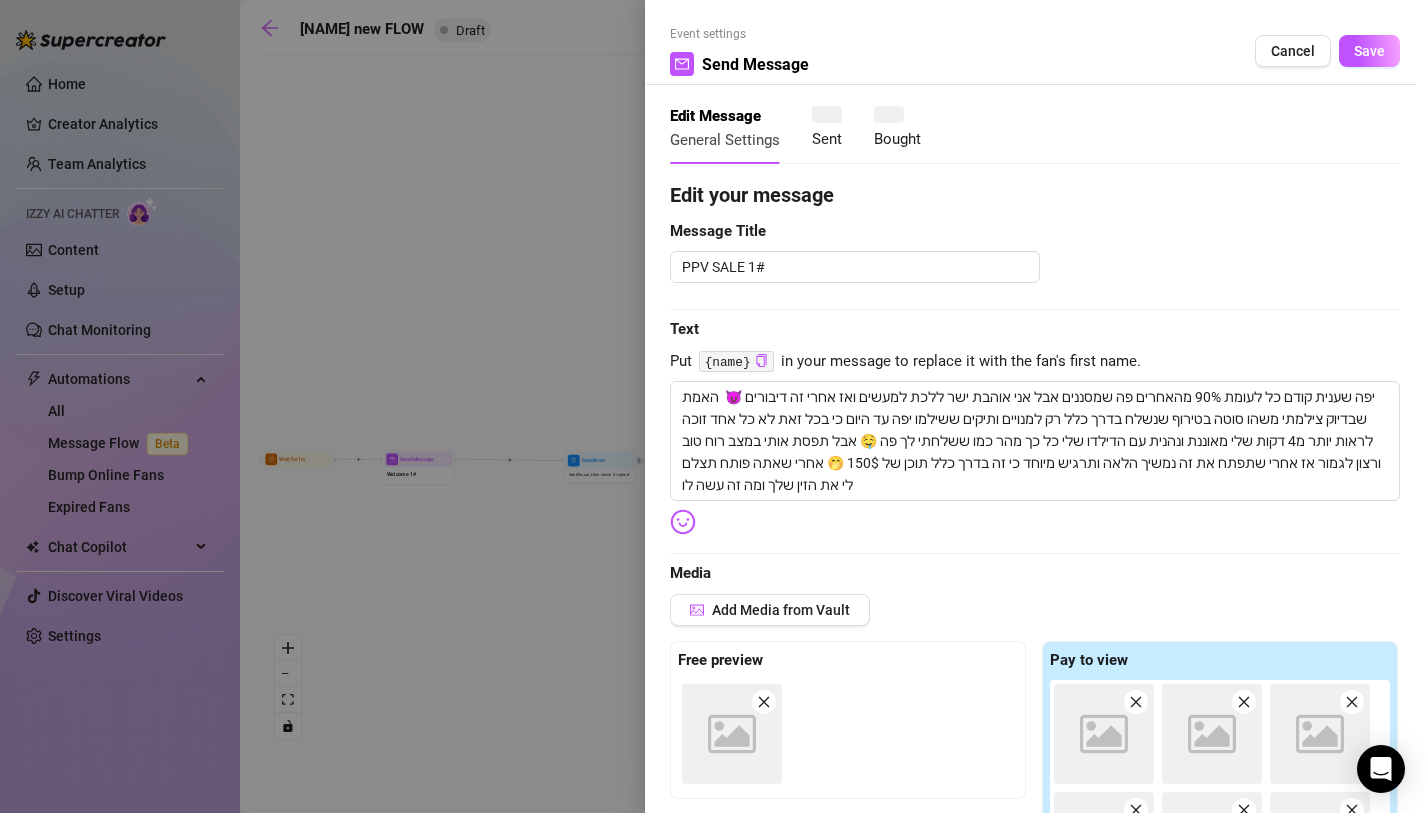 type 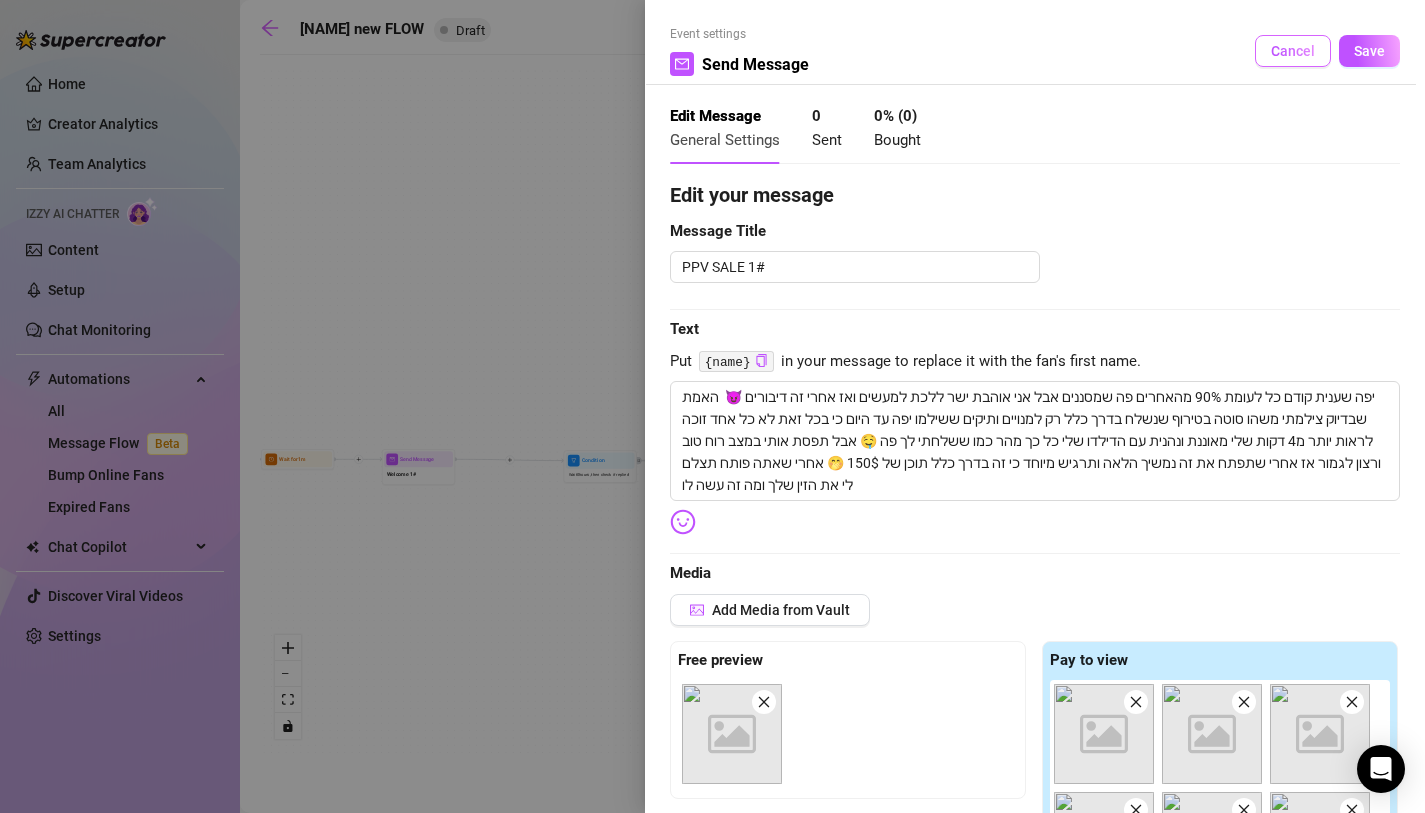 click on "Cancel" at bounding box center [1293, 51] 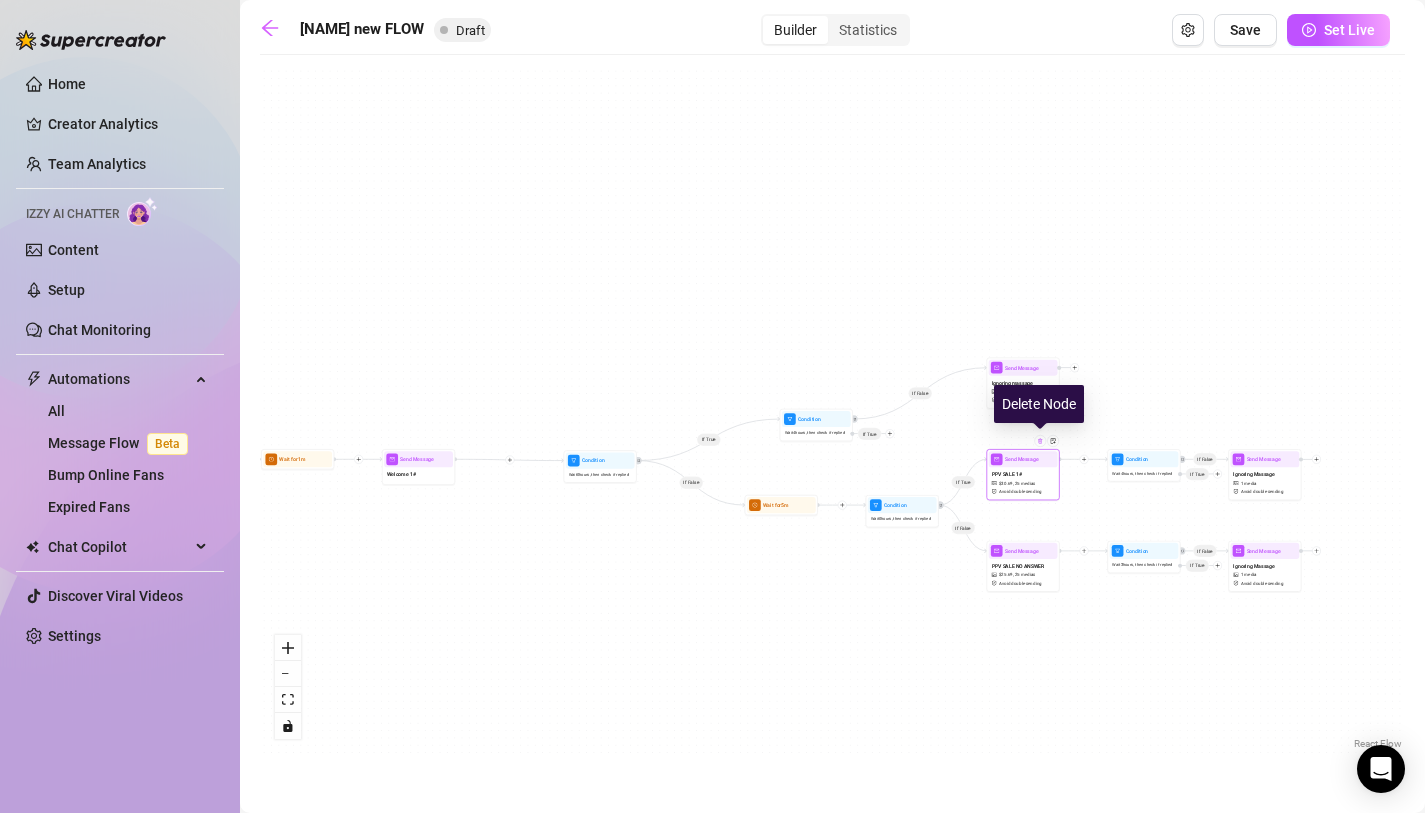 click at bounding box center [1040, 441] 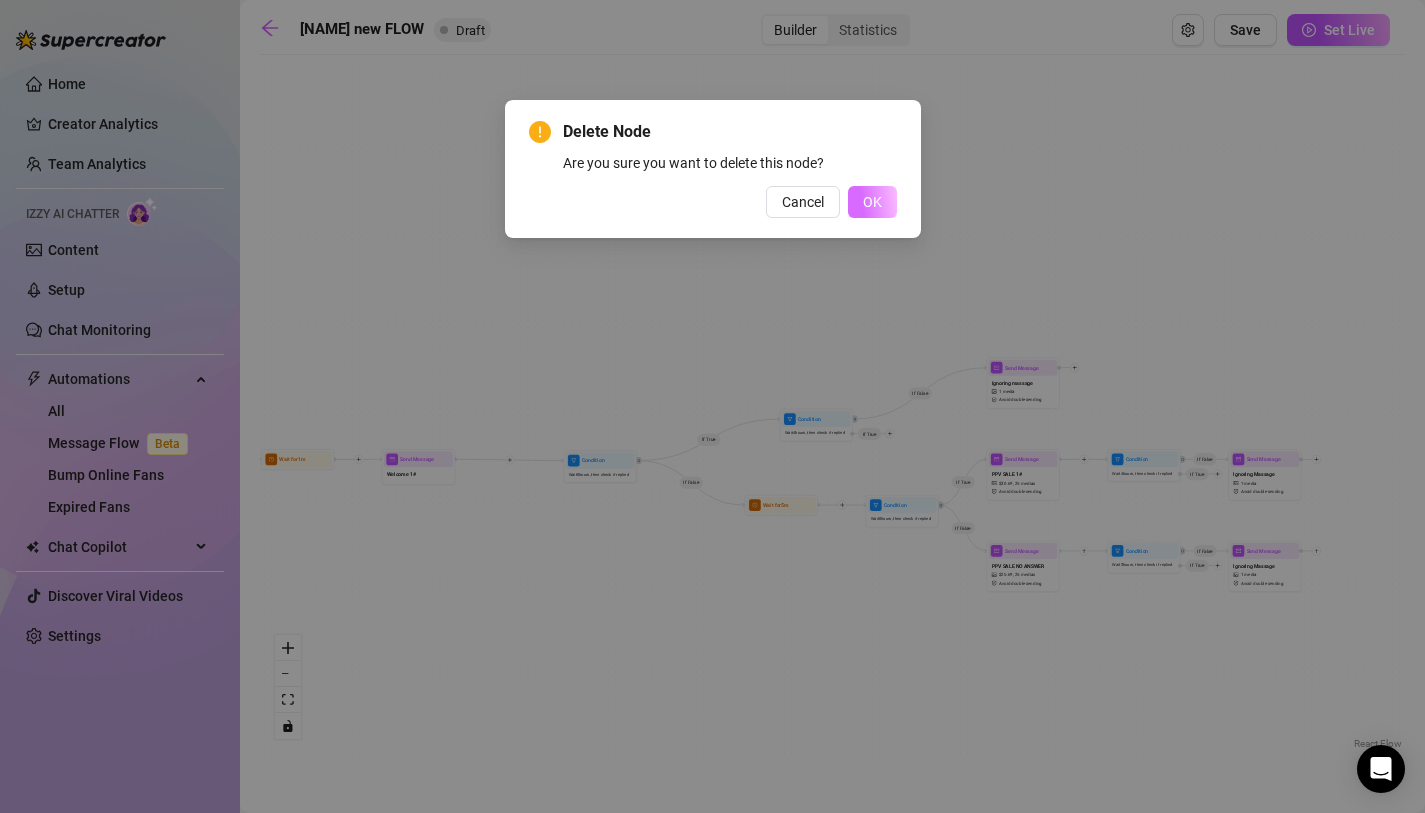 click on "OK" at bounding box center [872, 202] 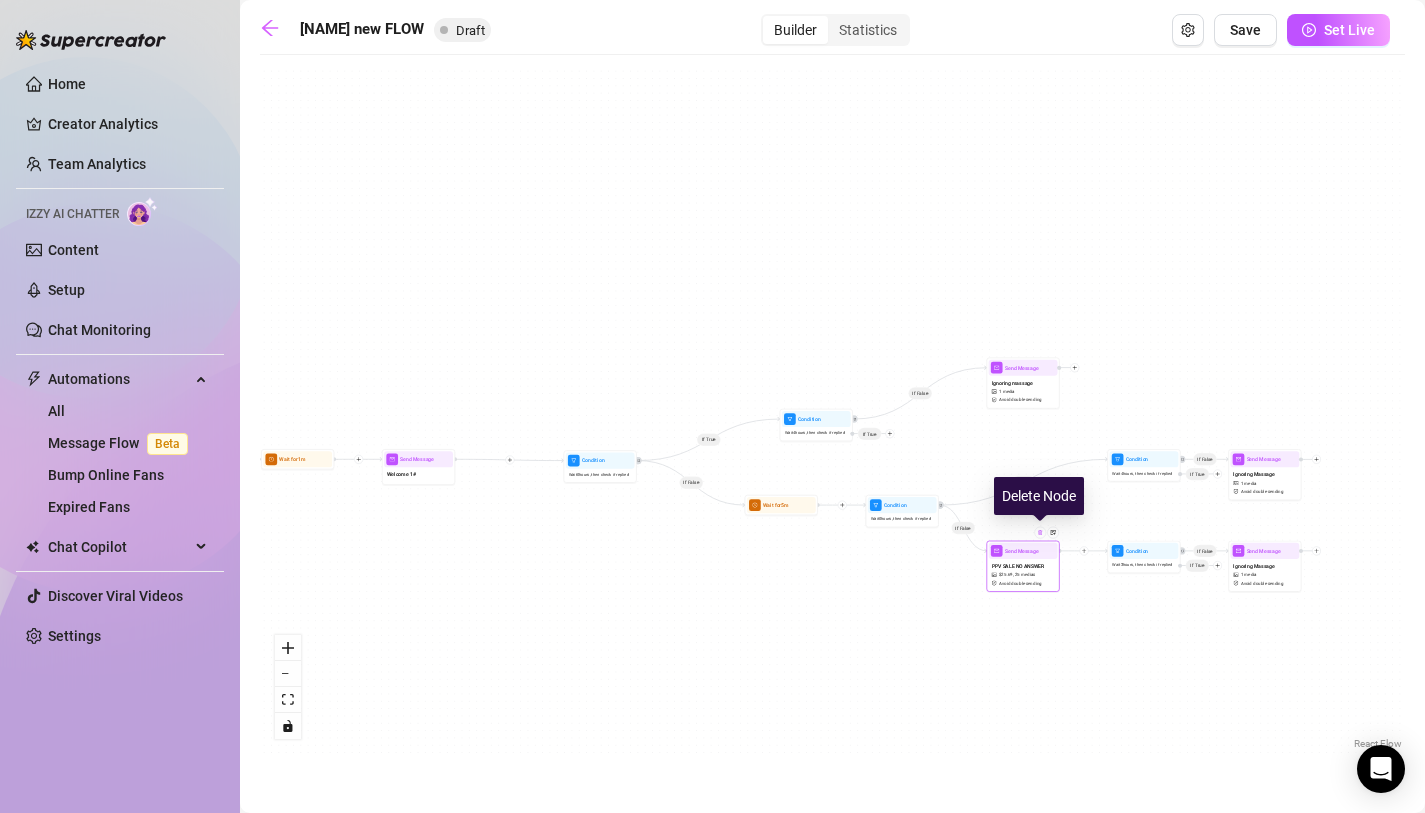 click at bounding box center [1040, 533] 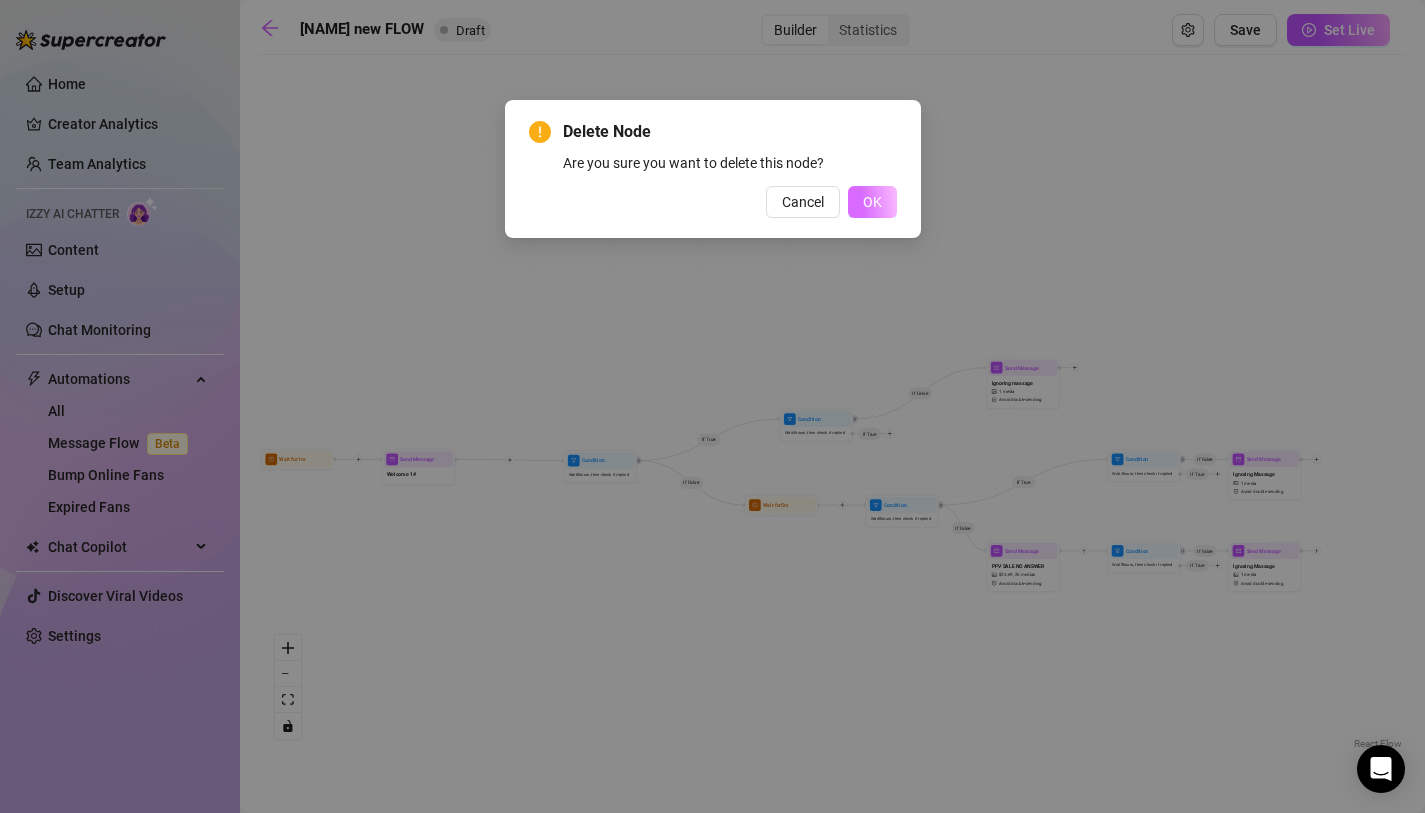 click on "OK" at bounding box center [872, 202] 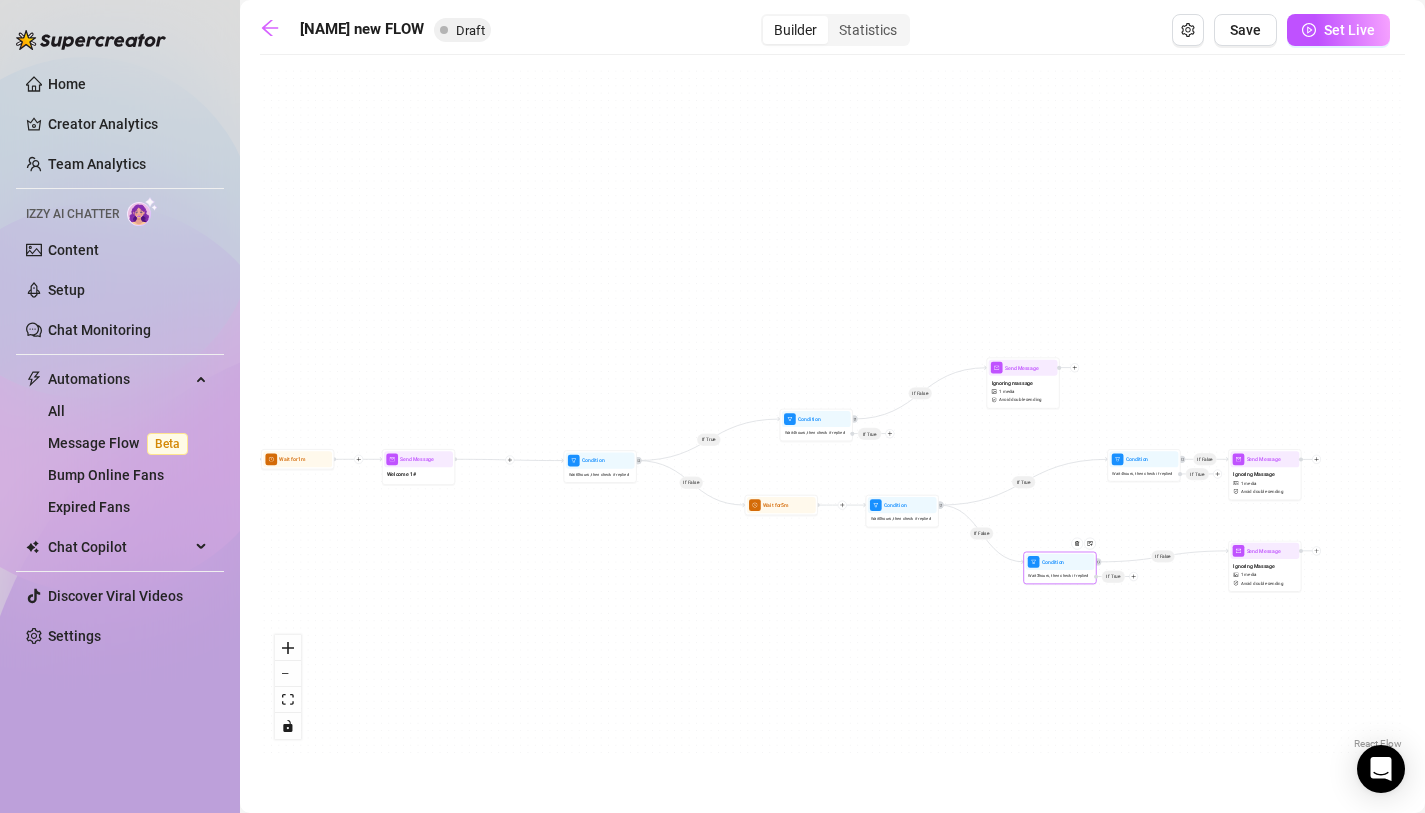 drag, startPoint x: 1144, startPoint y: 560, endPoint x: 1054, endPoint y: 573, distance: 90.934044 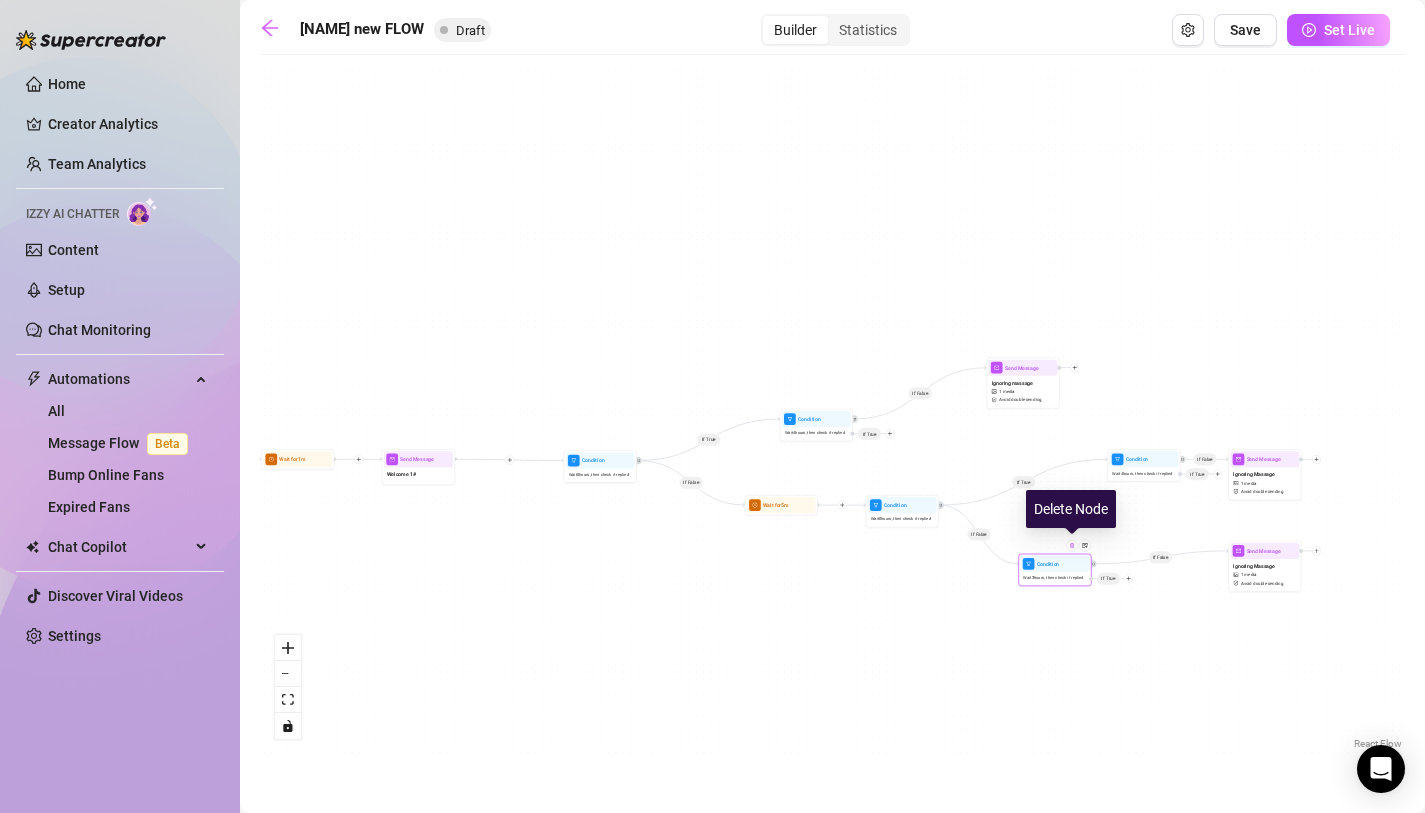 click at bounding box center [1072, 546] 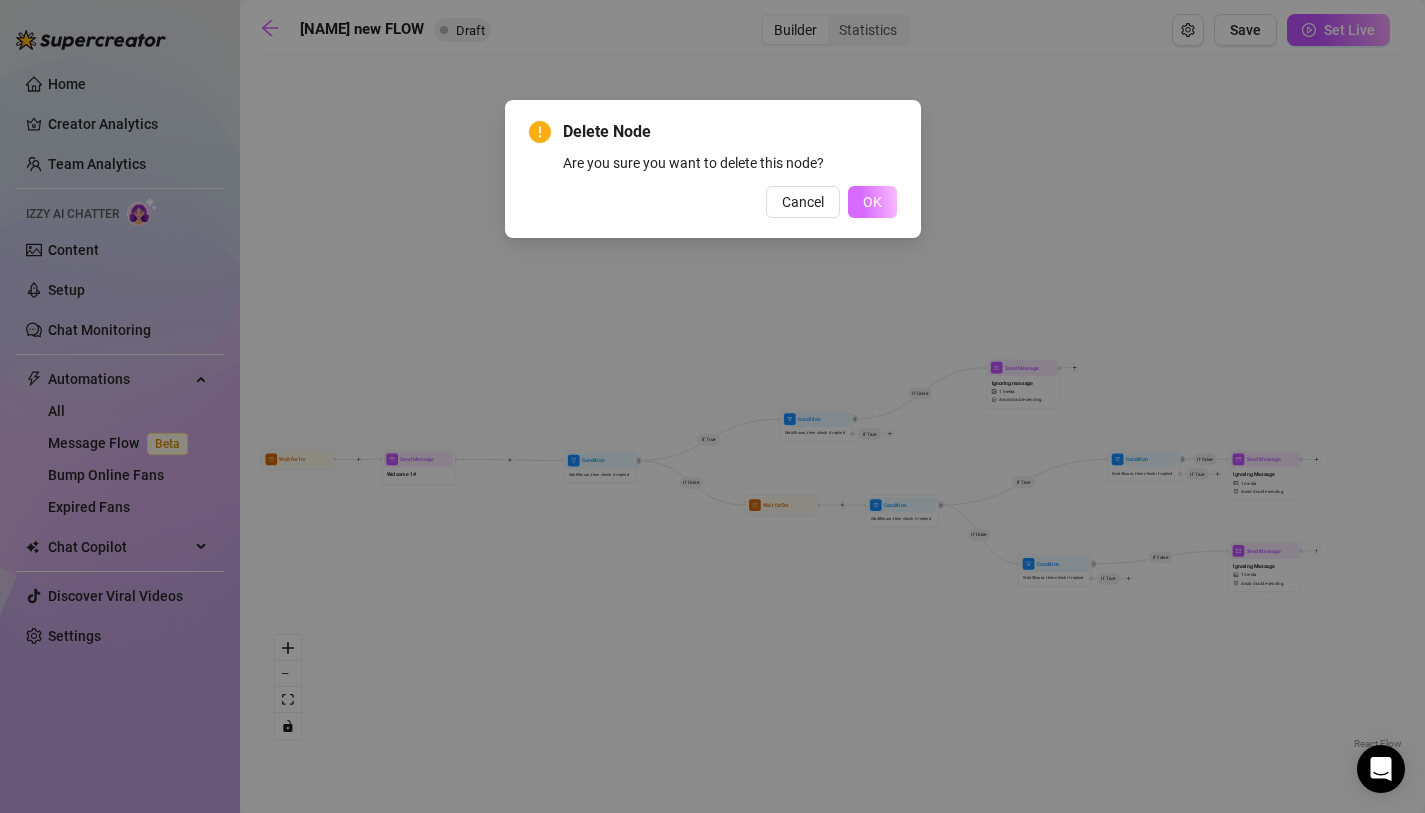 click on "OK" at bounding box center (872, 202) 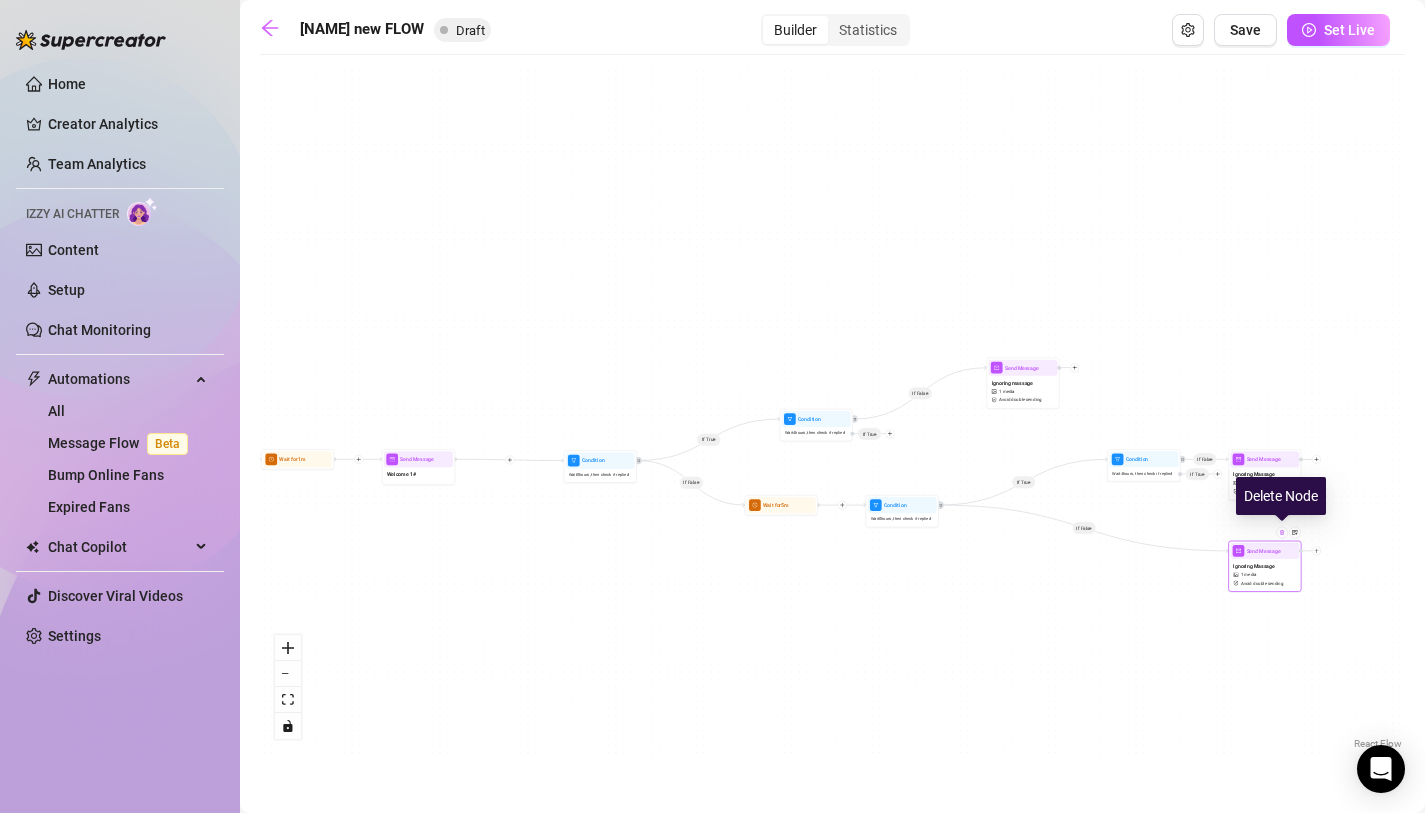 click at bounding box center (1282, 533) 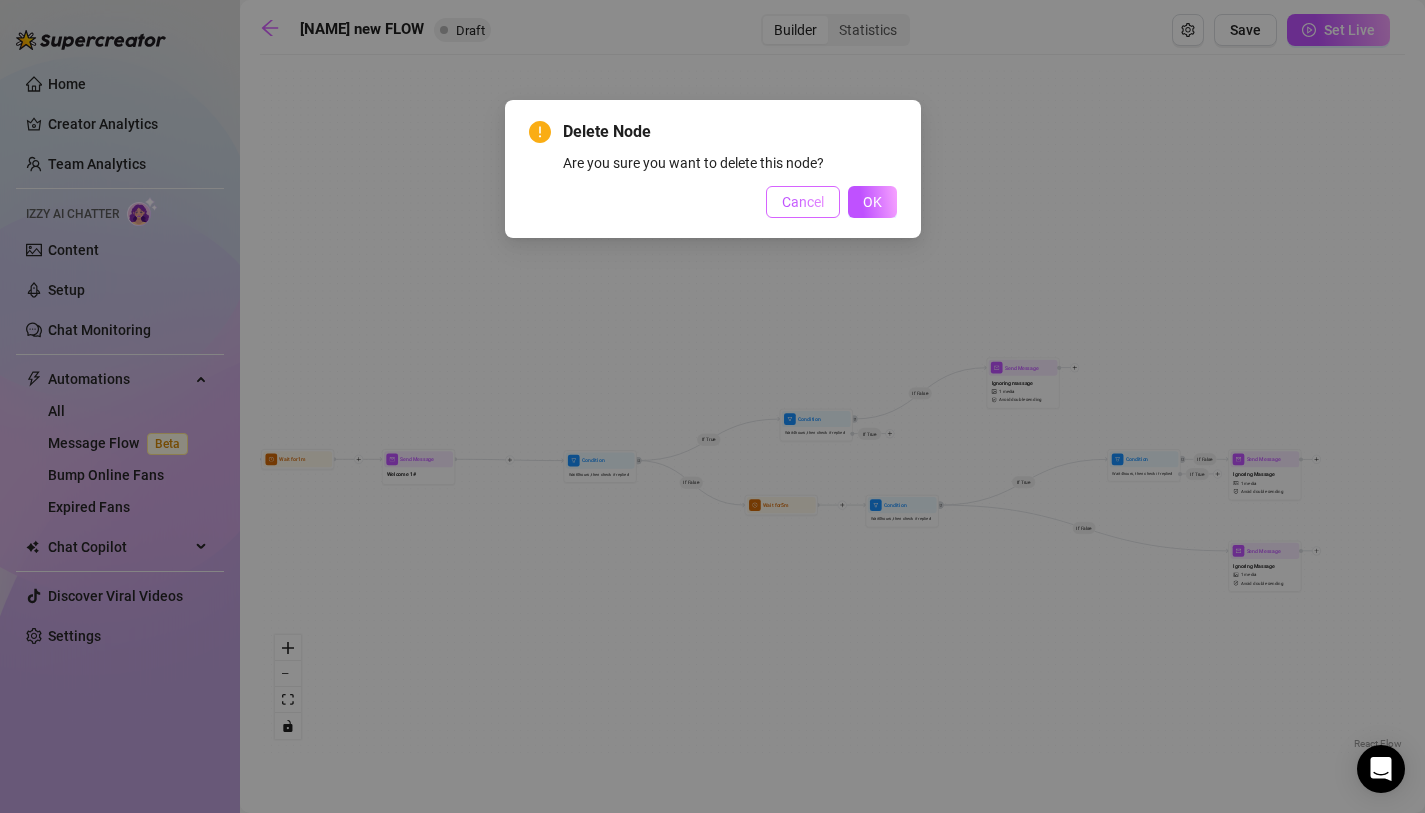 click on "Cancel" at bounding box center [803, 202] 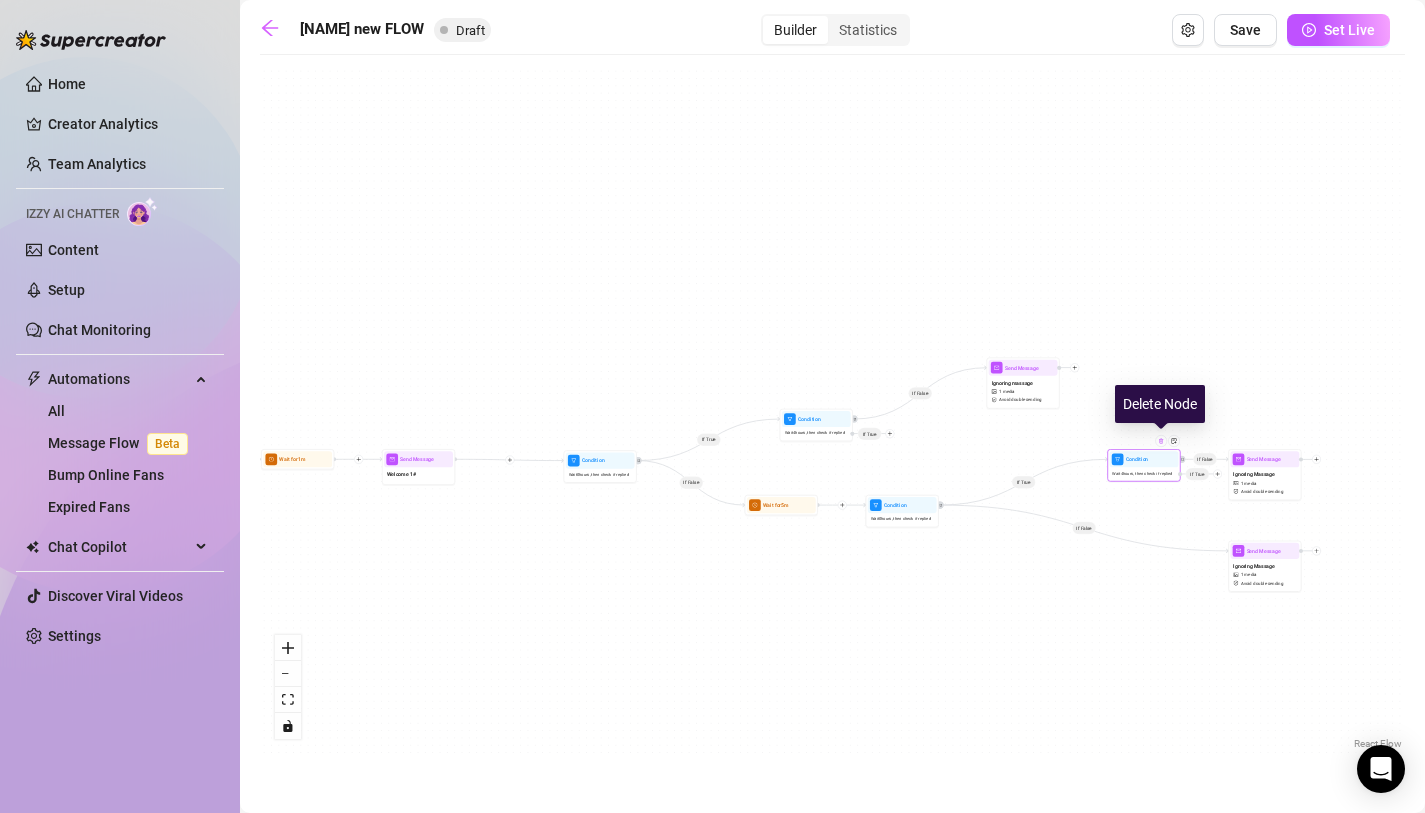 click at bounding box center (1161, 441) 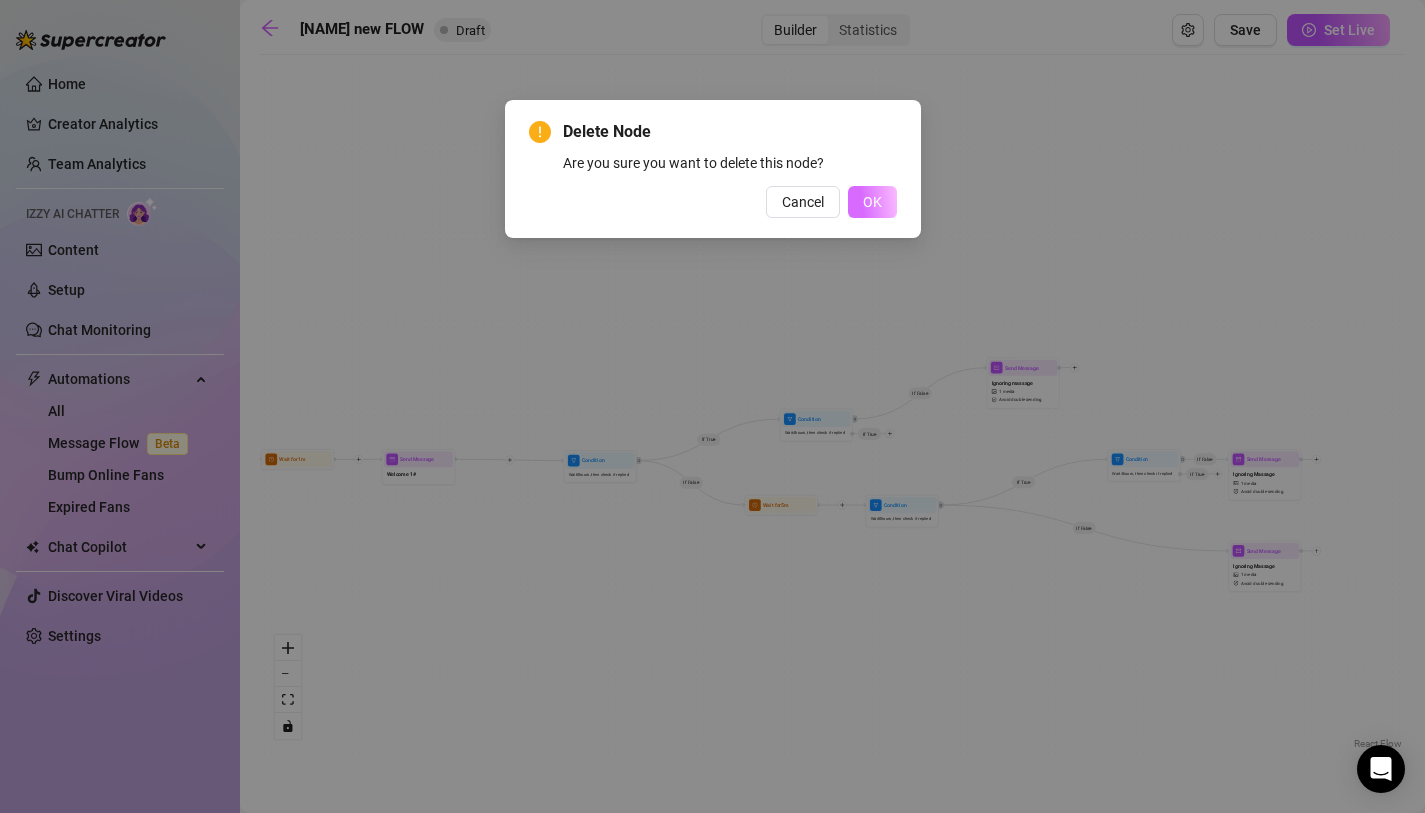 click on "OK" at bounding box center (872, 202) 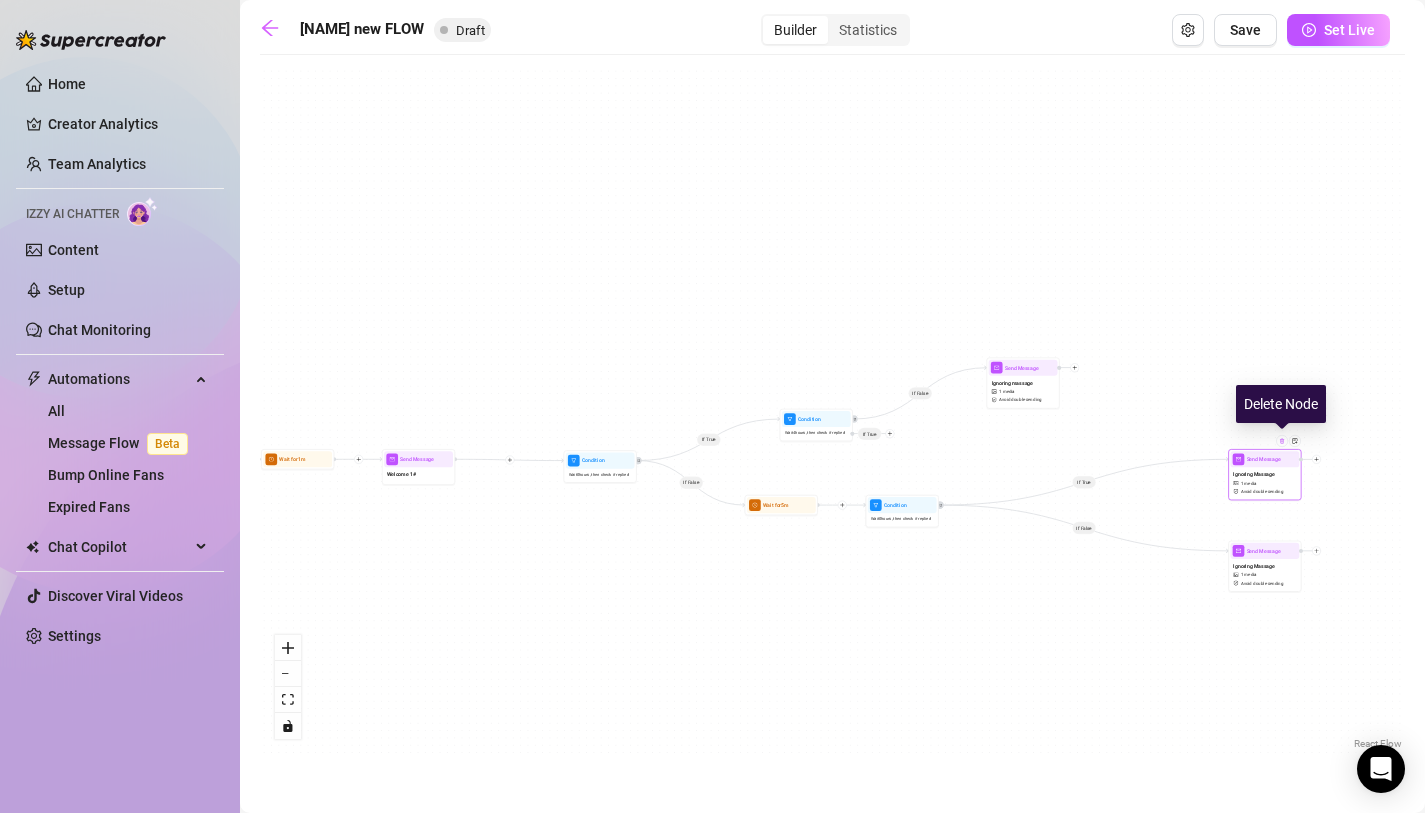 click at bounding box center (1282, 441) 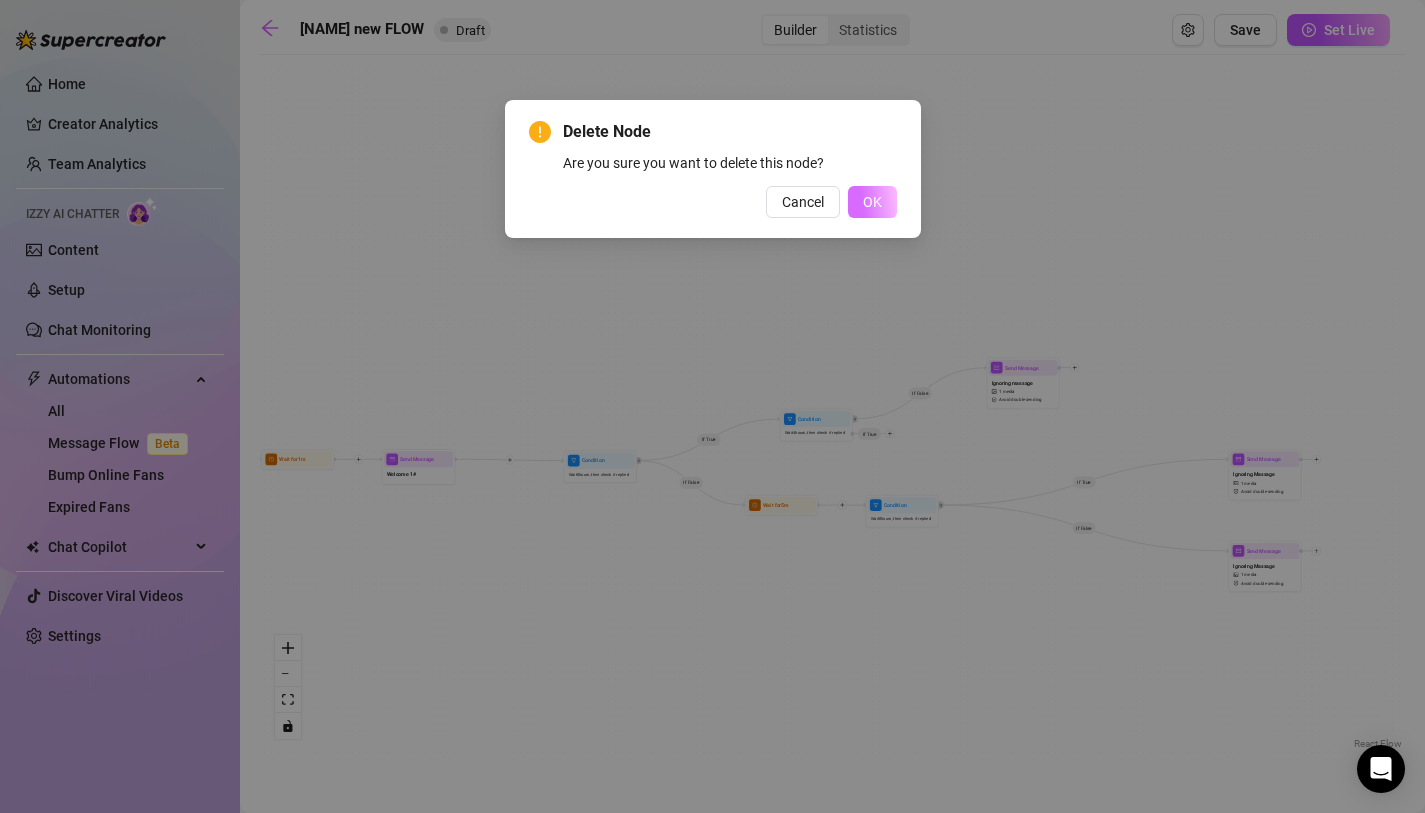 click on "OK" at bounding box center [872, 202] 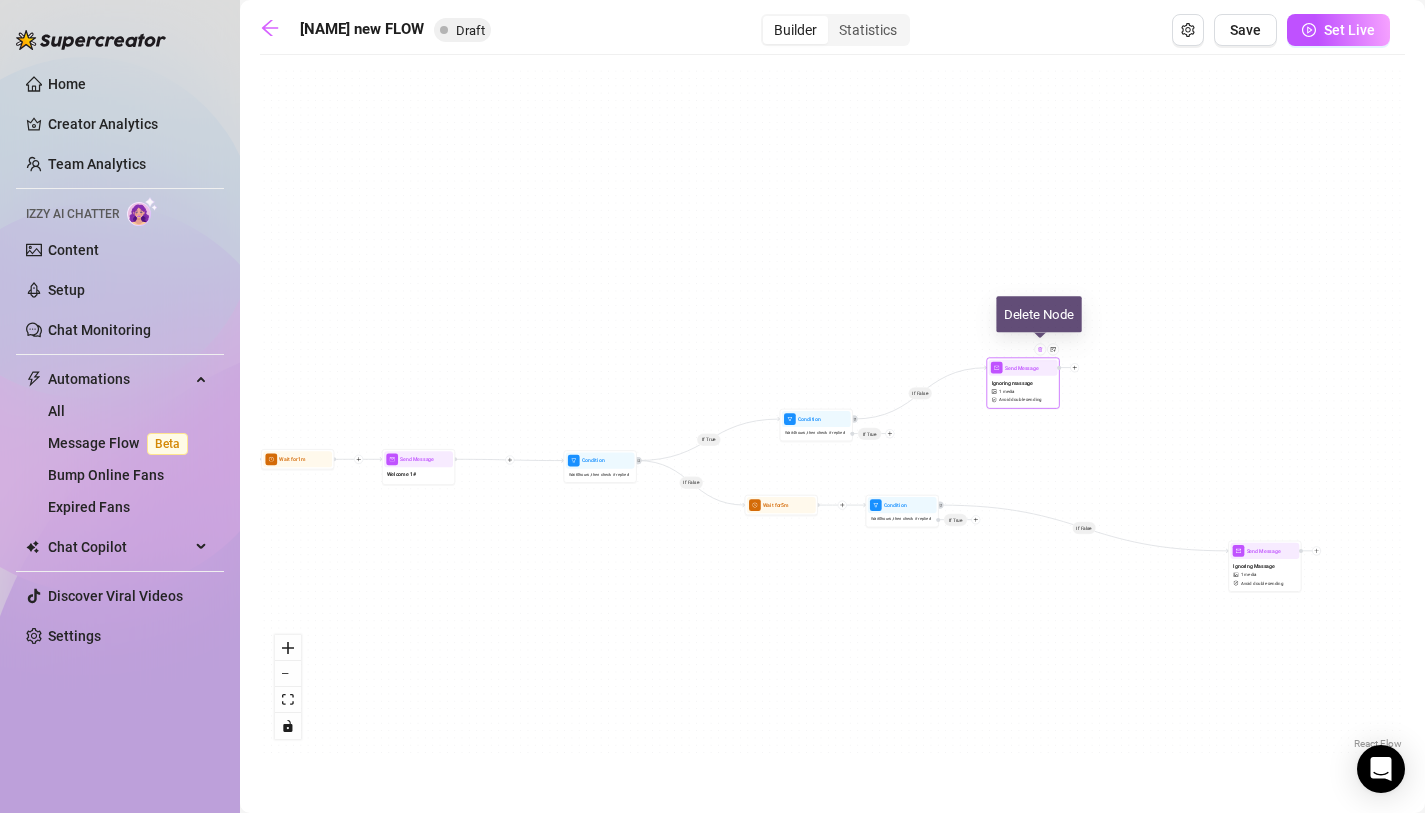 click at bounding box center (1040, 349) 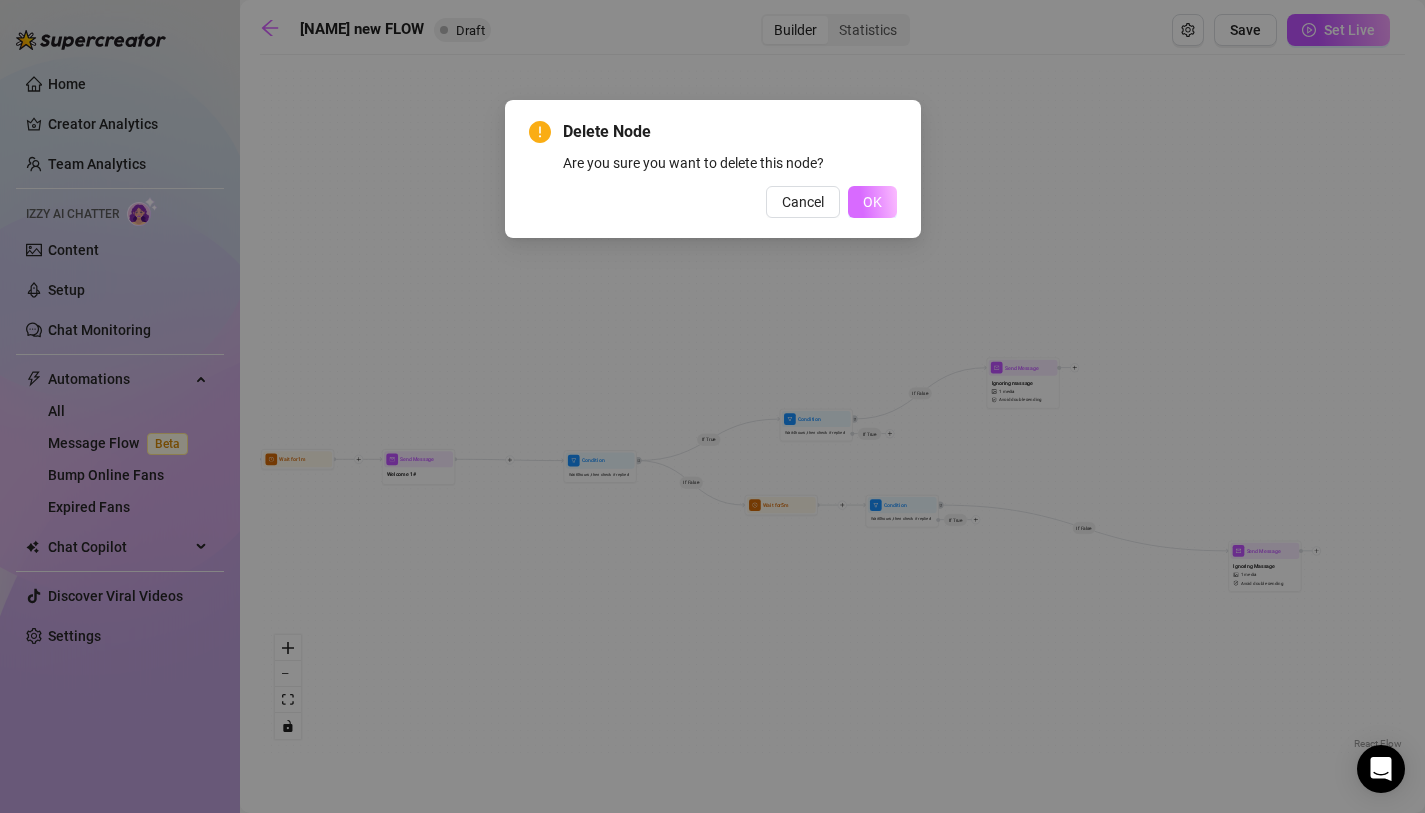 click on "OK" at bounding box center [872, 202] 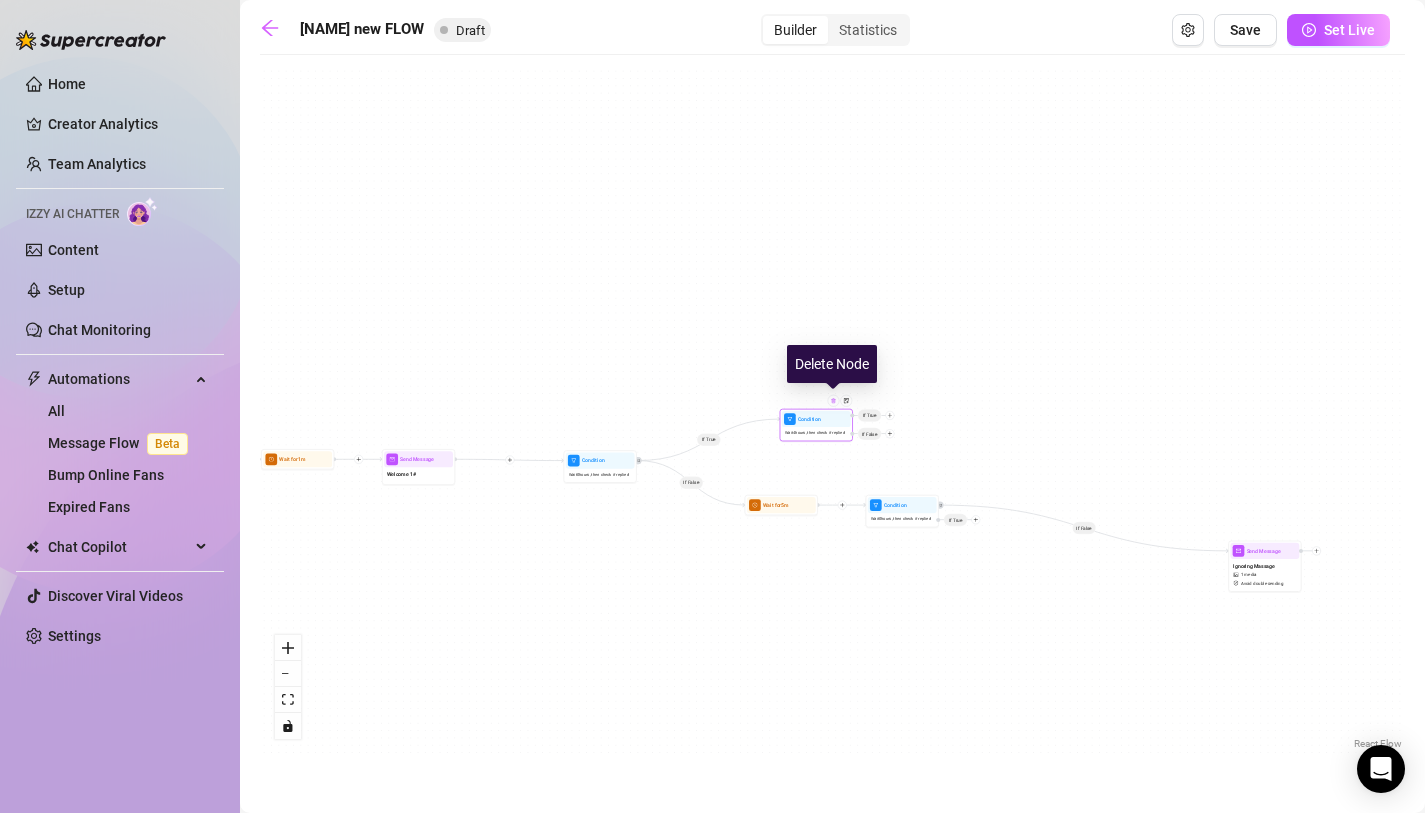 click at bounding box center [834, 401] 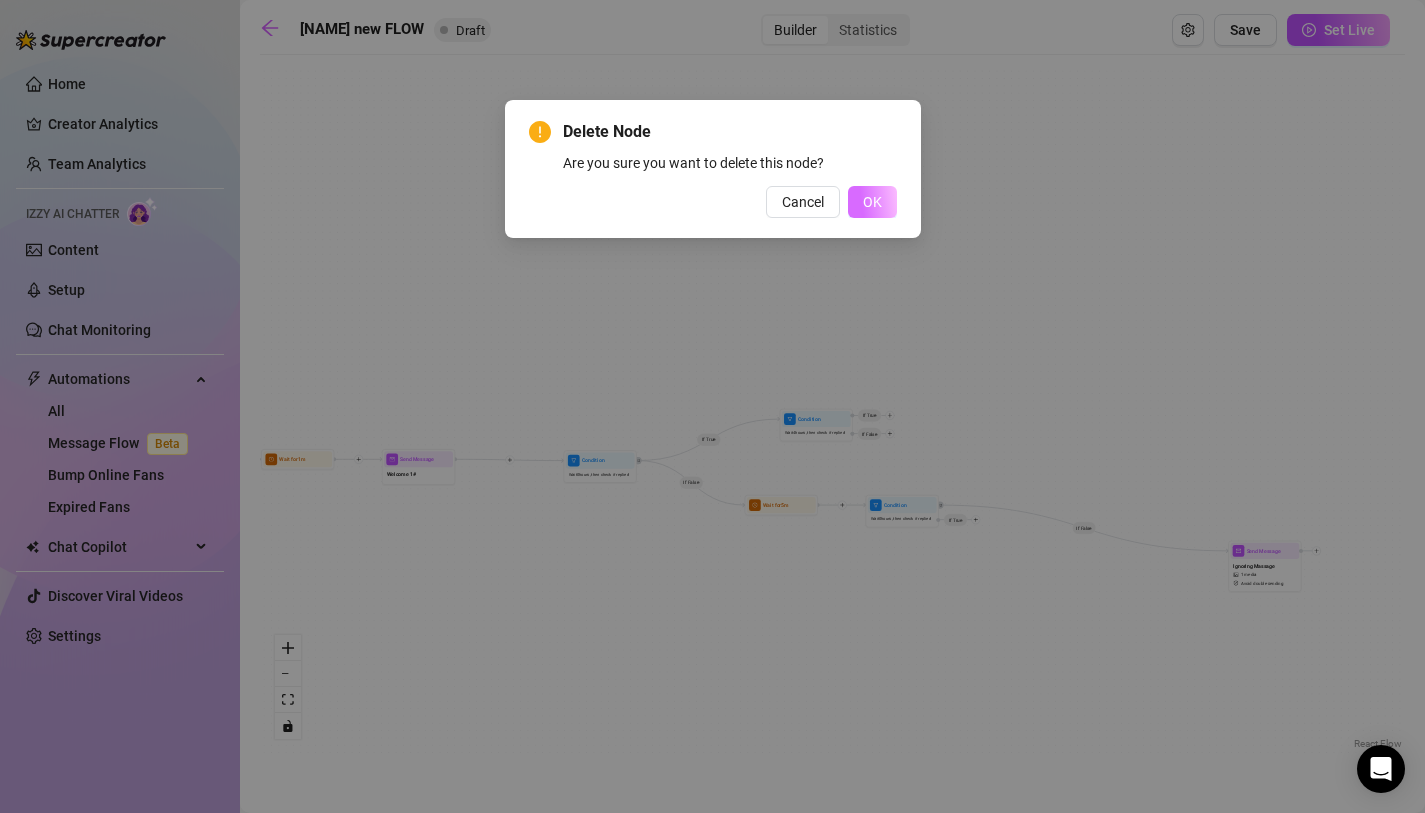 click on "OK" at bounding box center (872, 202) 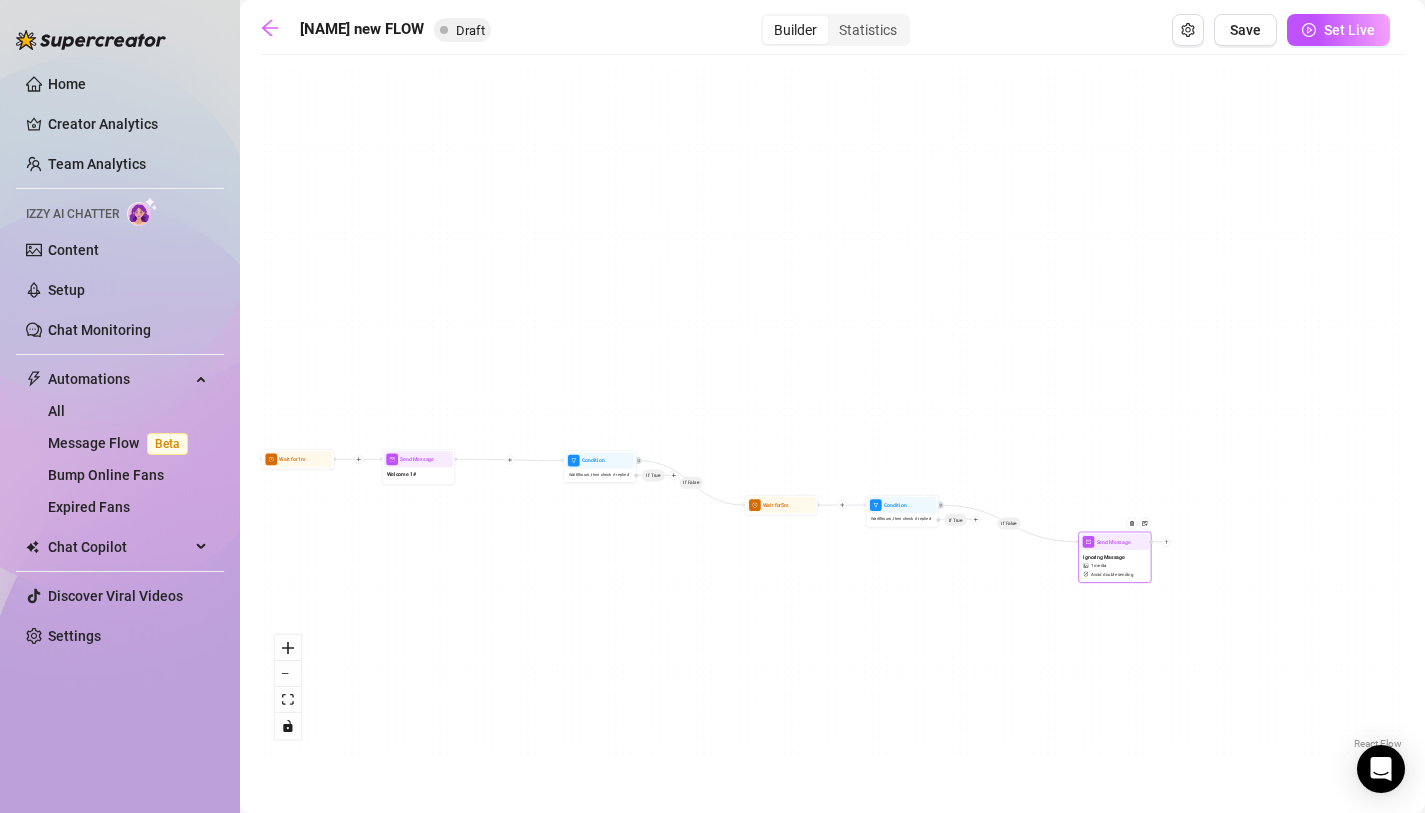 drag, startPoint x: 1281, startPoint y: 560, endPoint x: 1098, endPoint y: 538, distance: 184.31766 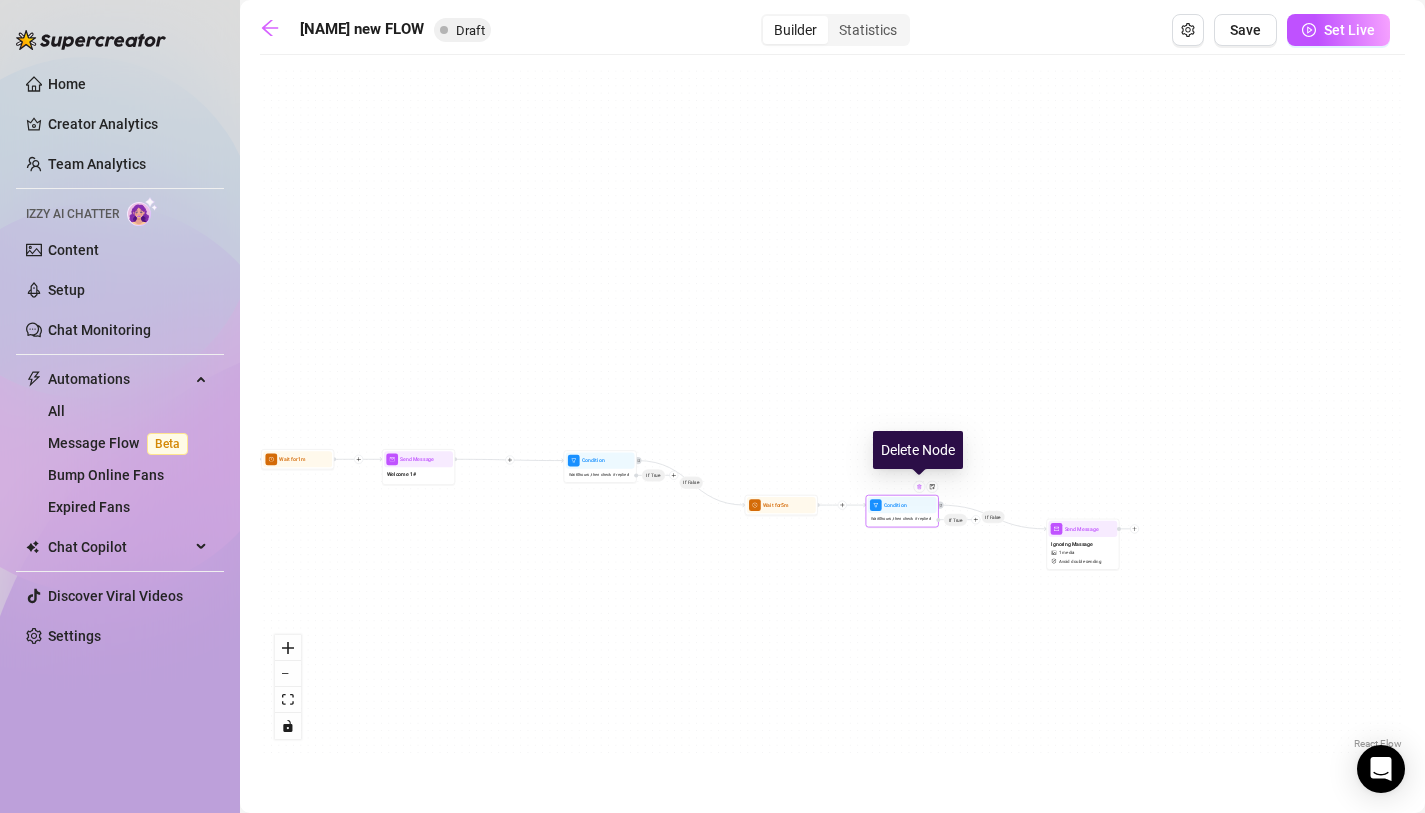 click at bounding box center (919, 487) 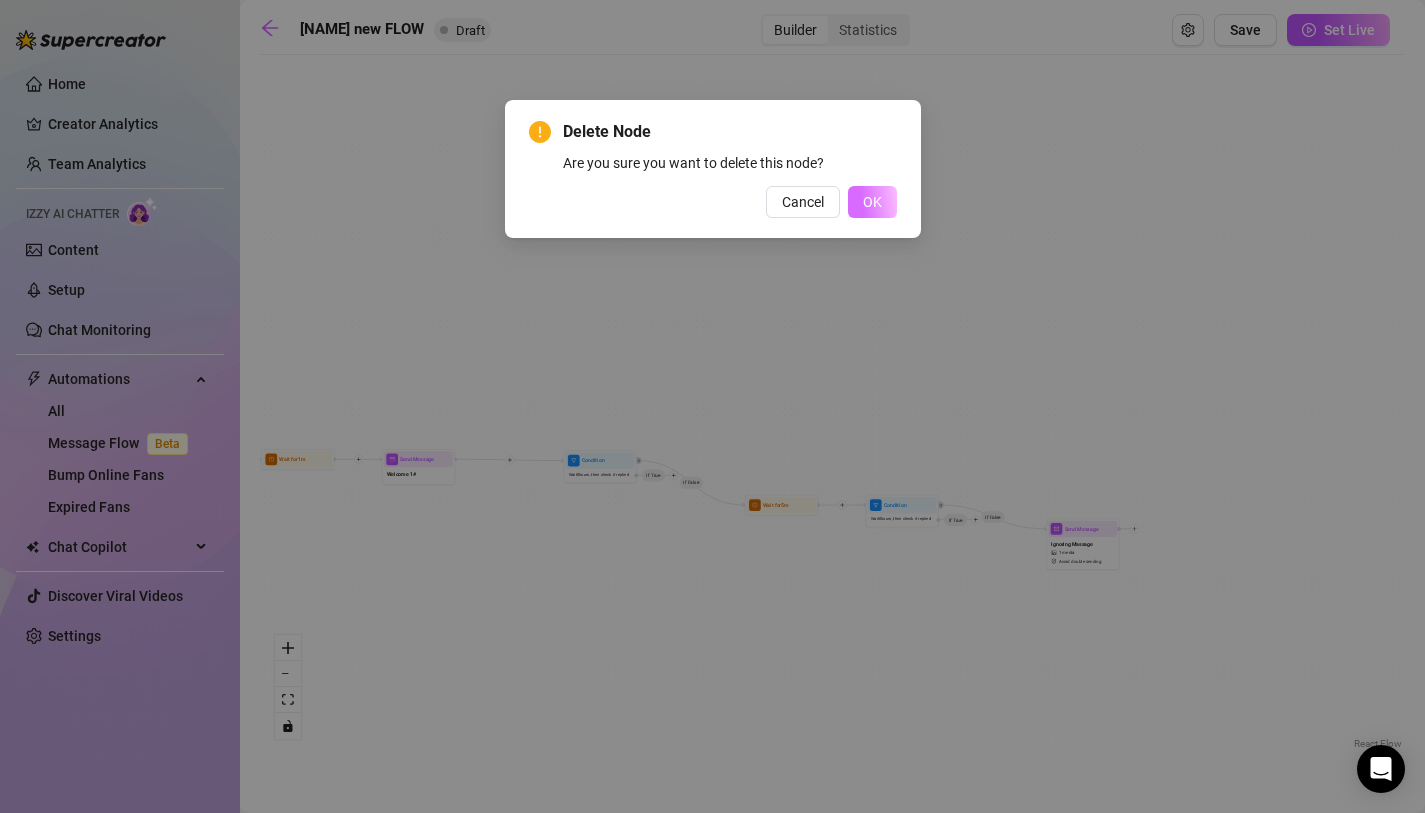click on "OK" at bounding box center (872, 202) 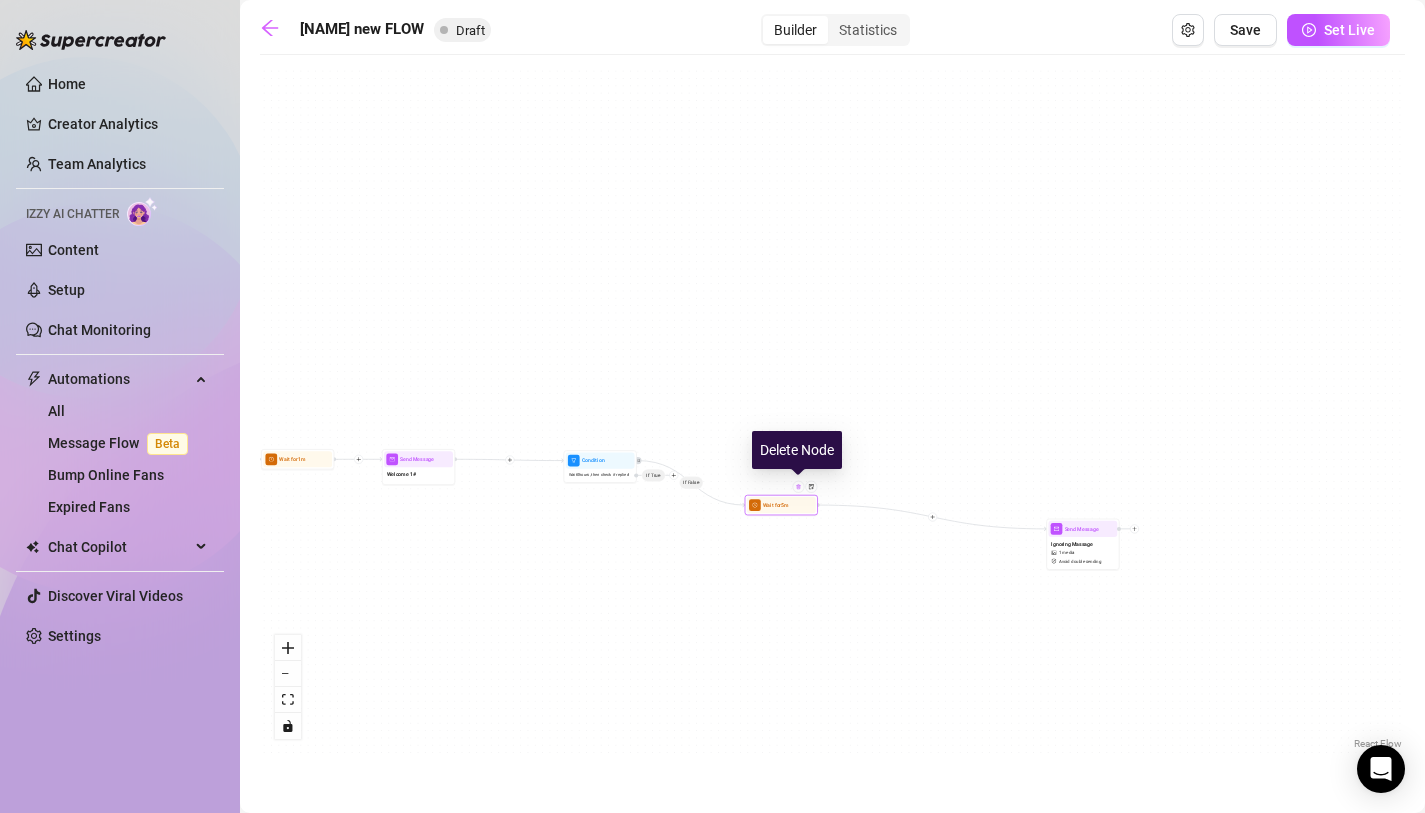click at bounding box center [799, 487] 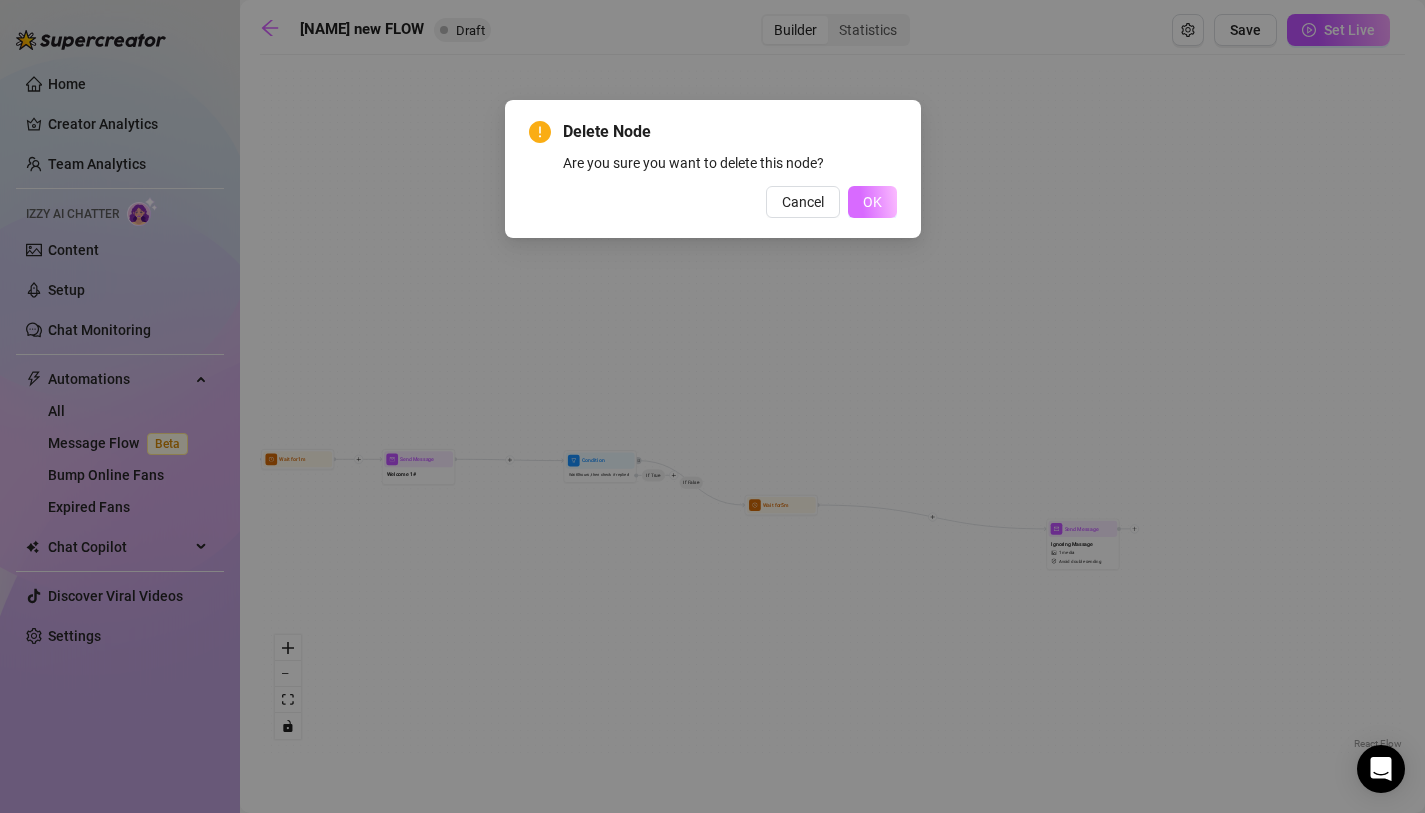 click on "OK" at bounding box center [872, 202] 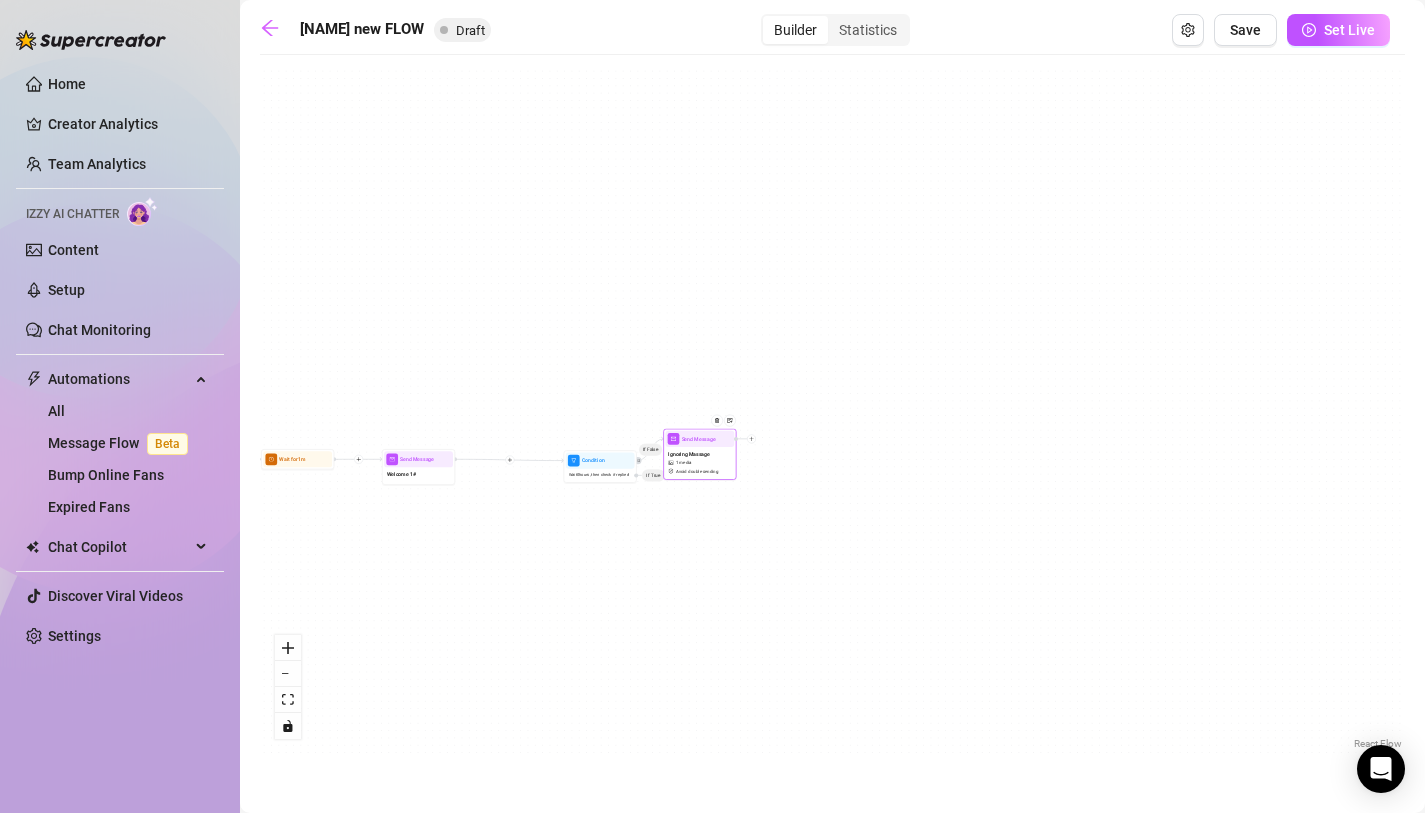 drag, startPoint x: 1084, startPoint y: 566, endPoint x: 694, endPoint y: 474, distance: 400.70438 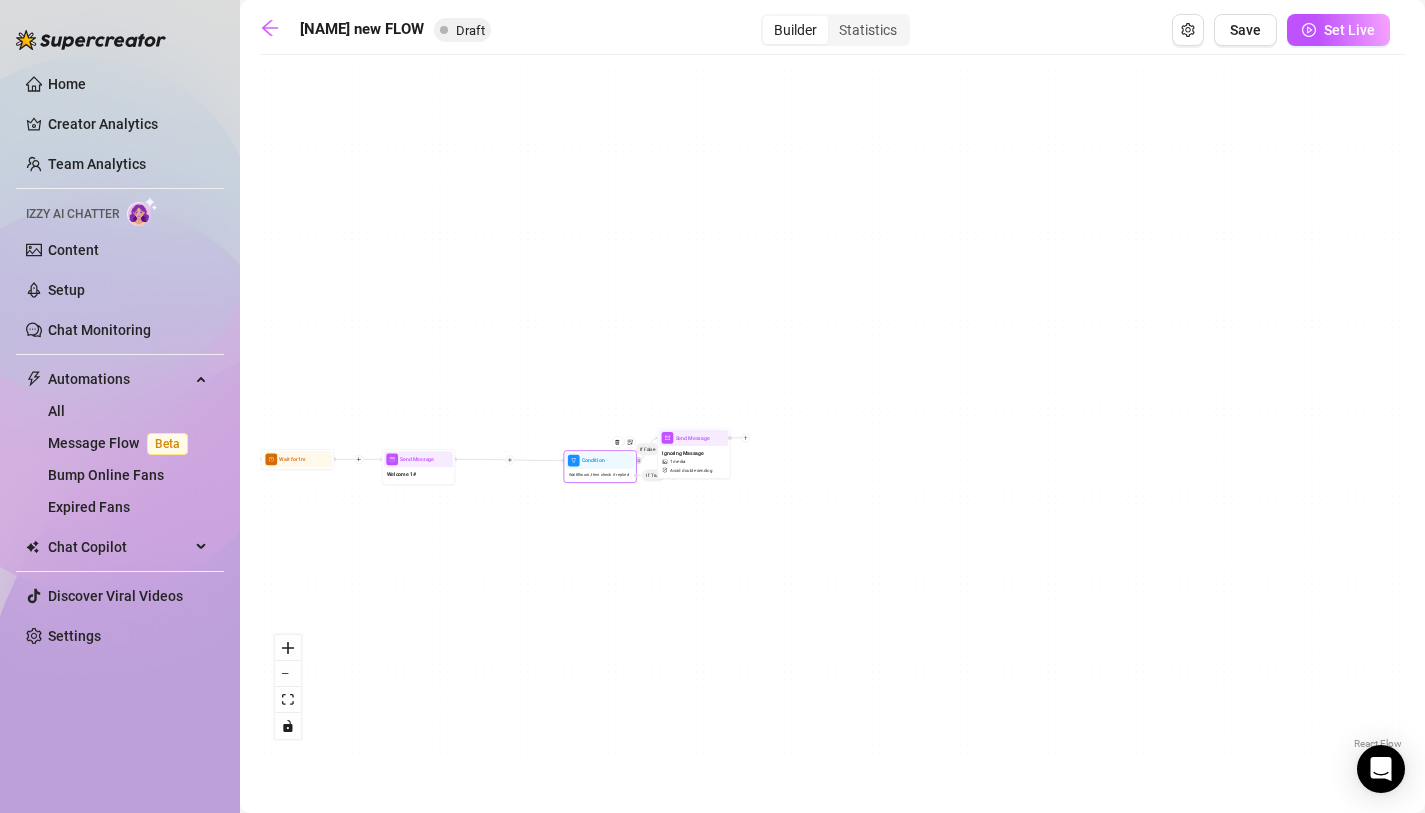 click on "Wait  0  hours, then check if replied" at bounding box center (600, 475) 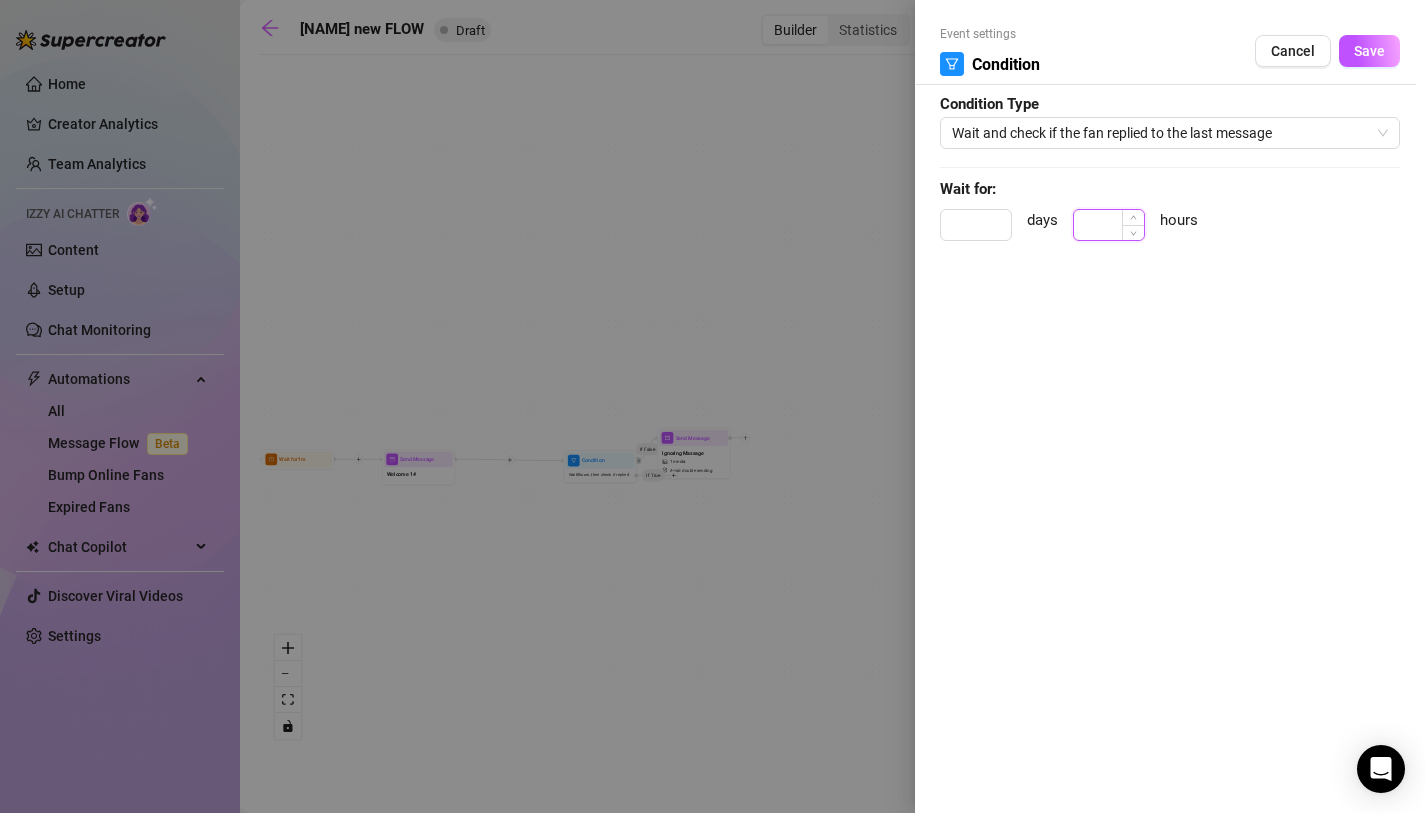 click at bounding box center (1109, 225) 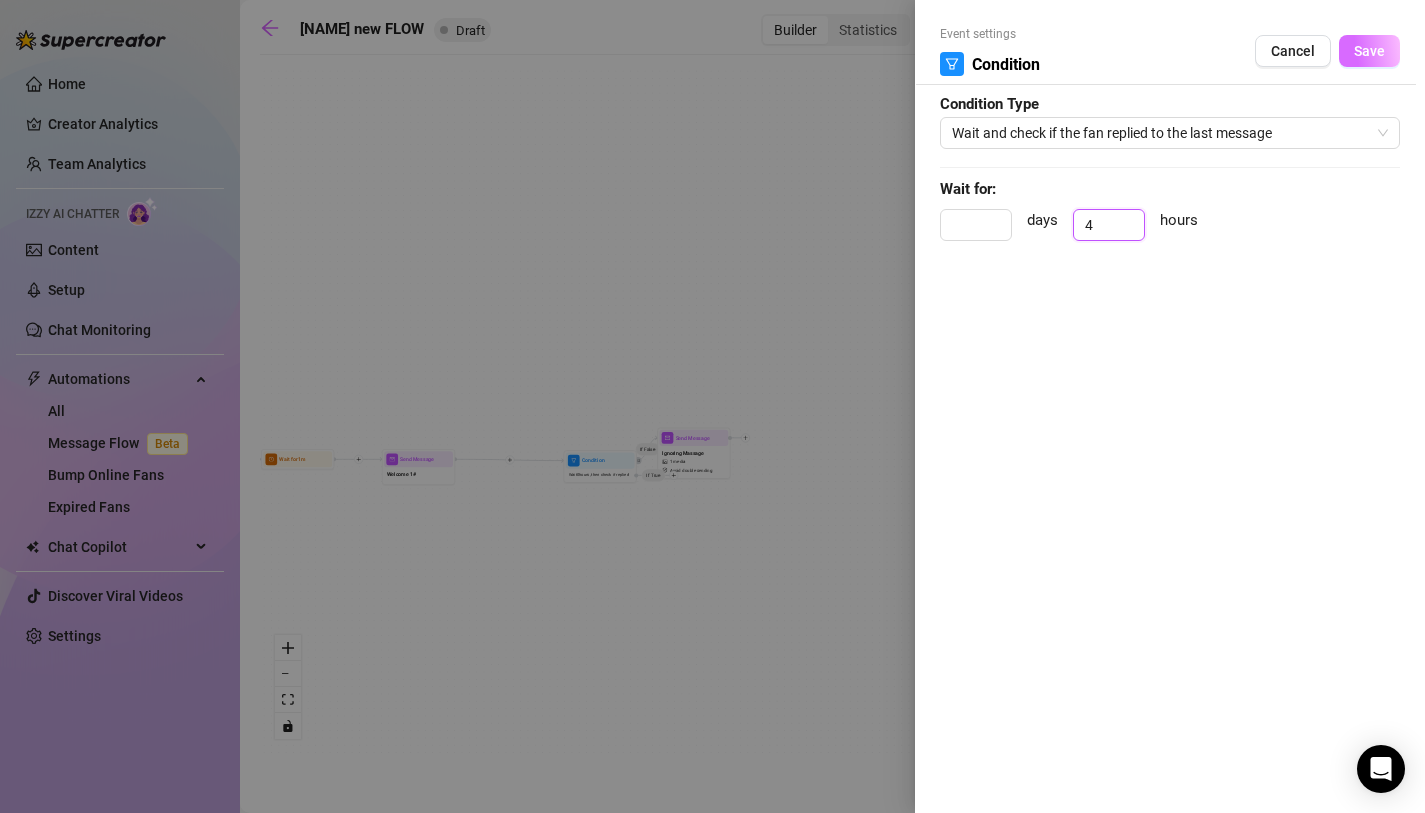 type on "4" 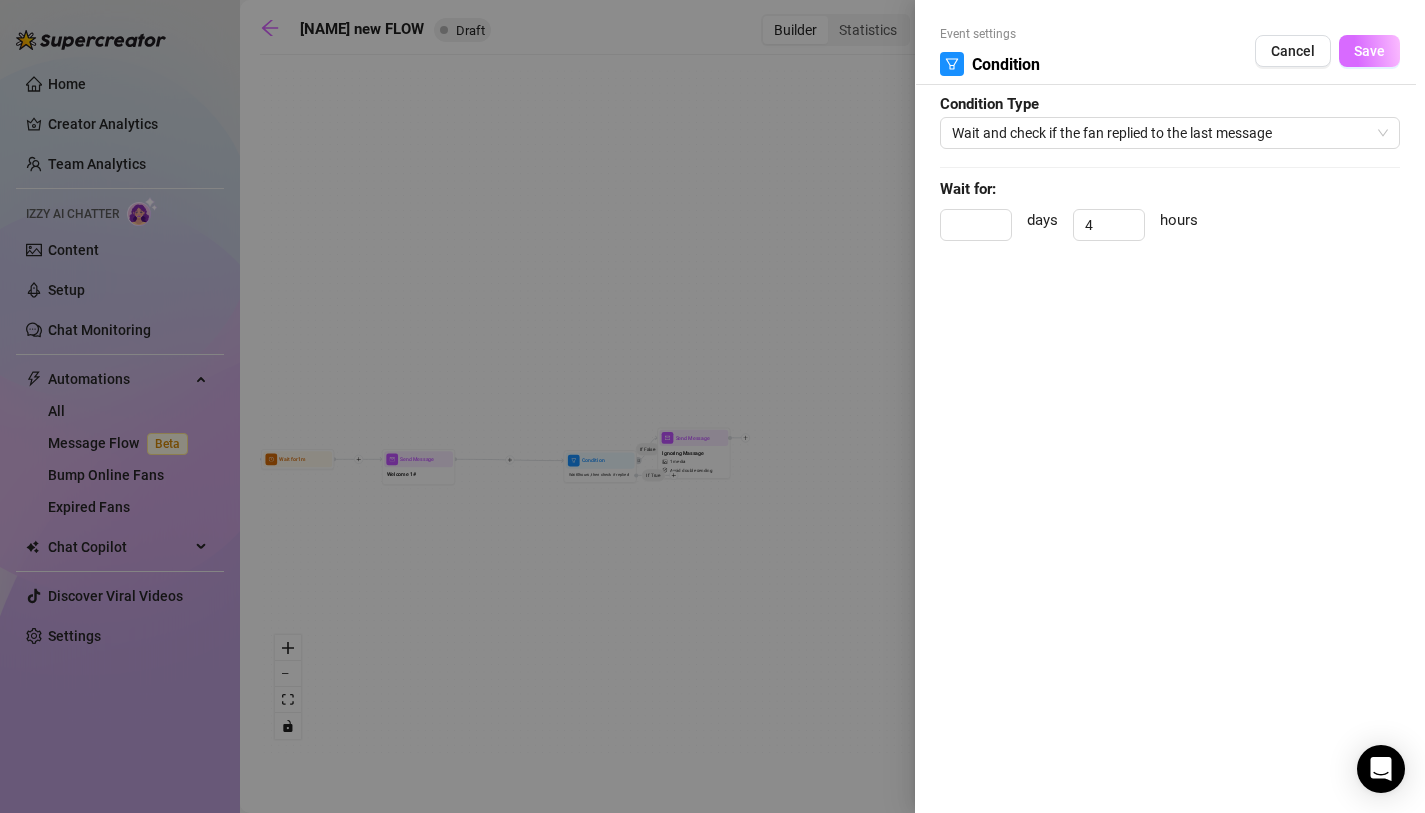 click on "Save" at bounding box center [1369, 51] 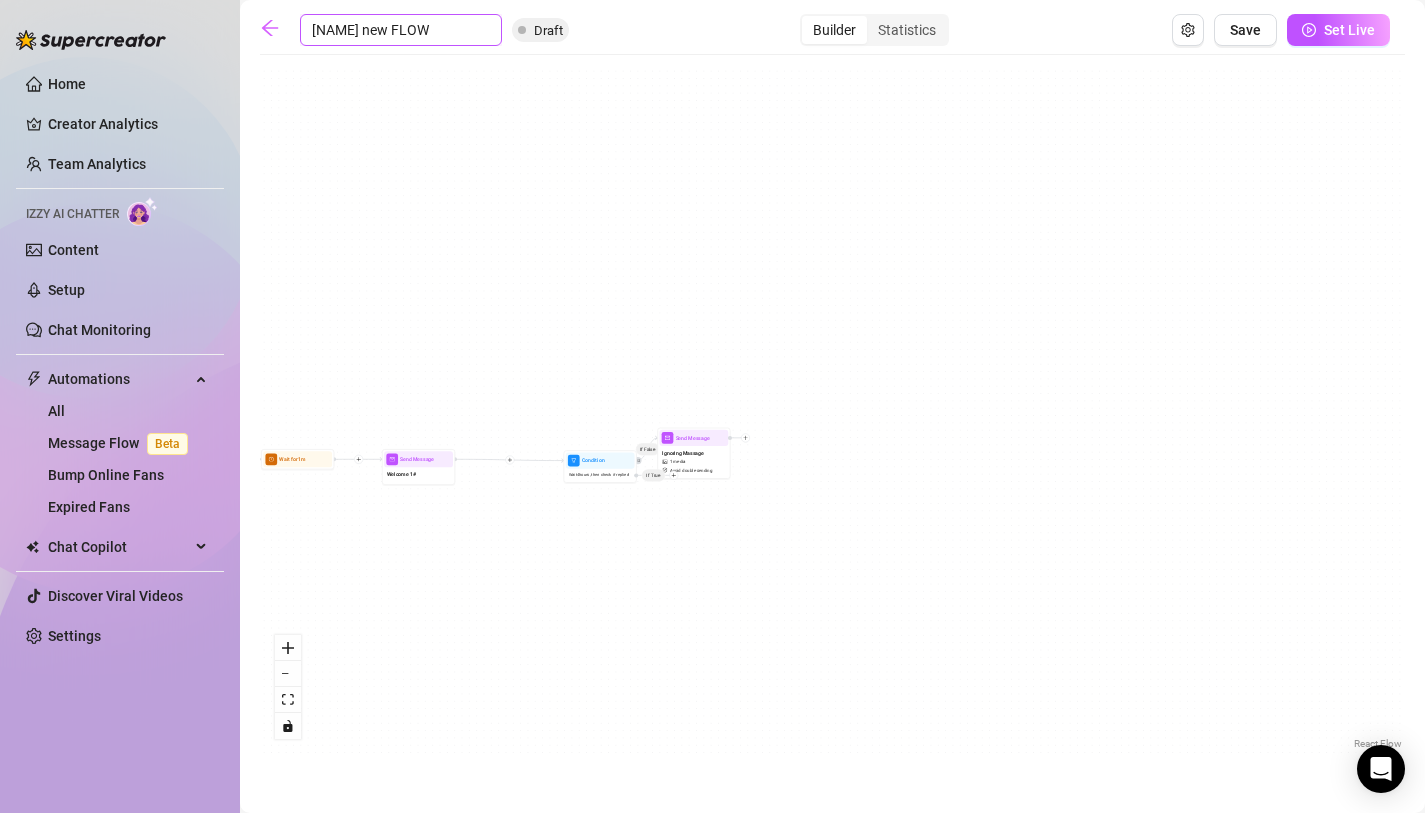 click on "[NAME] new FLOW" at bounding box center [401, 30] 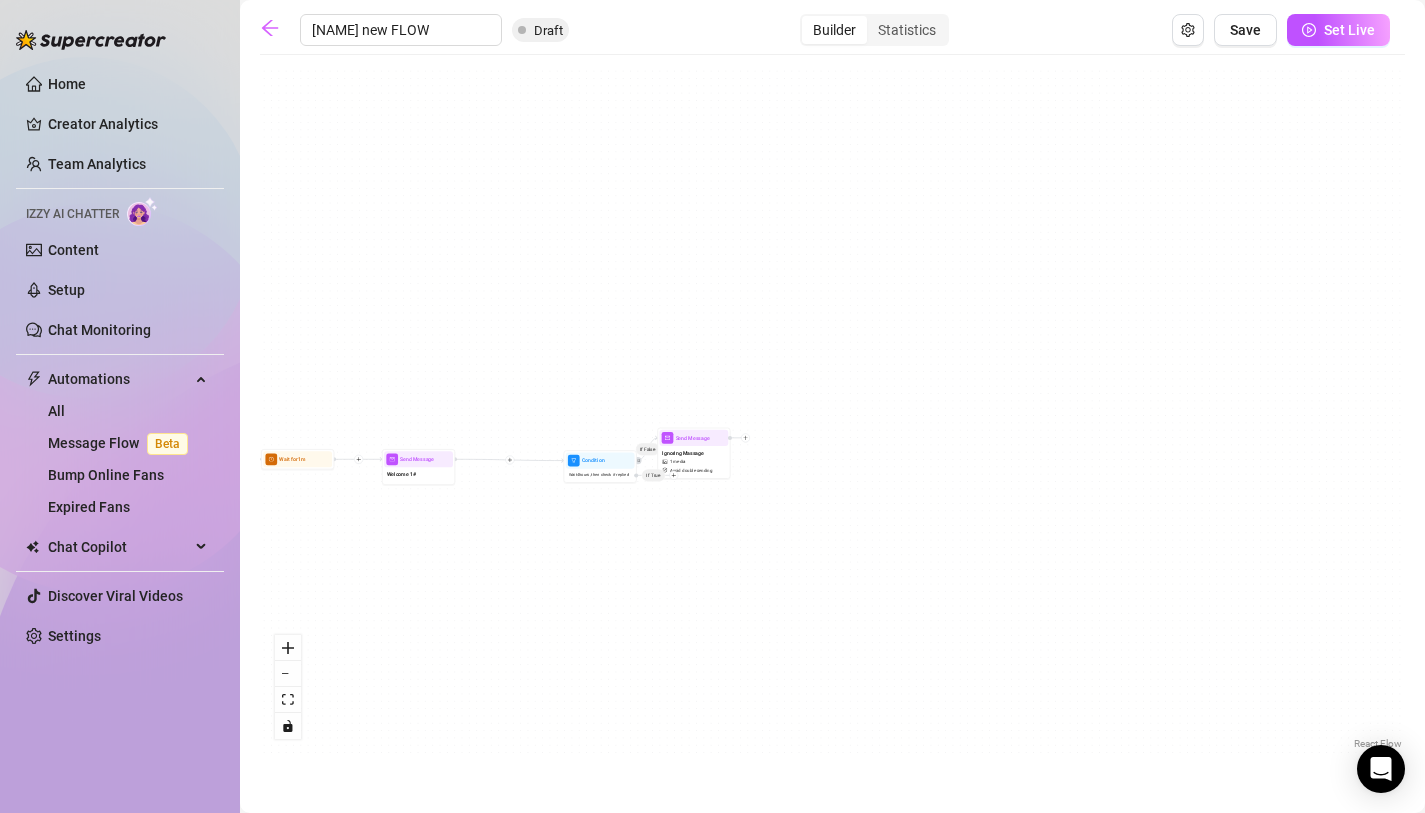 click on "[NAME] new FLOW" at bounding box center (401, 30) 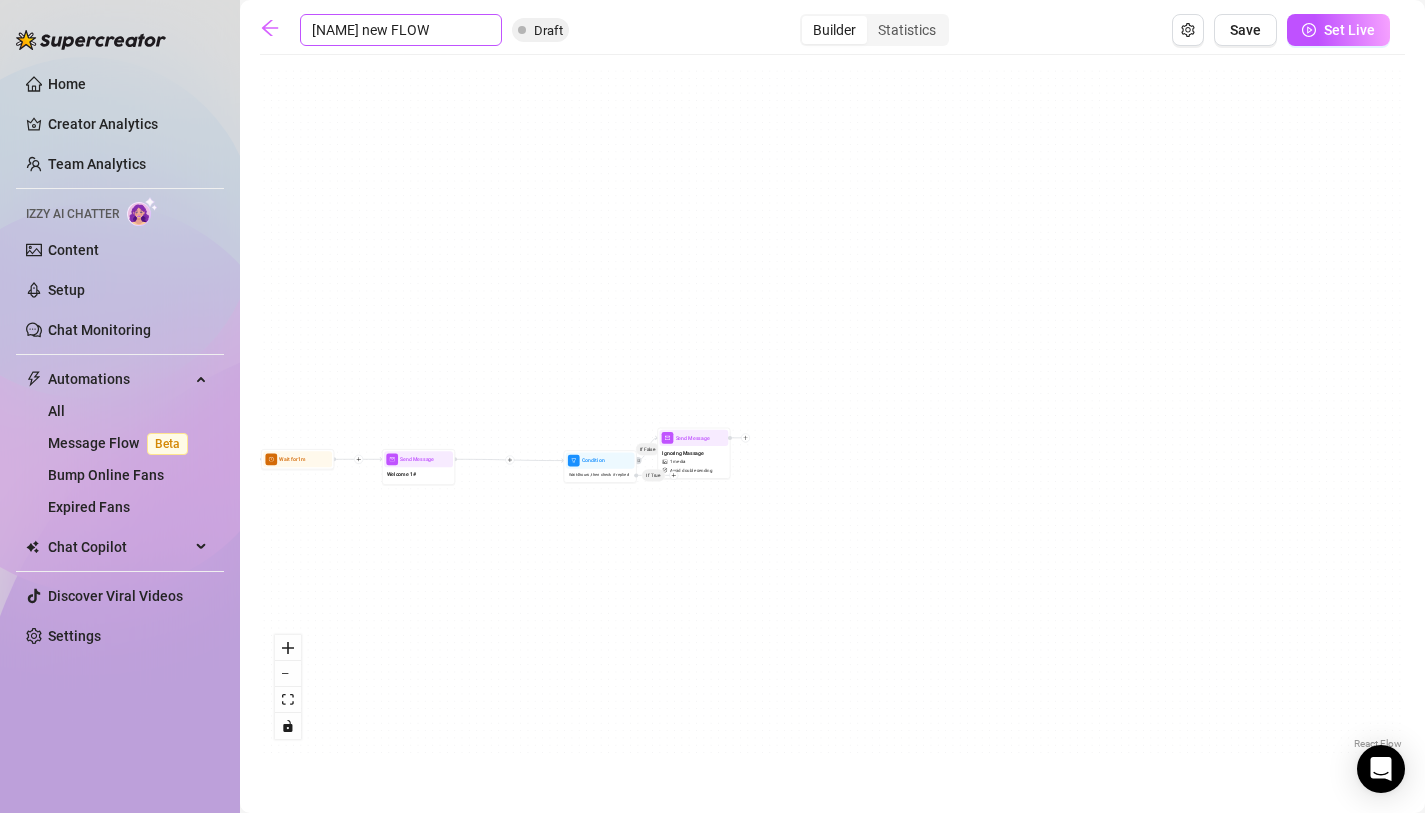 drag, startPoint x: 379, startPoint y: 30, endPoint x: 367, endPoint y: 30, distance: 12 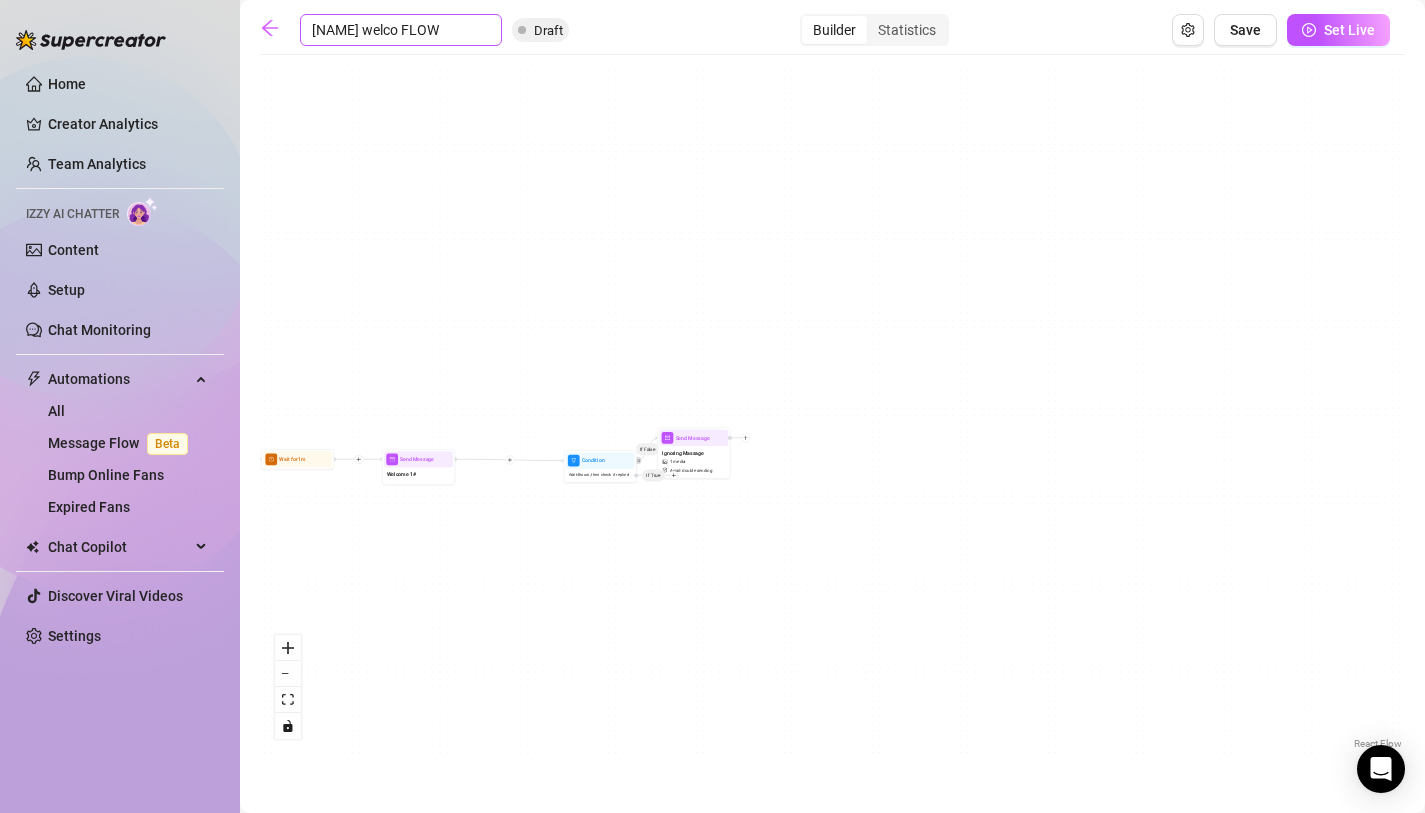 type on "[NAME] welcom FLOW" 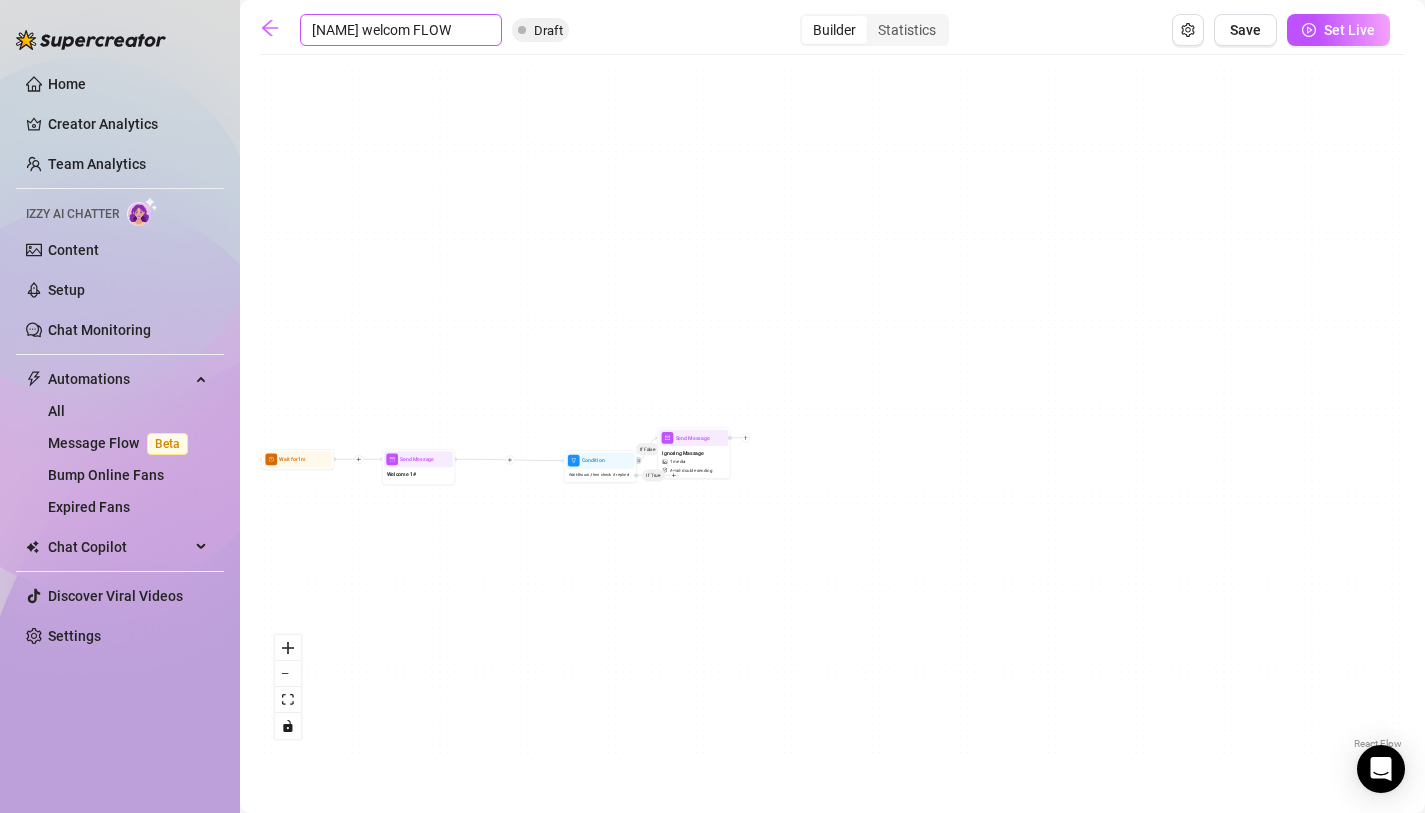 click on "[NAME] welcom FLOW" at bounding box center (401, 30) 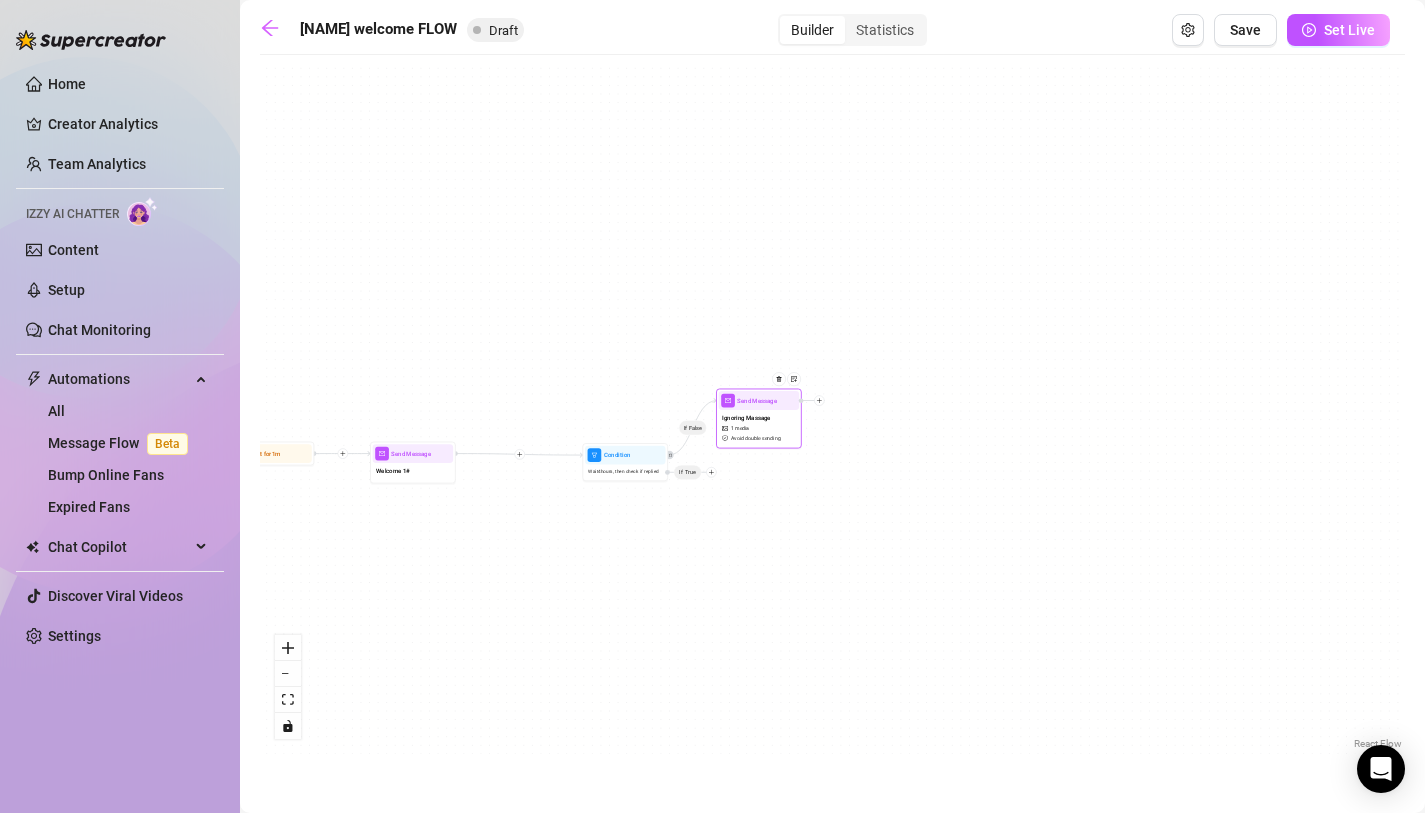 drag, startPoint x: 747, startPoint y: 451, endPoint x: 785, endPoint y: 413, distance: 53.740116 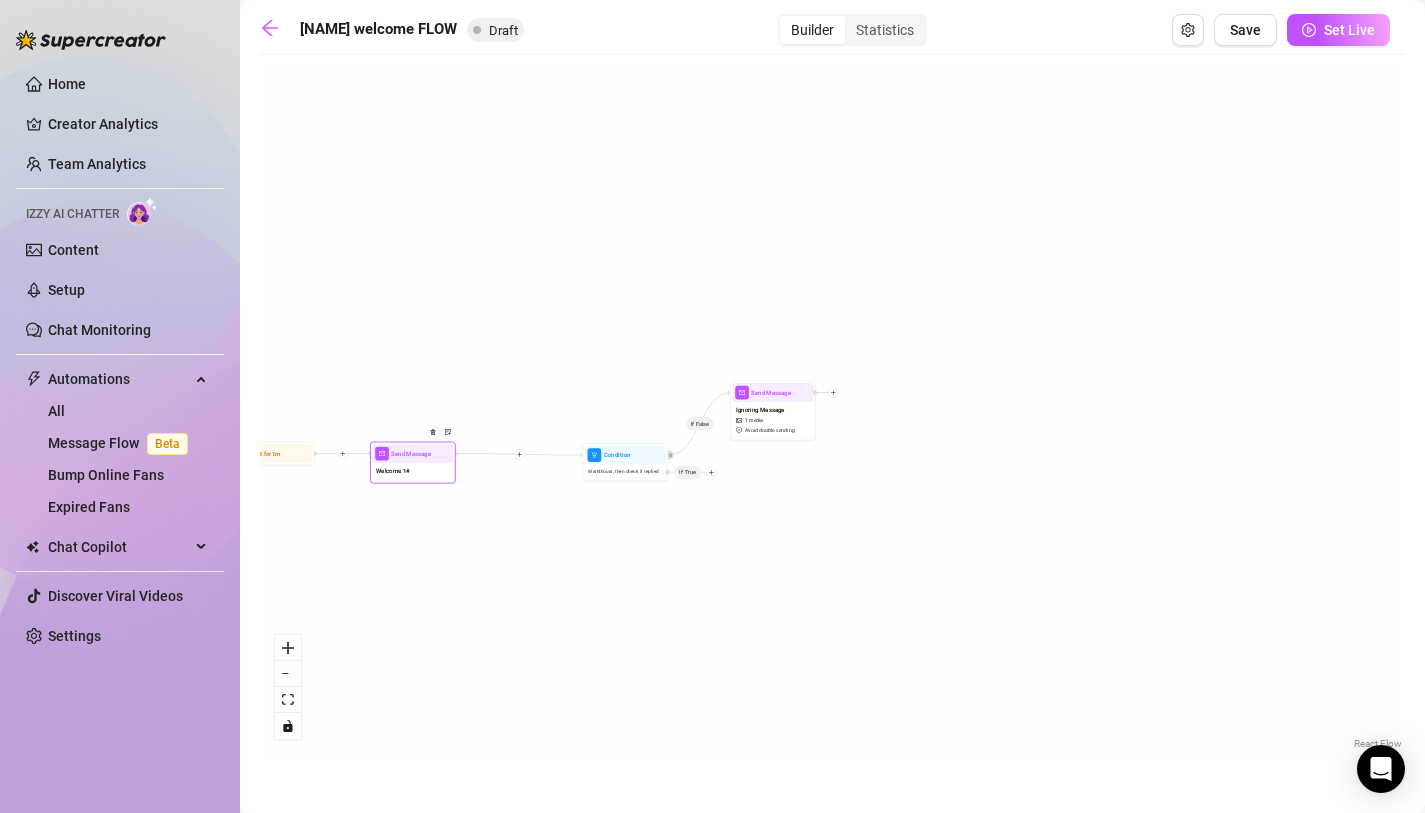 click on "Welcome 1#" at bounding box center (413, 472) 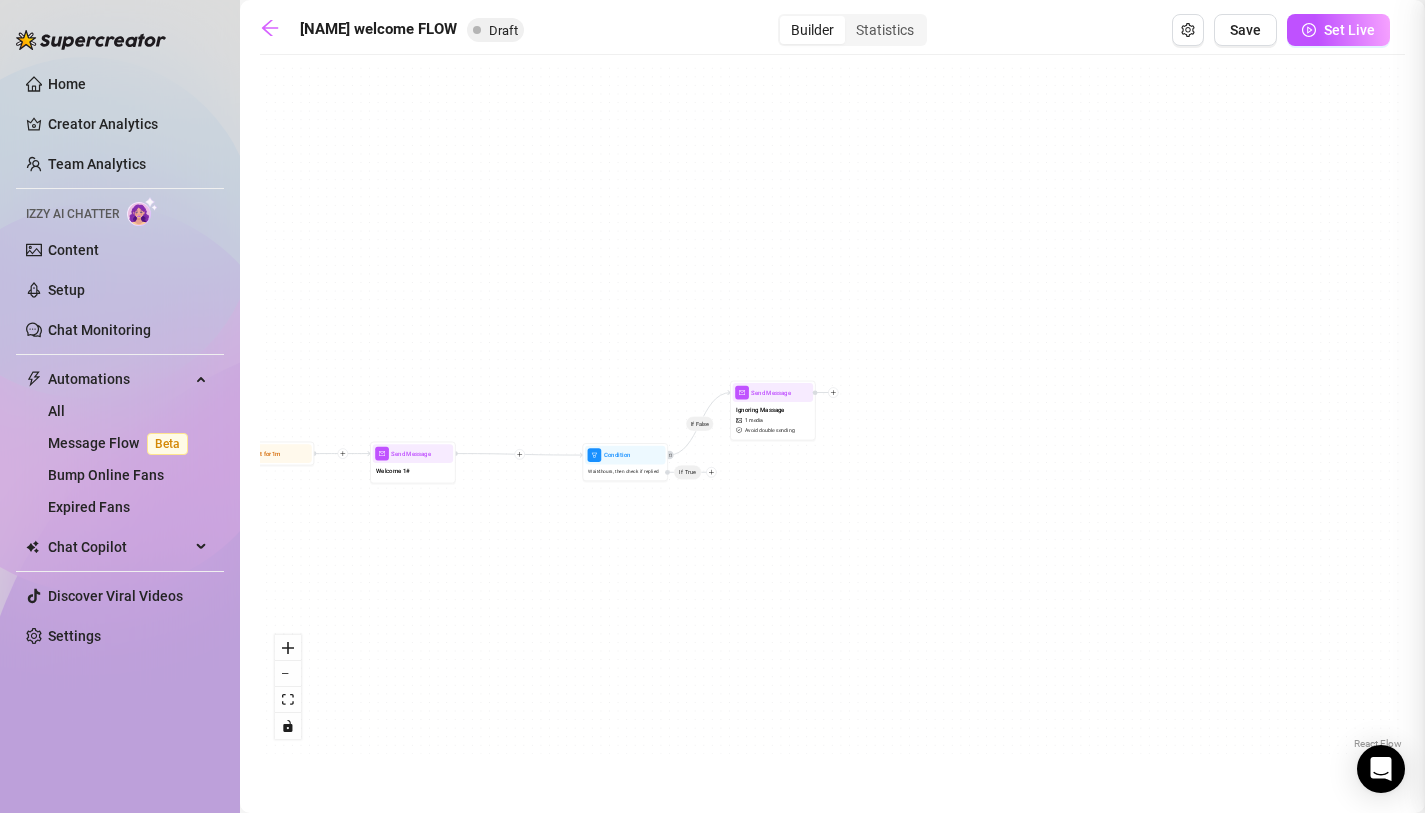 type on "היי פאפיייי ברוך הבאאא 💜 אני [NAME] ואתה? ☺️ איך מצאת את האונלי שלי? מהטלגרם בטח אה" 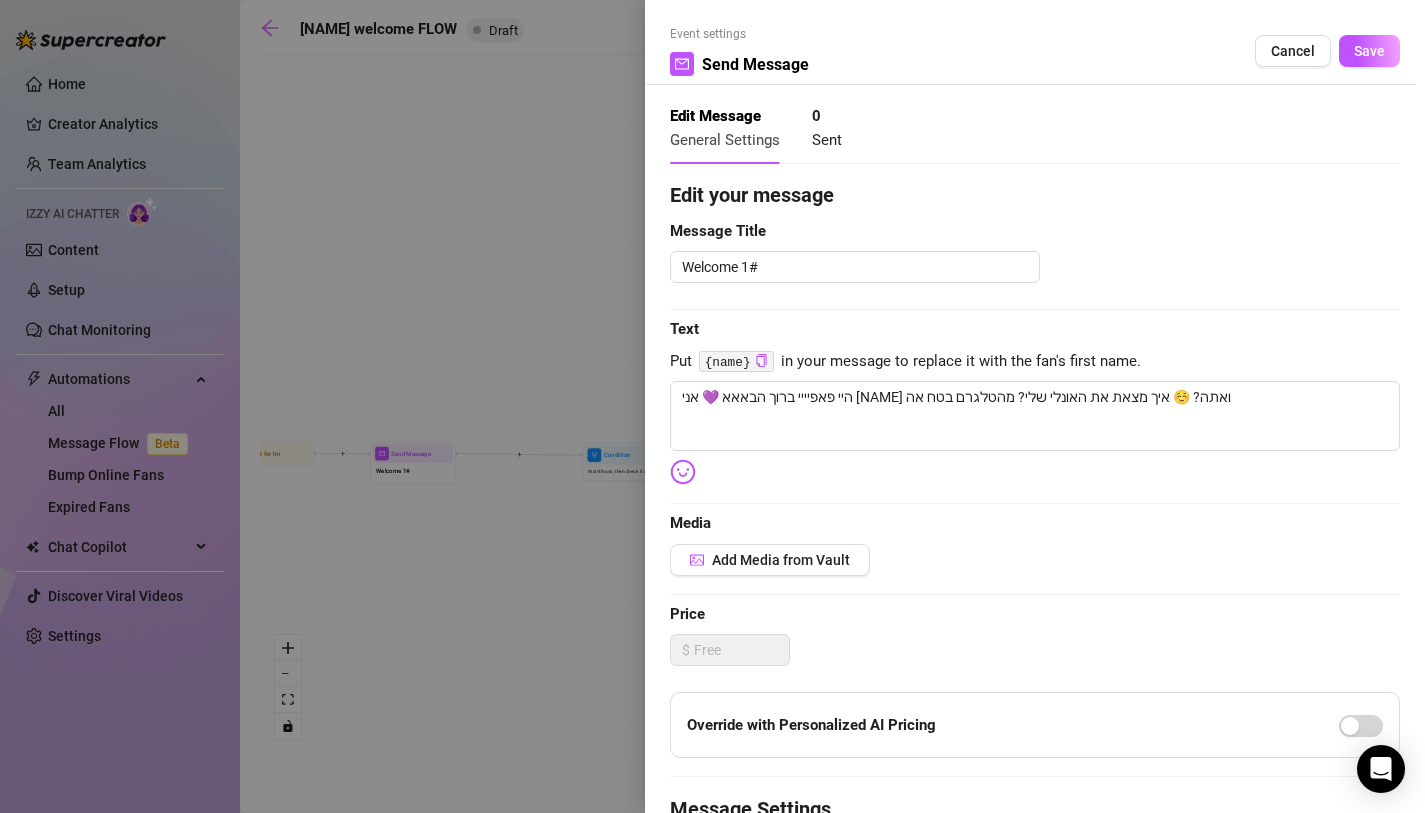 type 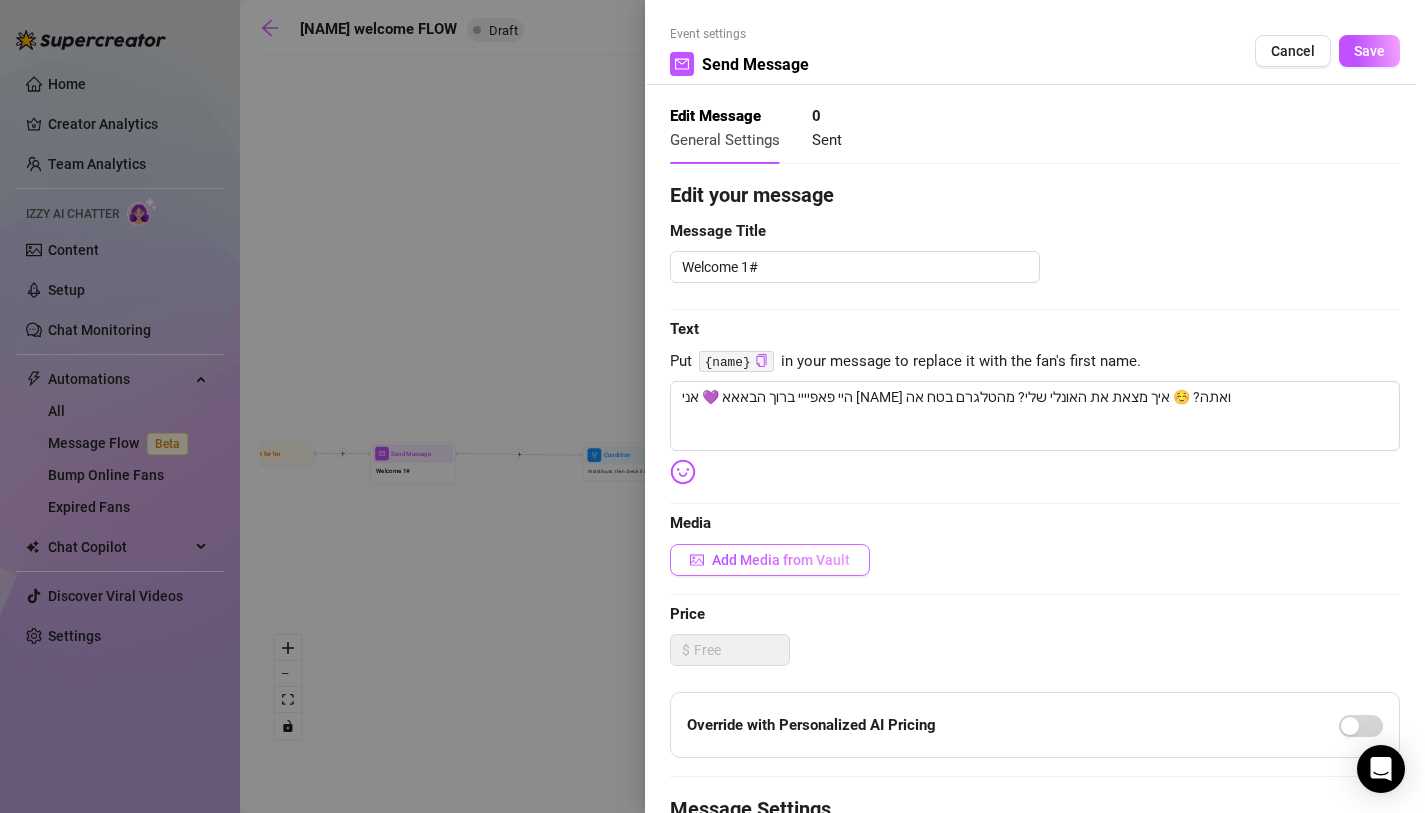 click on "Add Media from Vault" at bounding box center (781, 560) 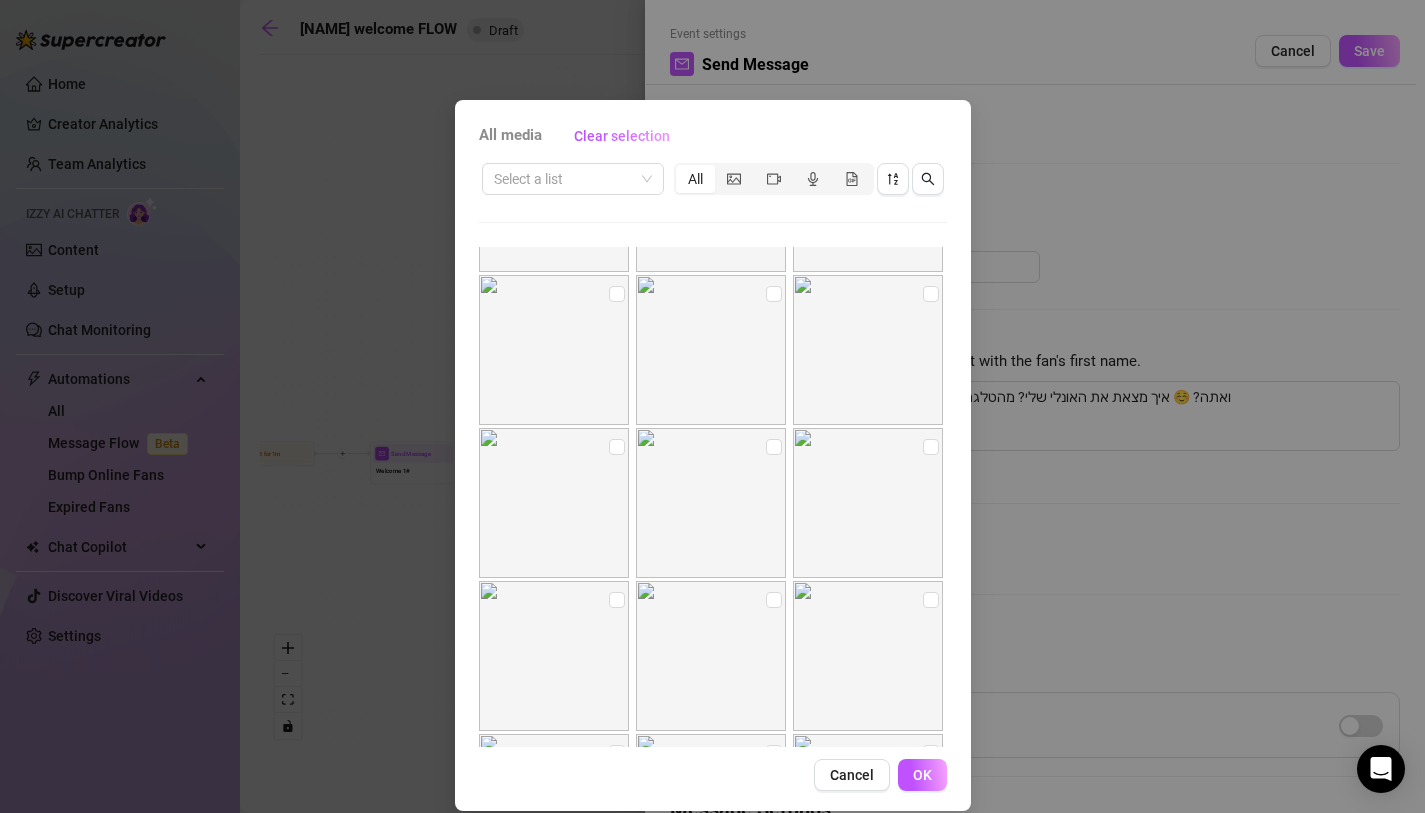 scroll, scrollTop: 754, scrollLeft: 0, axis: vertical 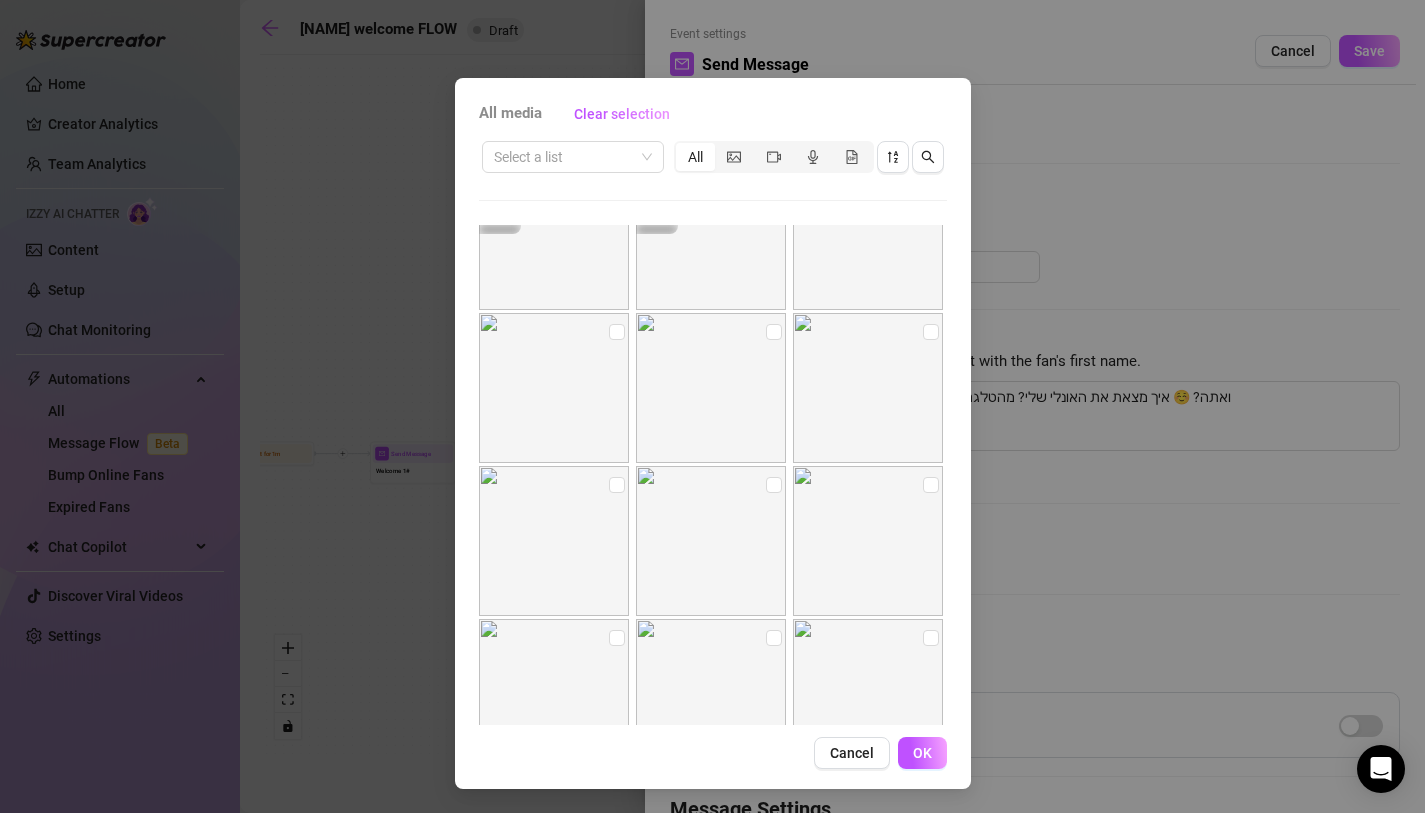 click at bounding box center [554, 541] 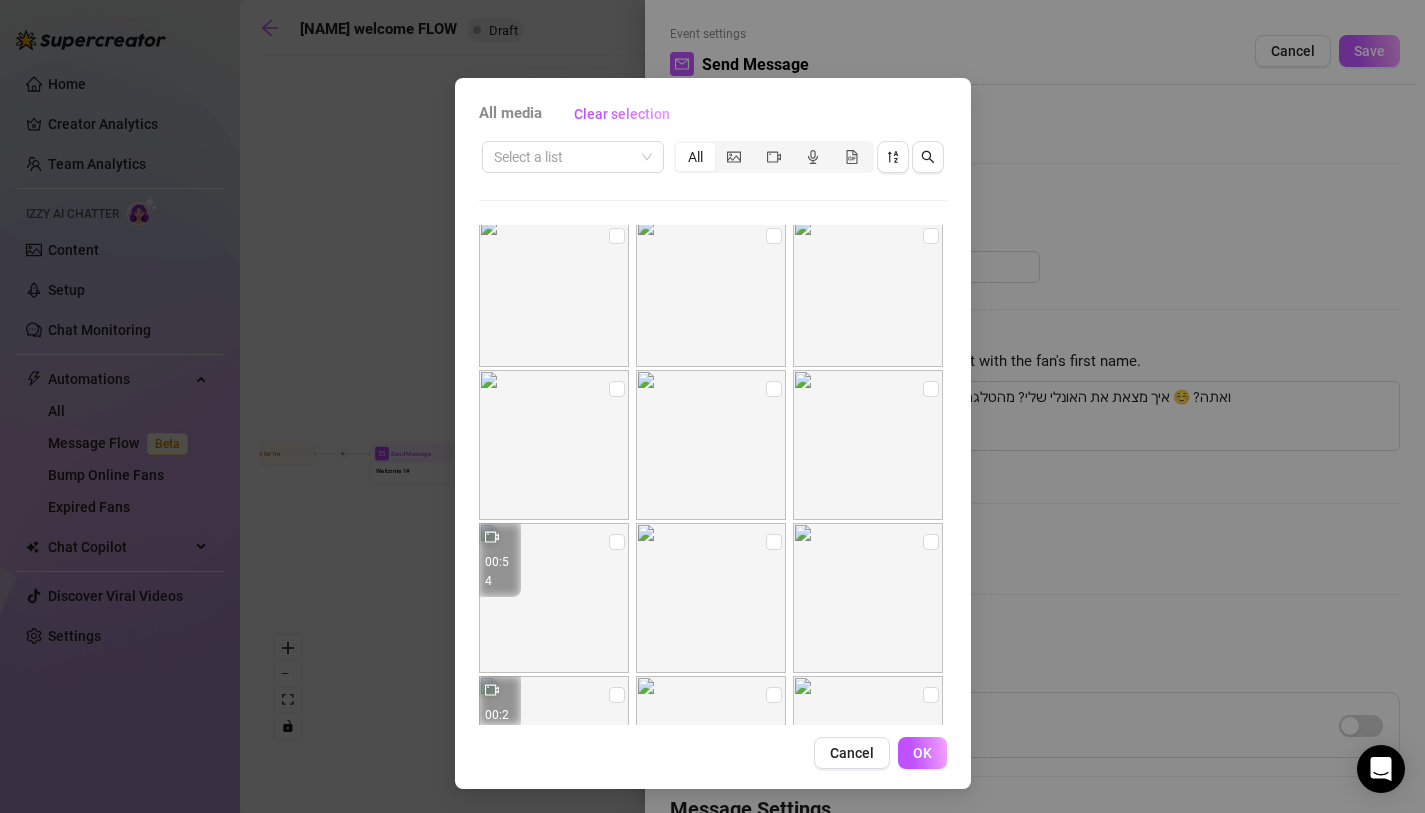 scroll, scrollTop: 8582, scrollLeft: 0, axis: vertical 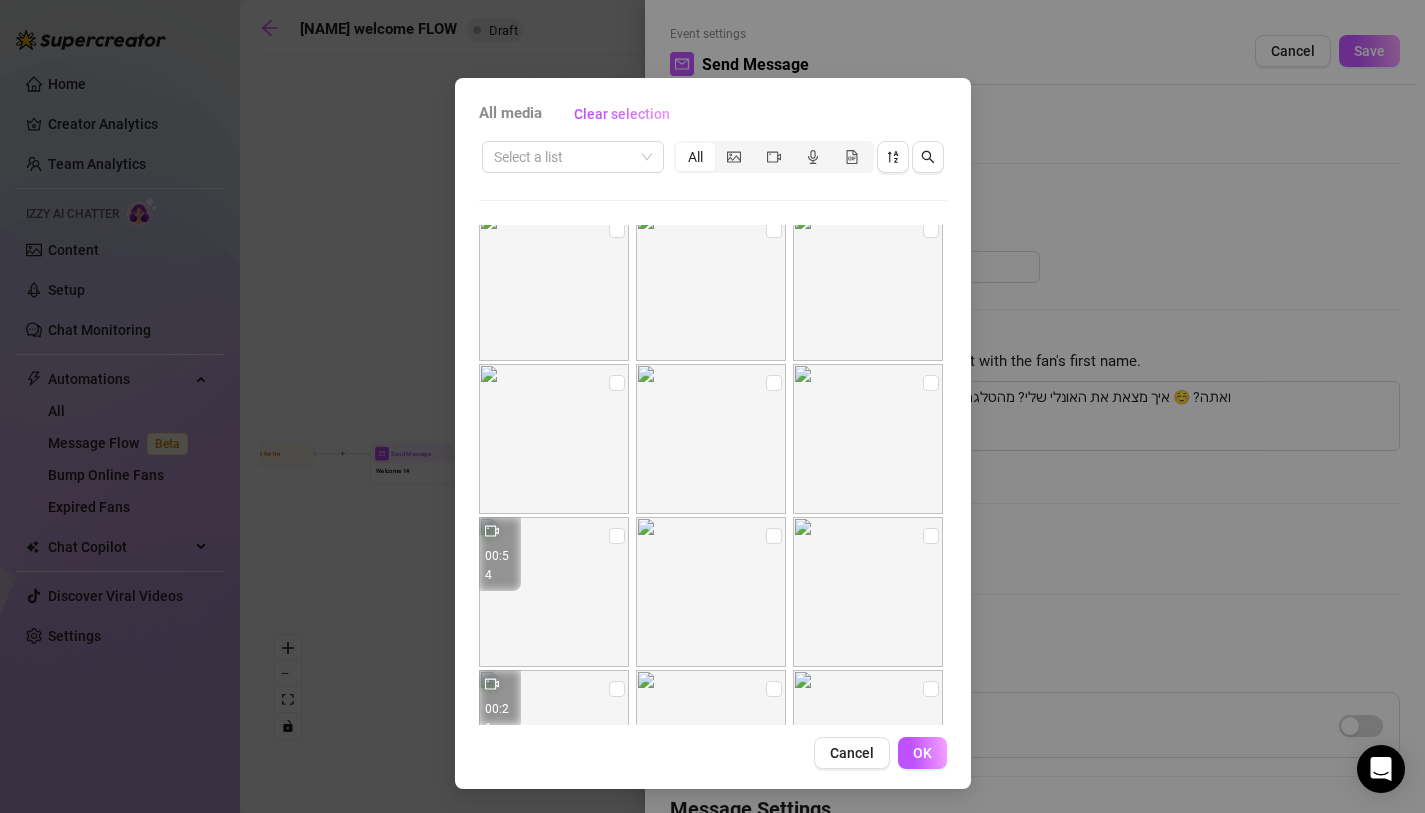 click at bounding box center [554, 439] 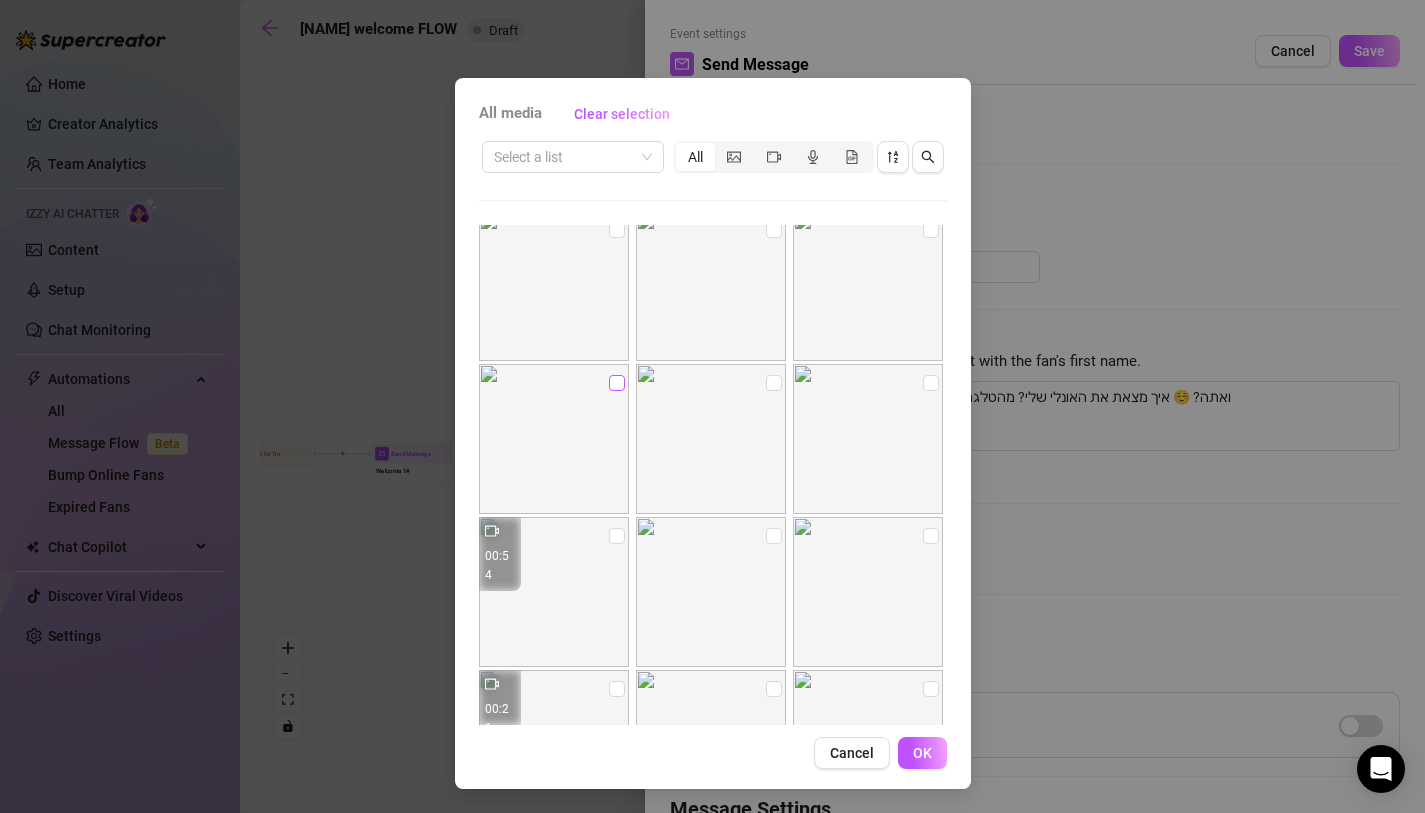 click at bounding box center (617, 383) 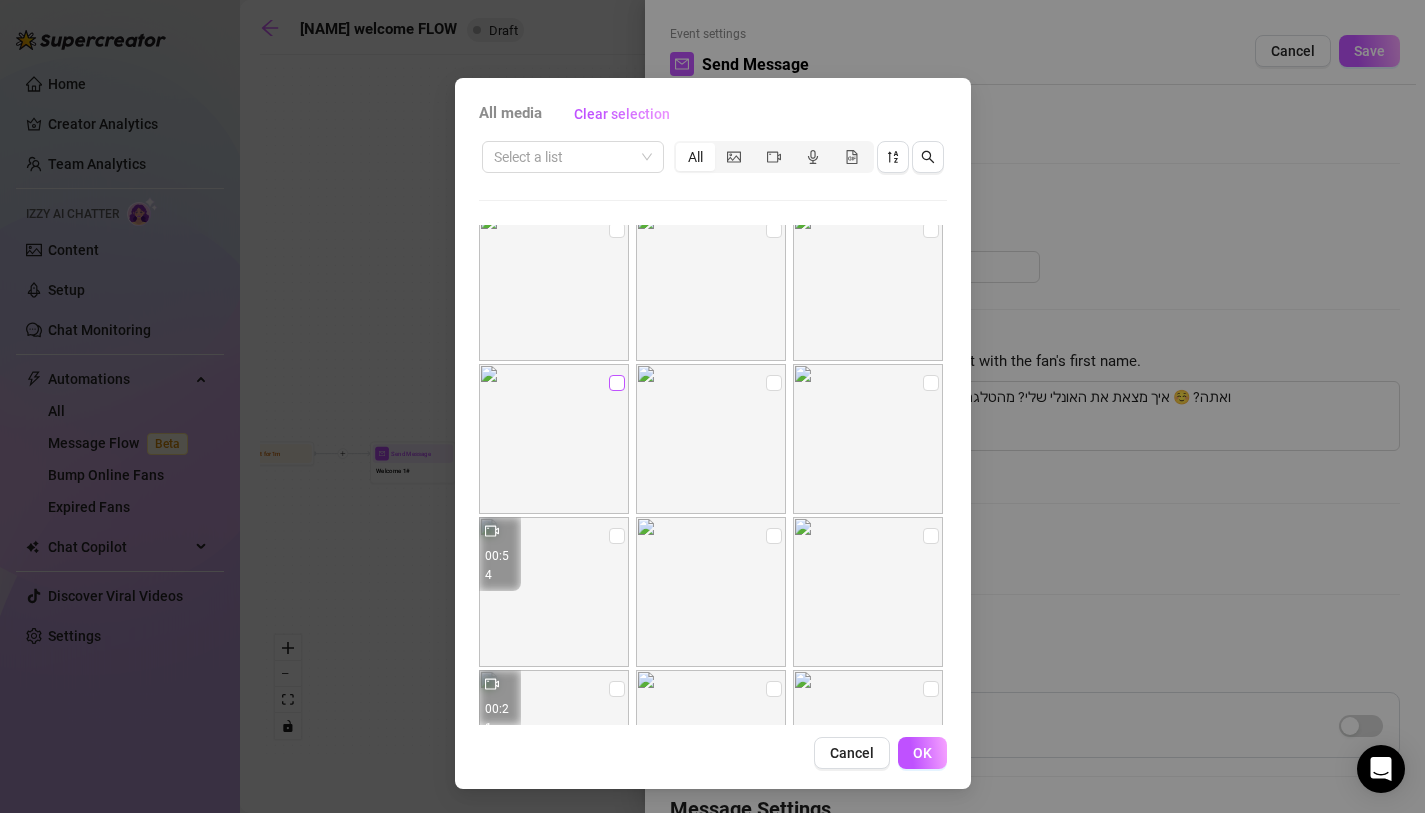 checkbox on "true" 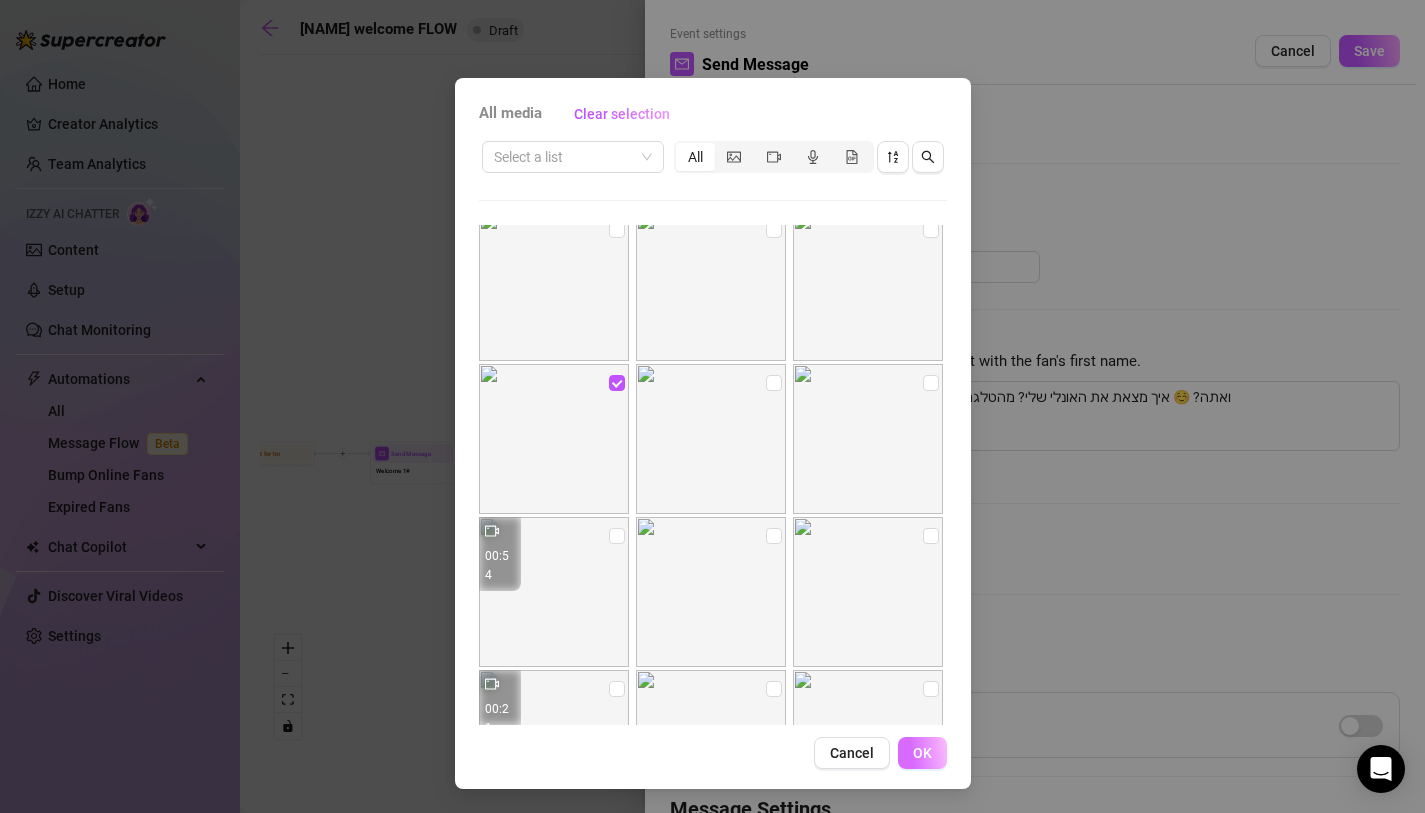 click on "OK" at bounding box center (922, 753) 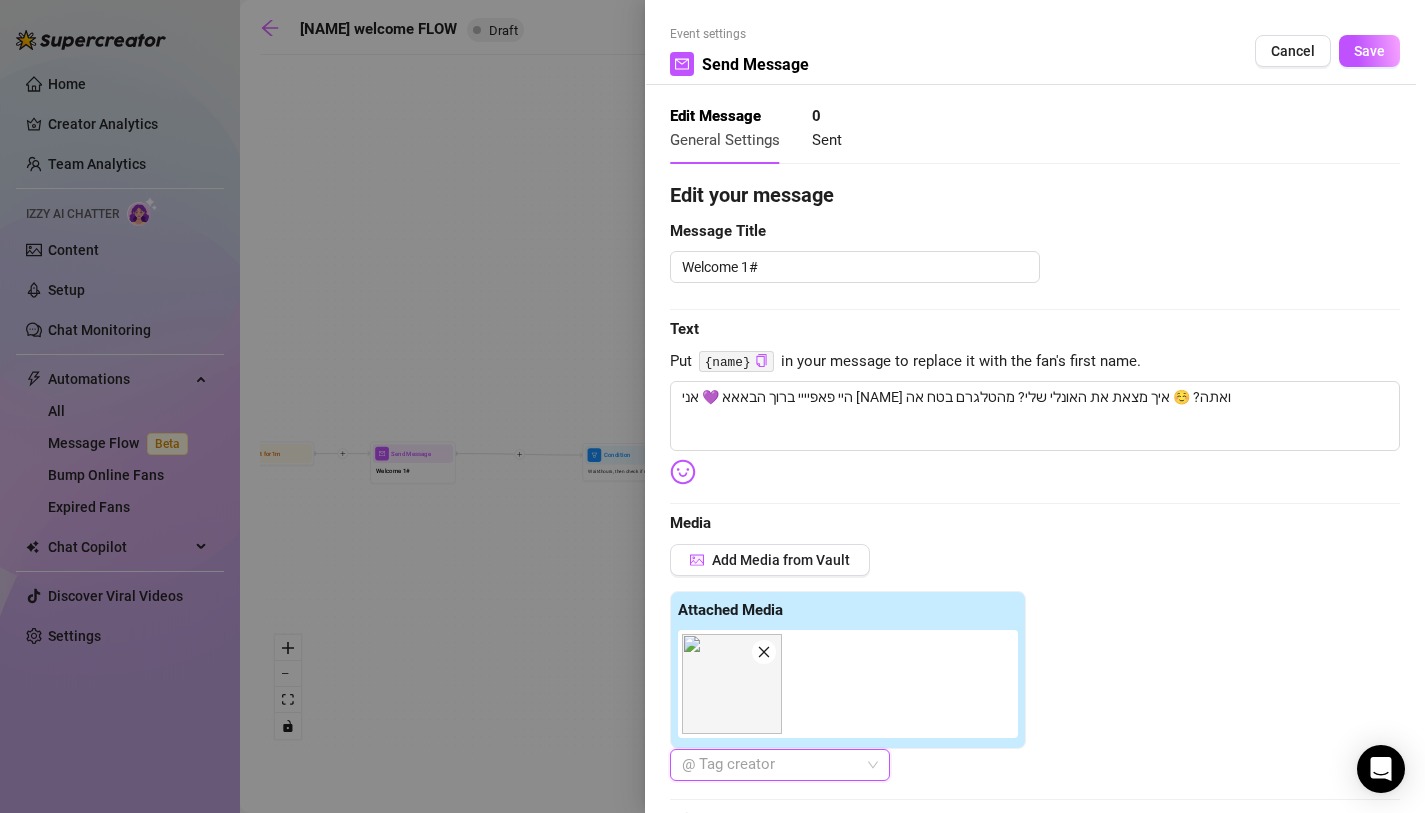 click at bounding box center (732, 684) 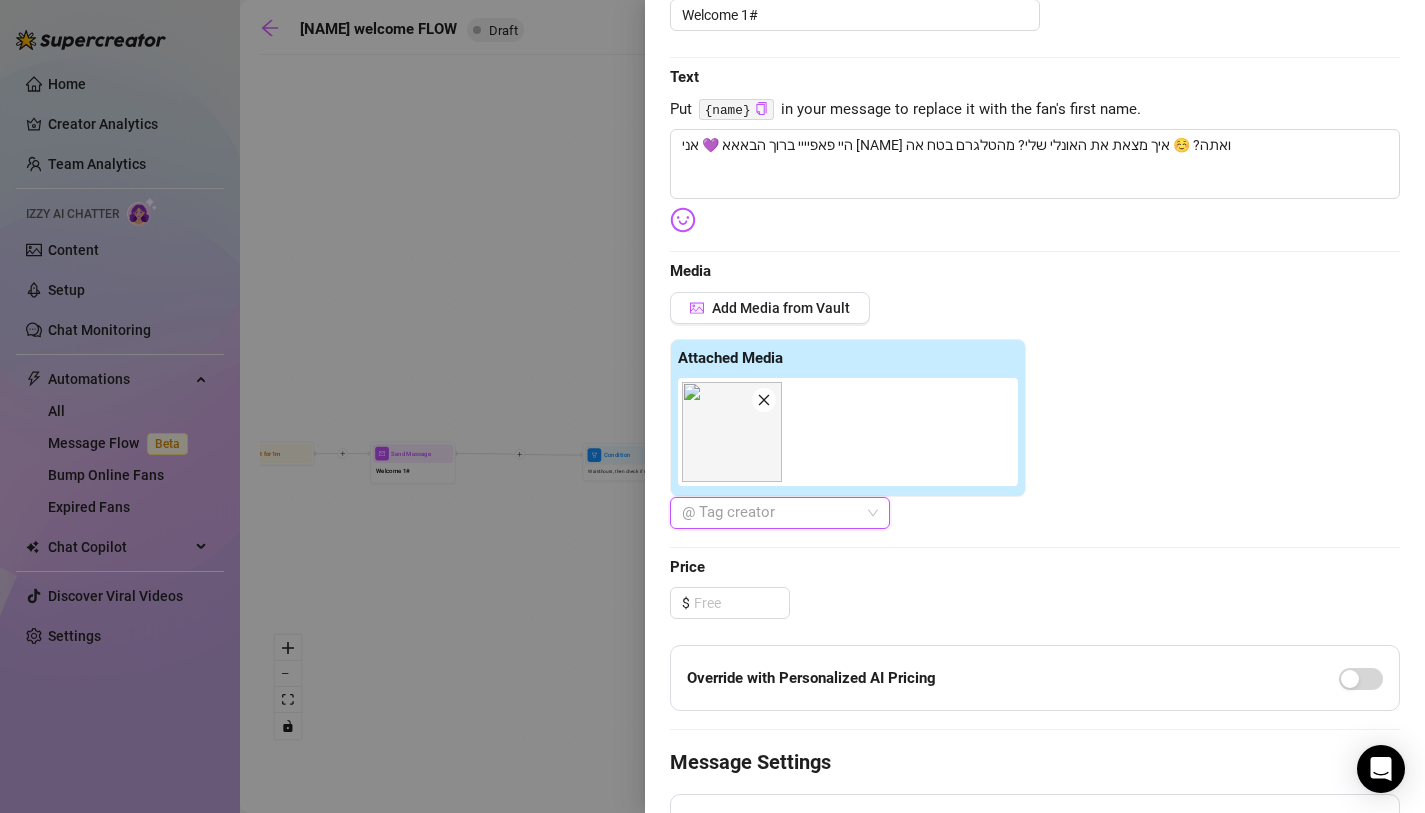 scroll, scrollTop: 215, scrollLeft: 0, axis: vertical 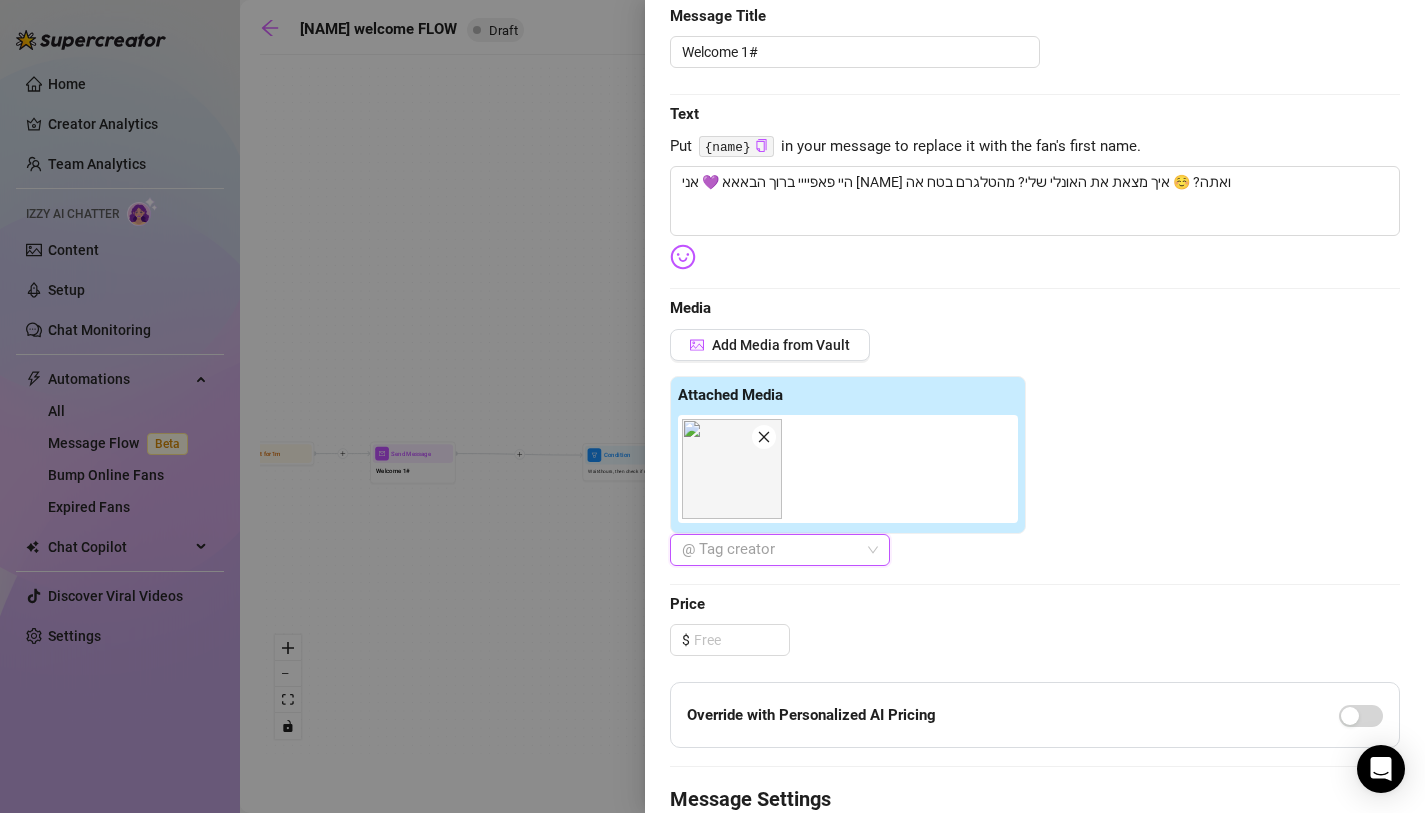 click 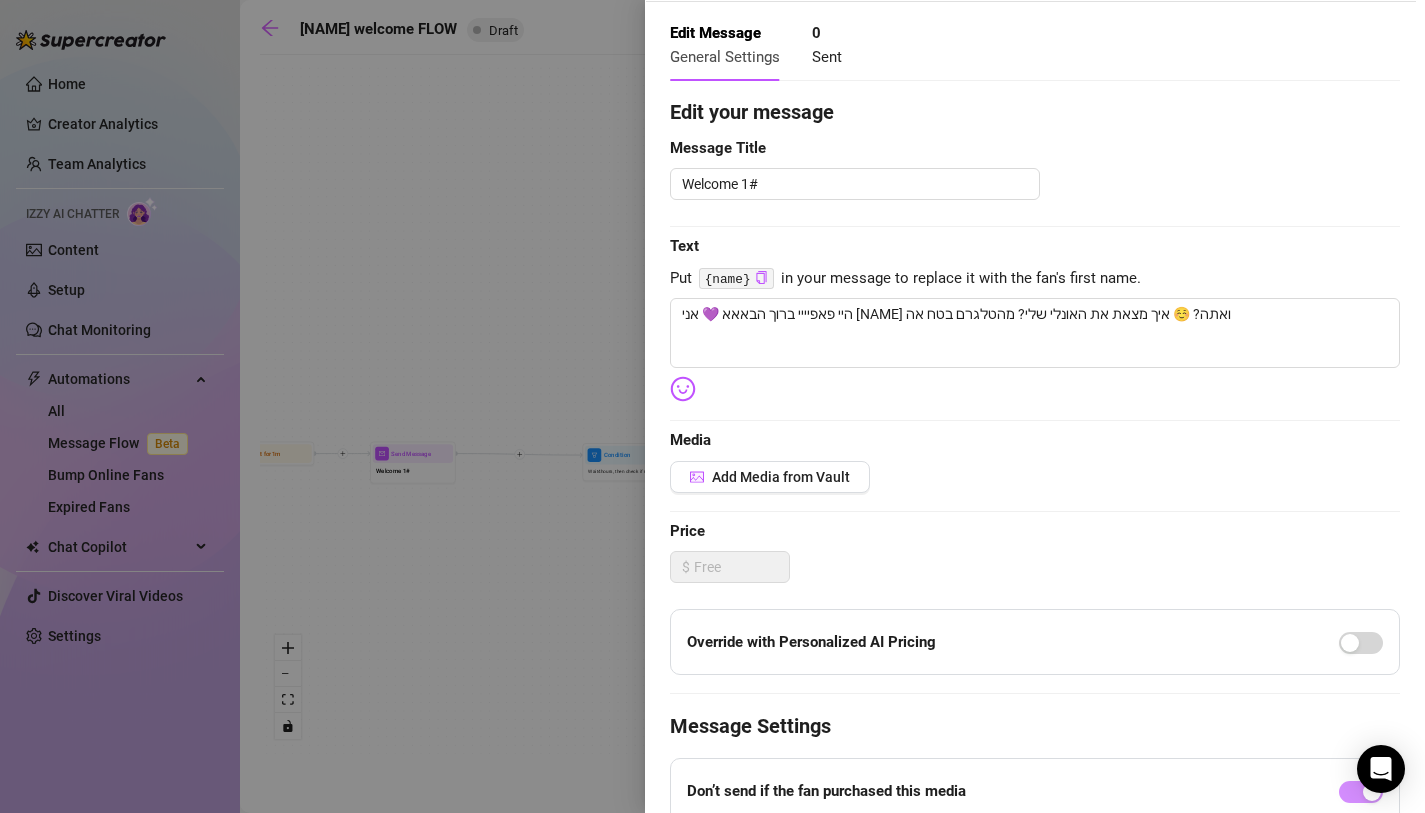 scroll, scrollTop: 0, scrollLeft: 0, axis: both 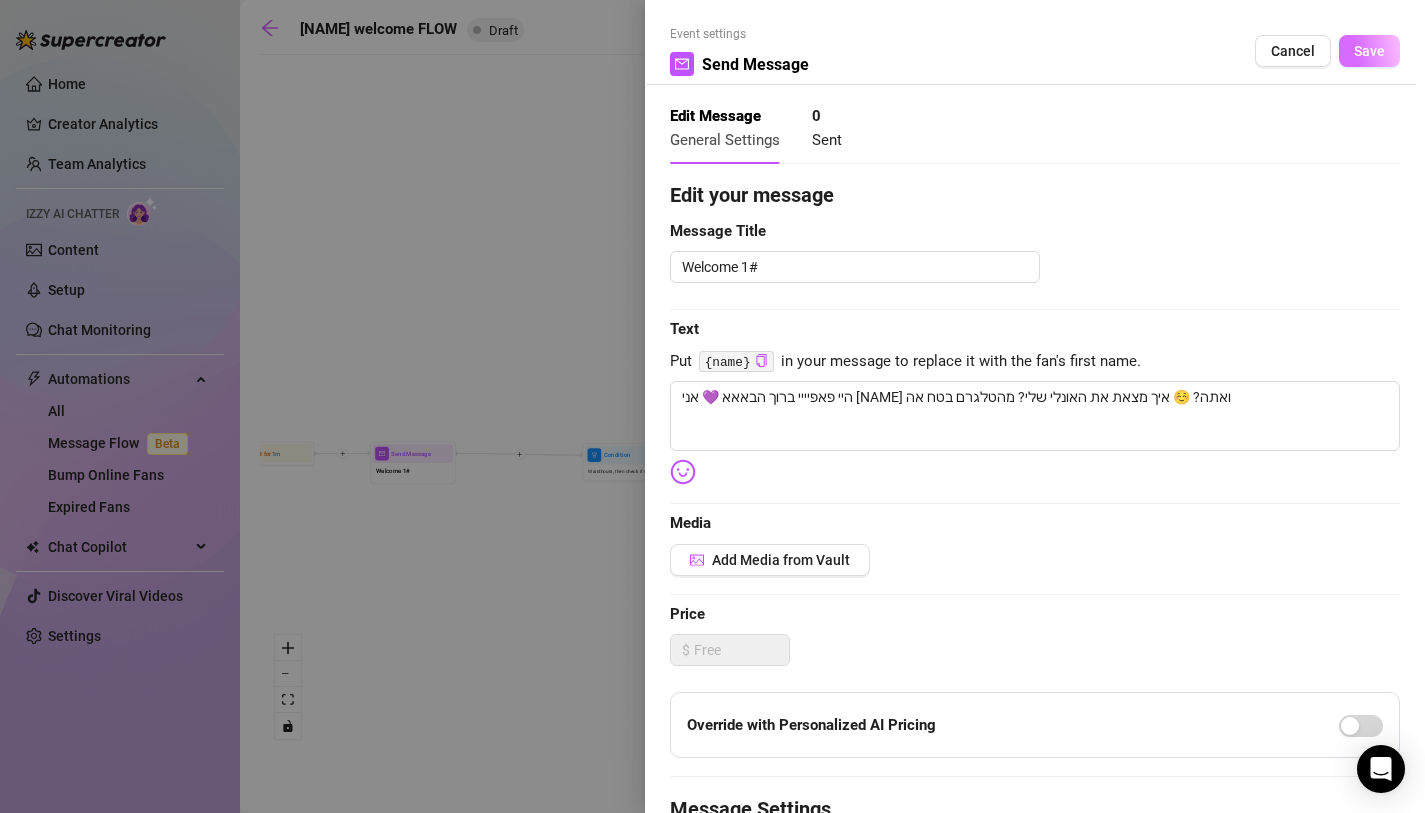 click on "Save" at bounding box center (1369, 51) 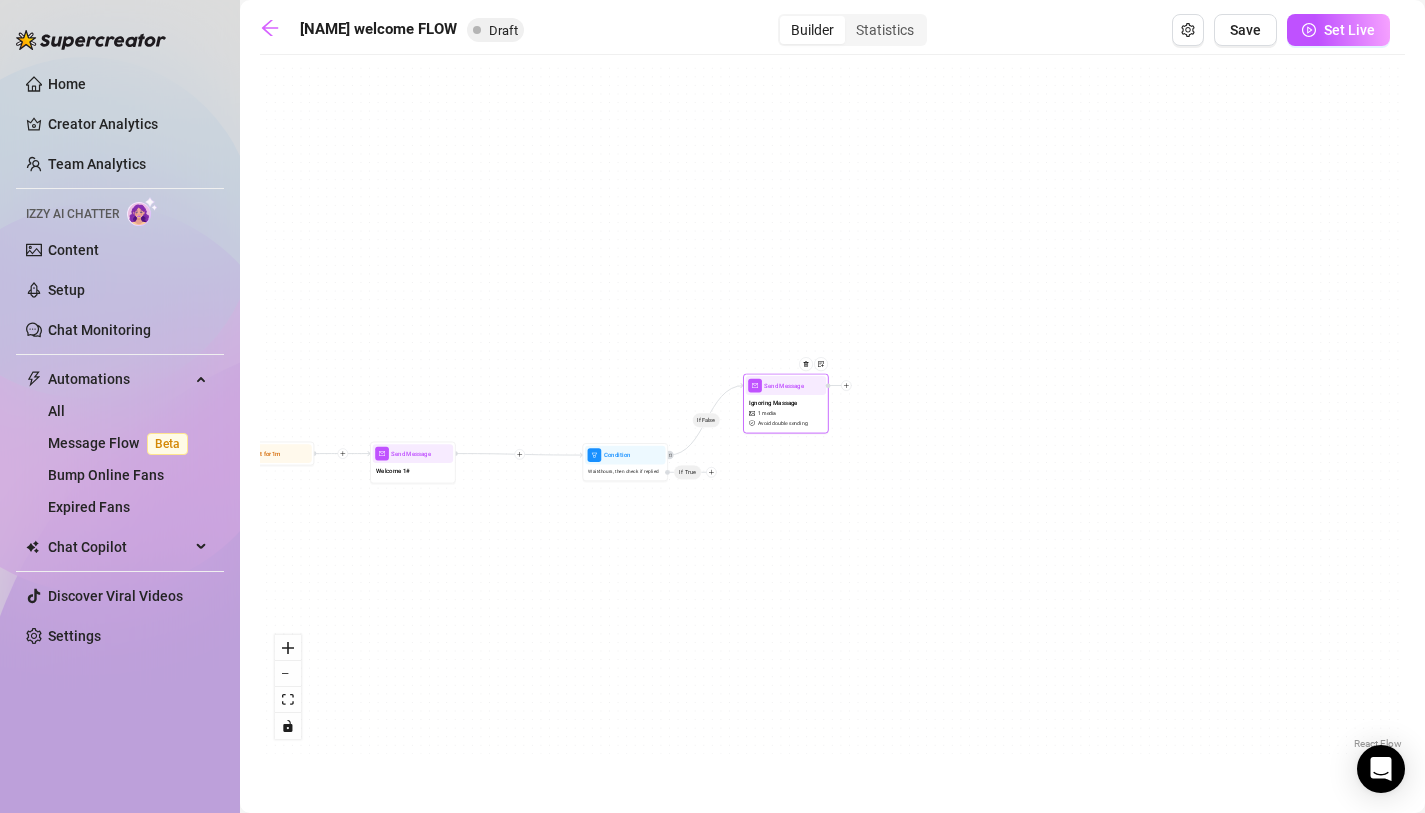 drag, startPoint x: 792, startPoint y: 433, endPoint x: 805, endPoint y: 426, distance: 14.764823 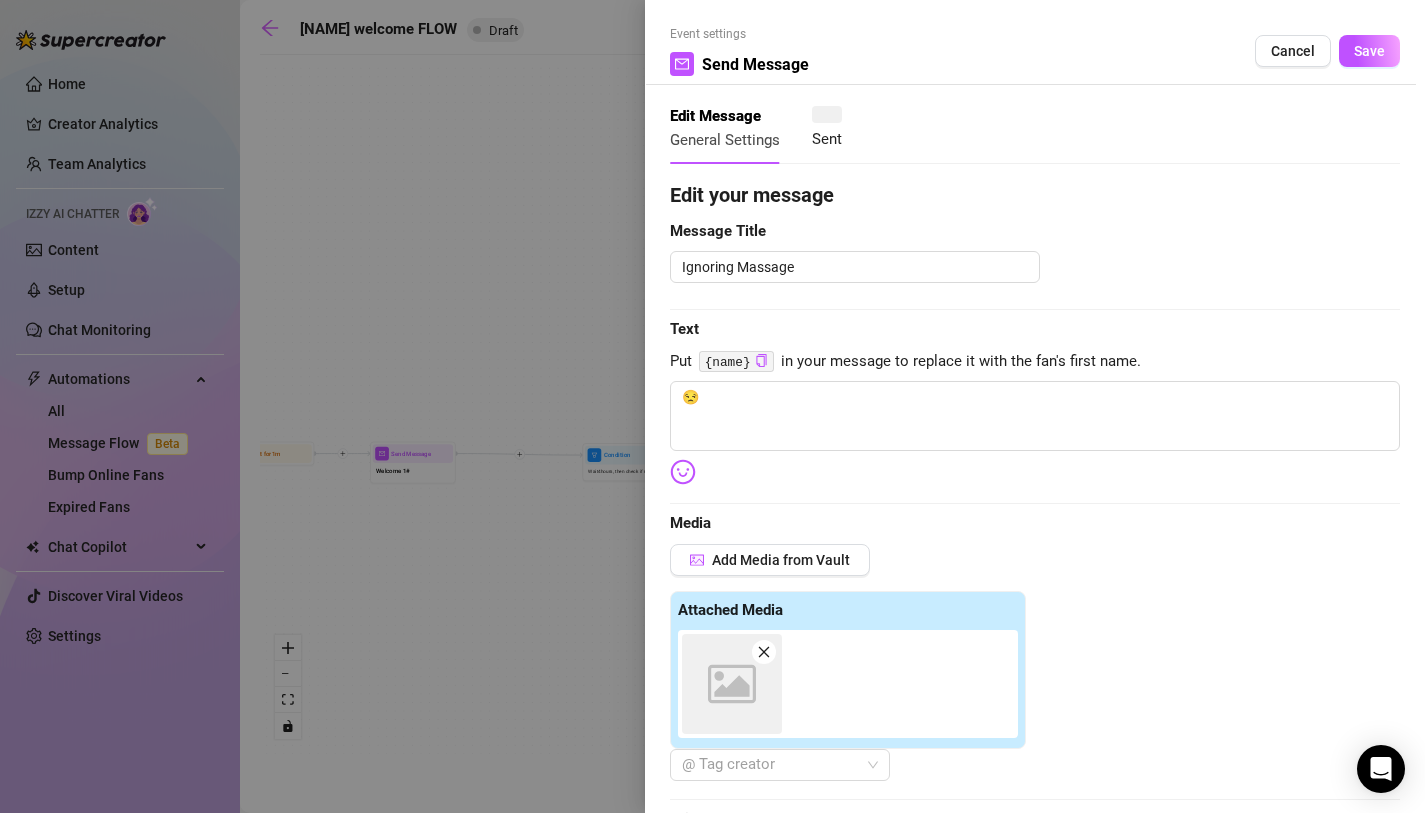 type 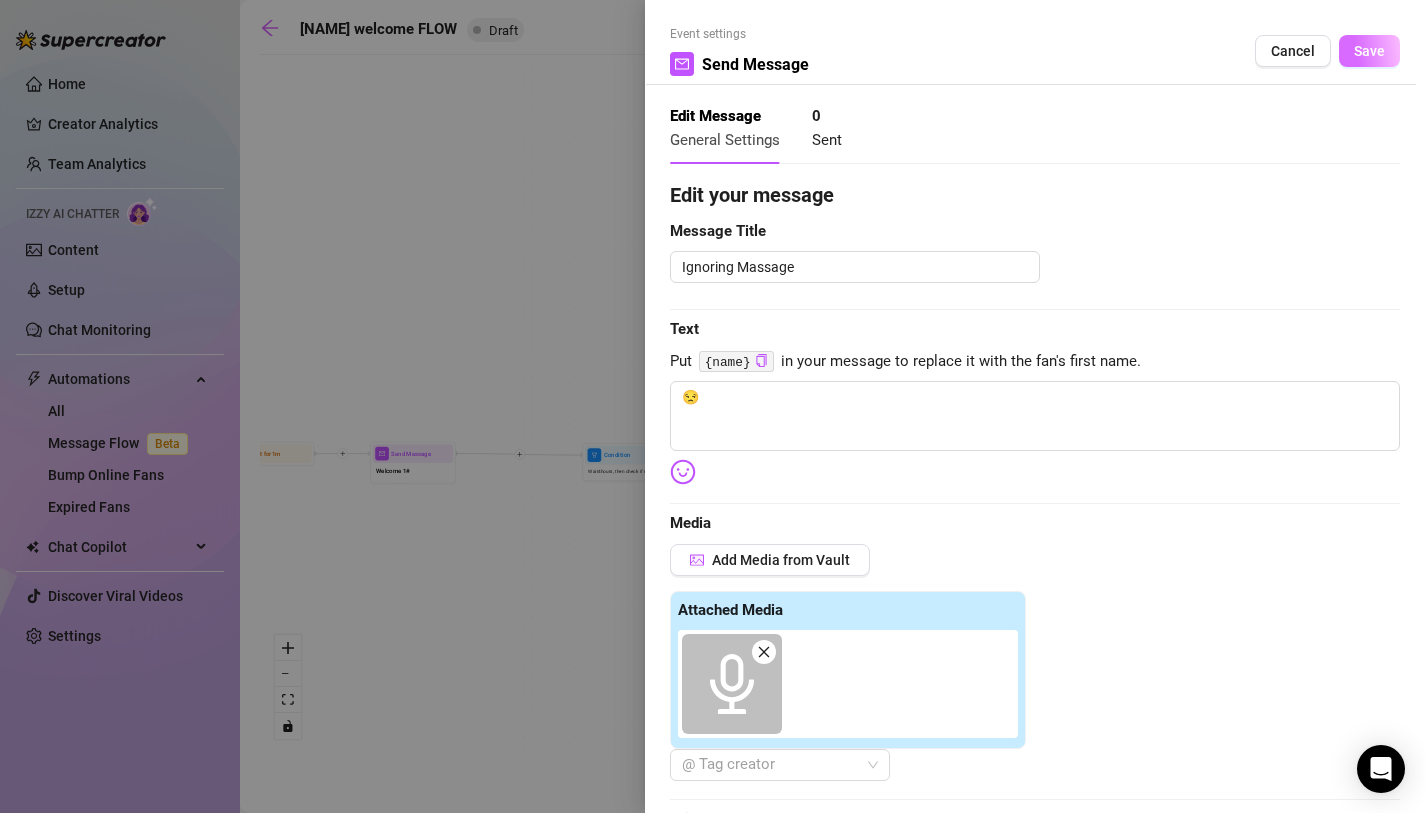 click on "Save" at bounding box center (1369, 51) 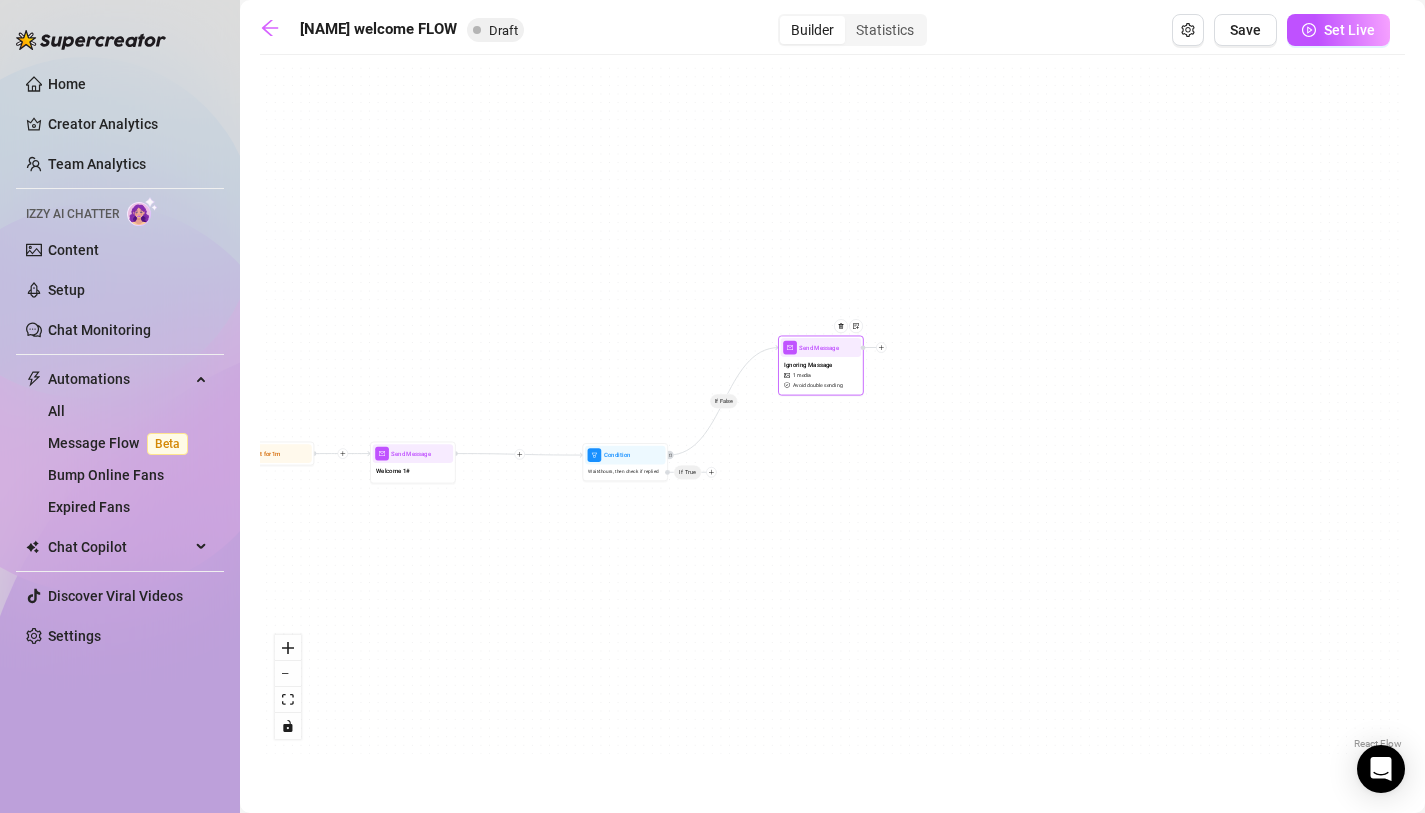 drag, startPoint x: 806, startPoint y: 403, endPoint x: 841, endPoint y: 364, distance: 52.40229 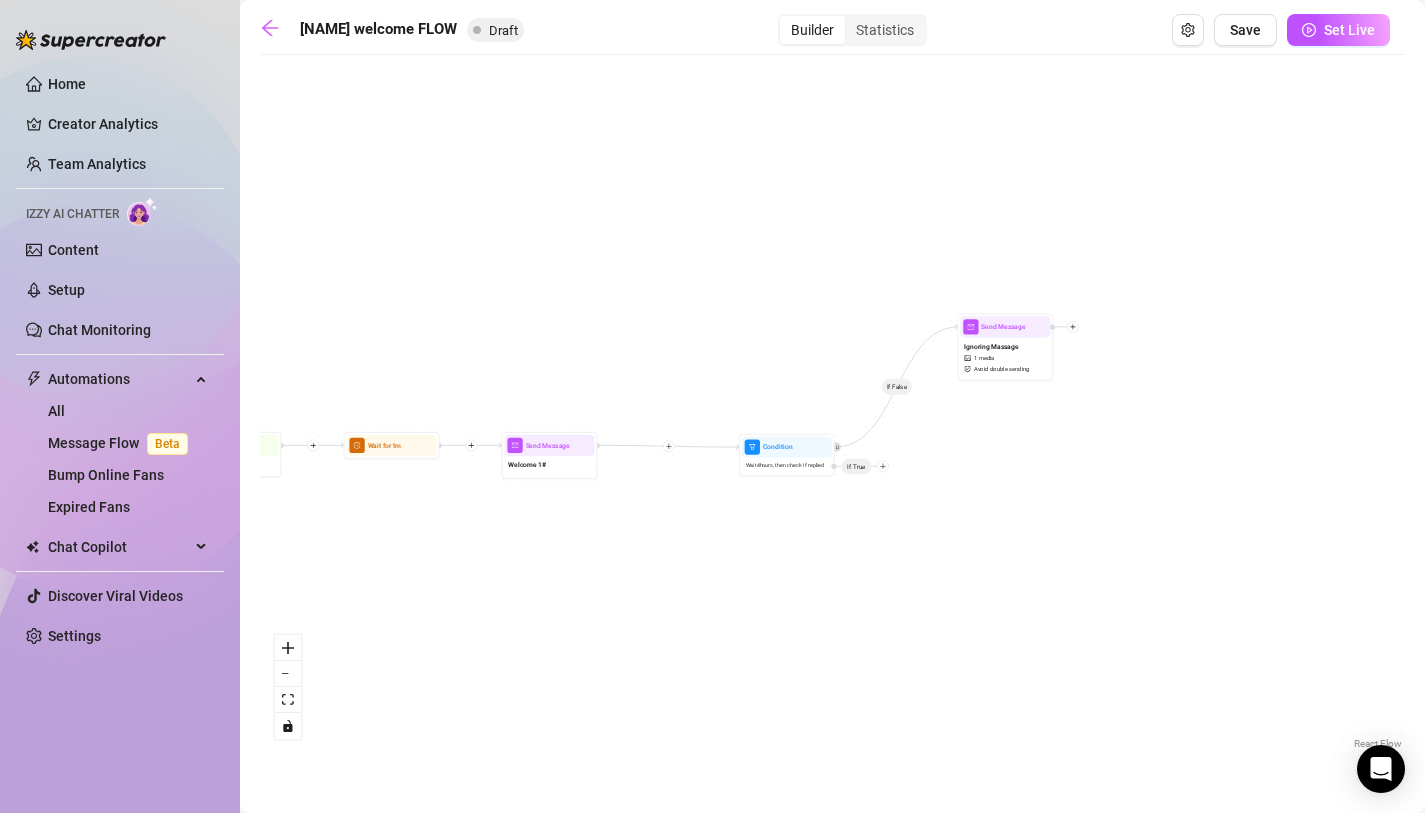 drag, startPoint x: 544, startPoint y: 532, endPoint x: 696, endPoint y: 533, distance: 152.0033 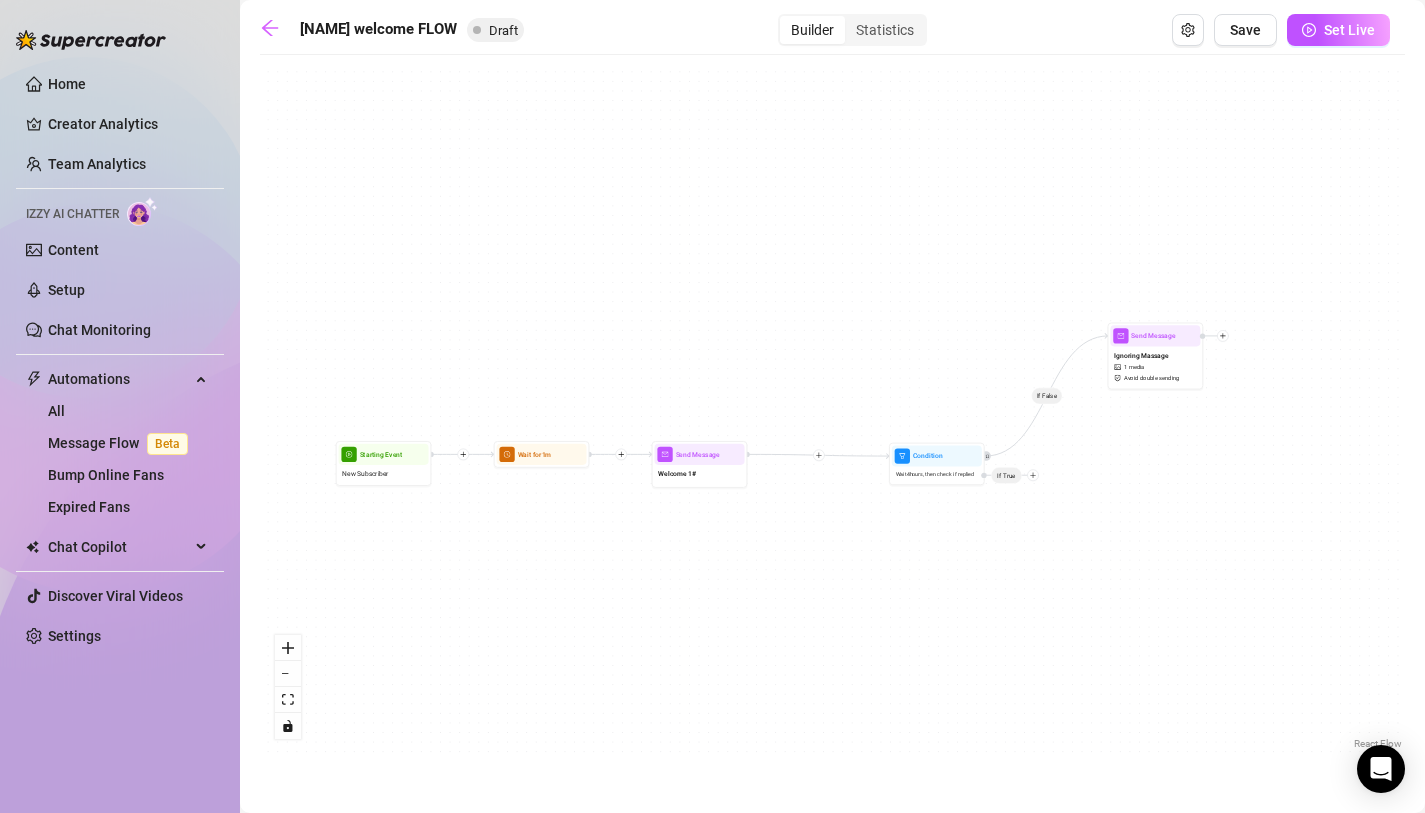 drag, startPoint x: 696, startPoint y: 533, endPoint x: 846, endPoint y: 542, distance: 150.26976 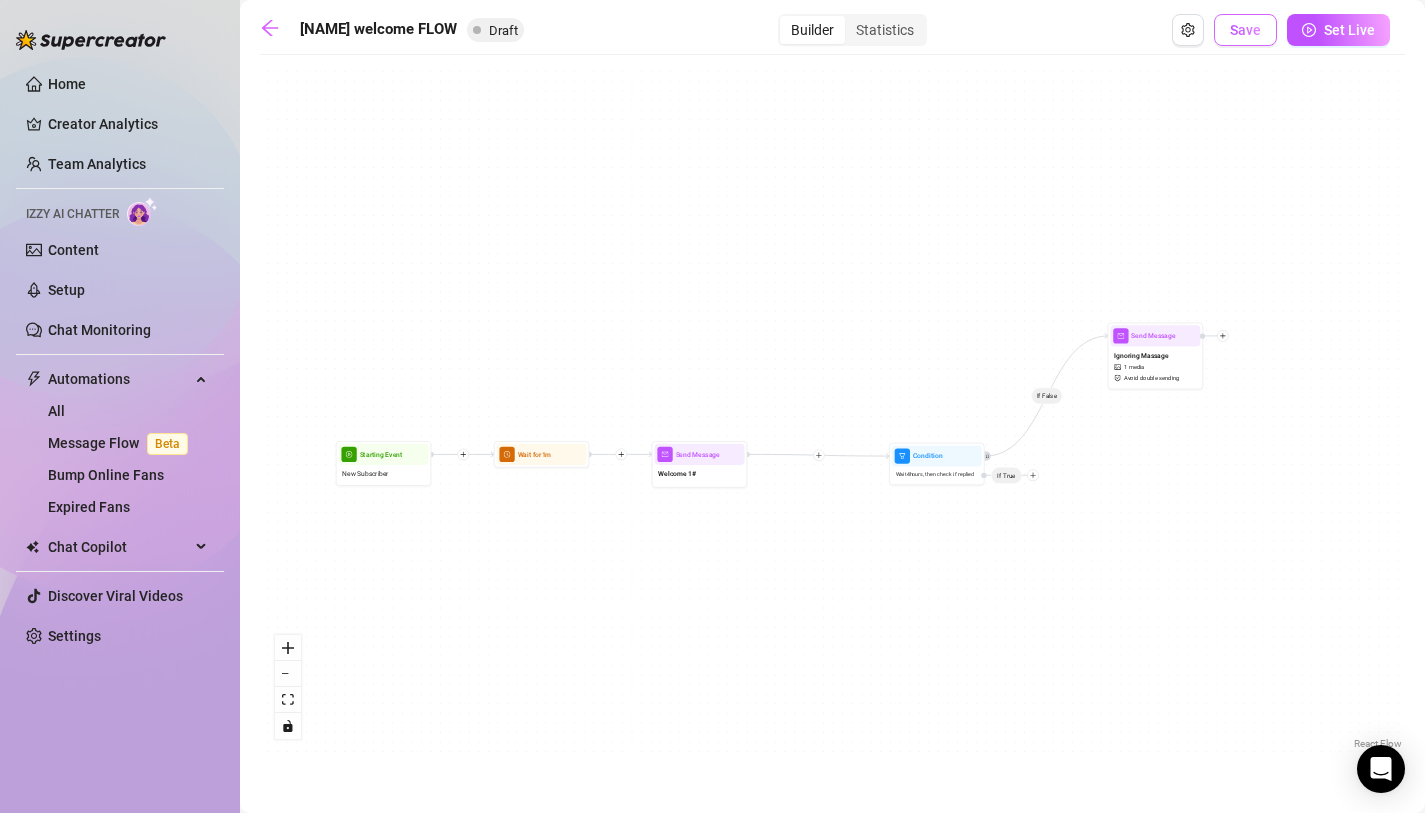 click on "Save" at bounding box center [1245, 30] 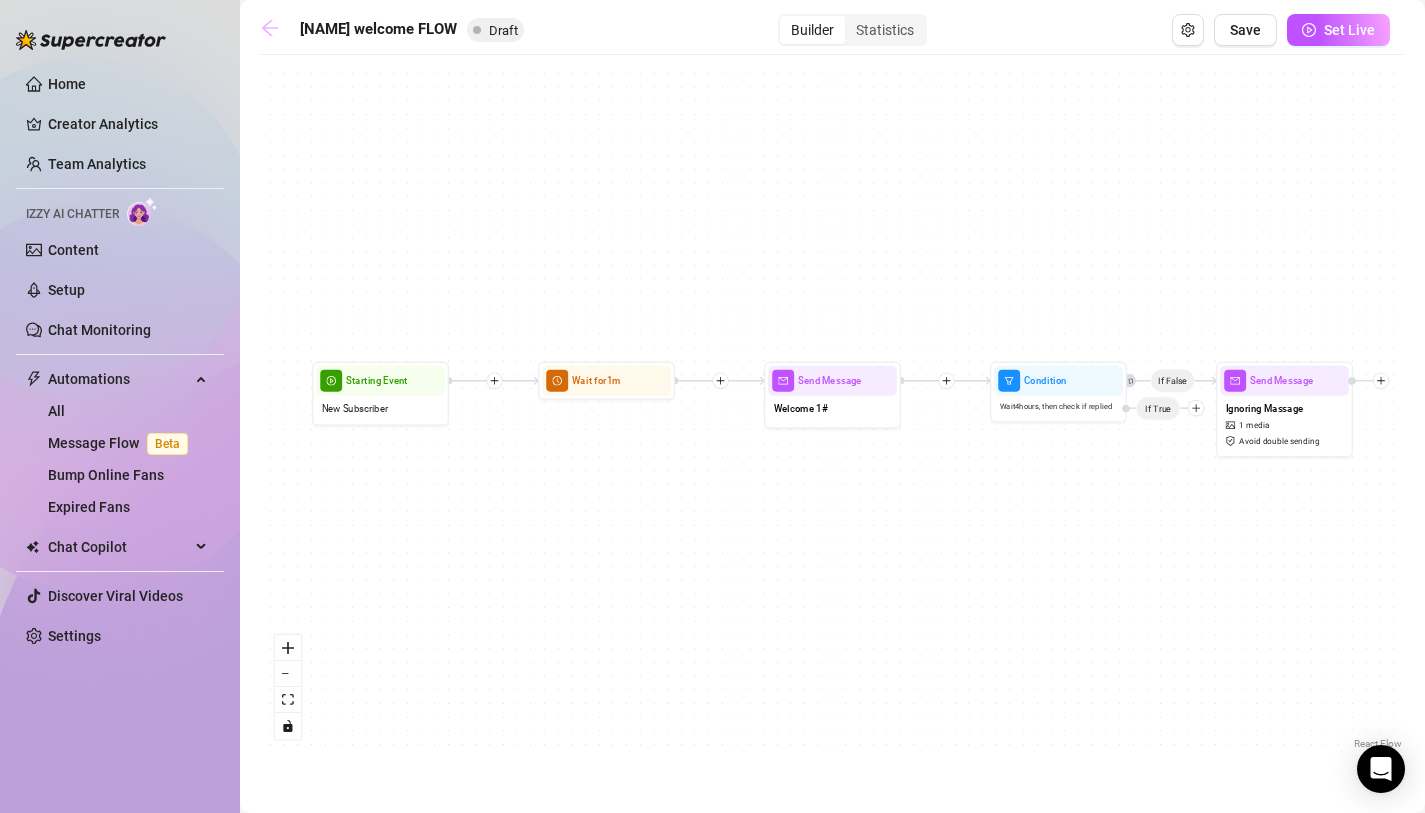 click 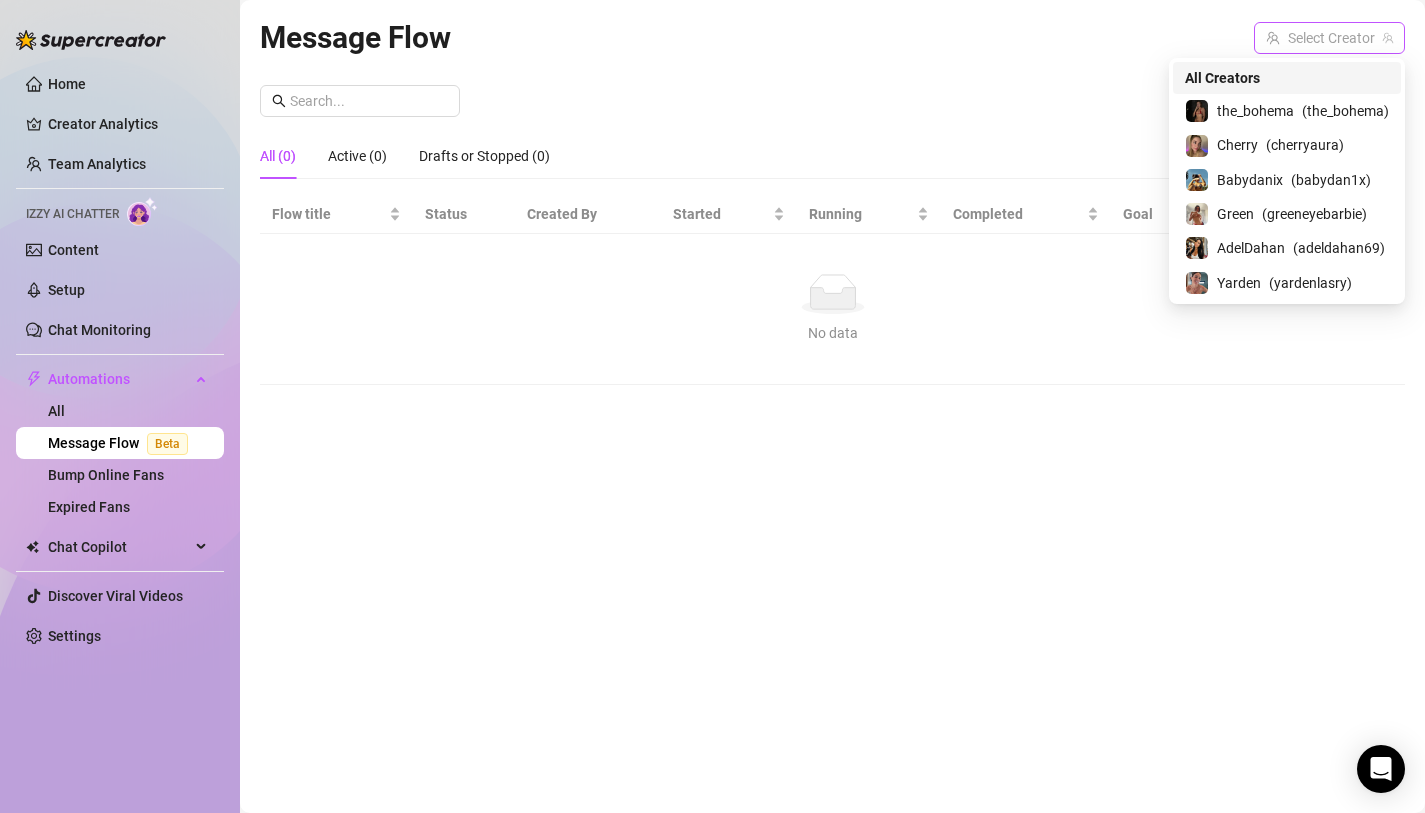 click at bounding box center [1320, 38] 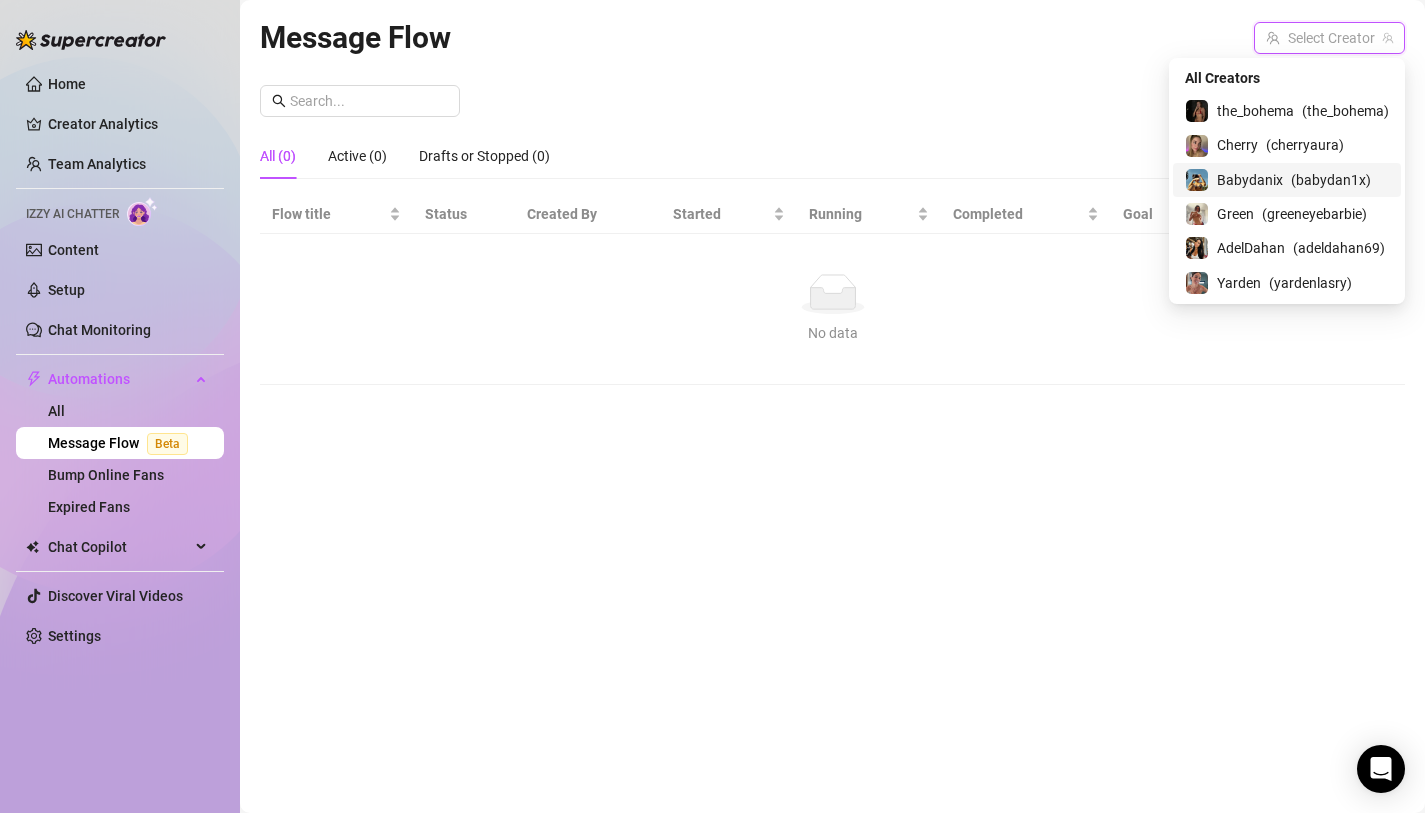click on "Babydanix" at bounding box center (1250, 180) 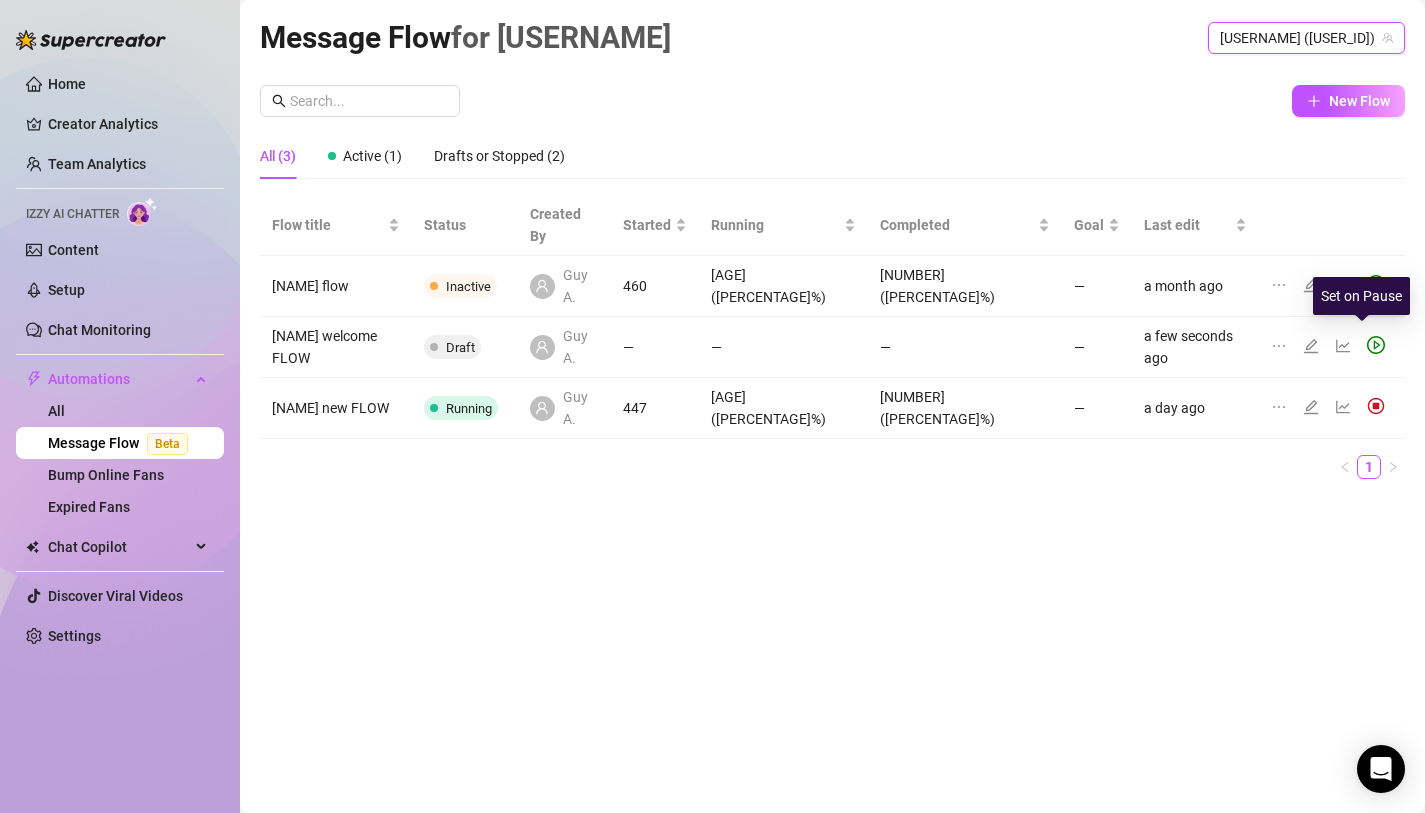 click at bounding box center [1376, 406] 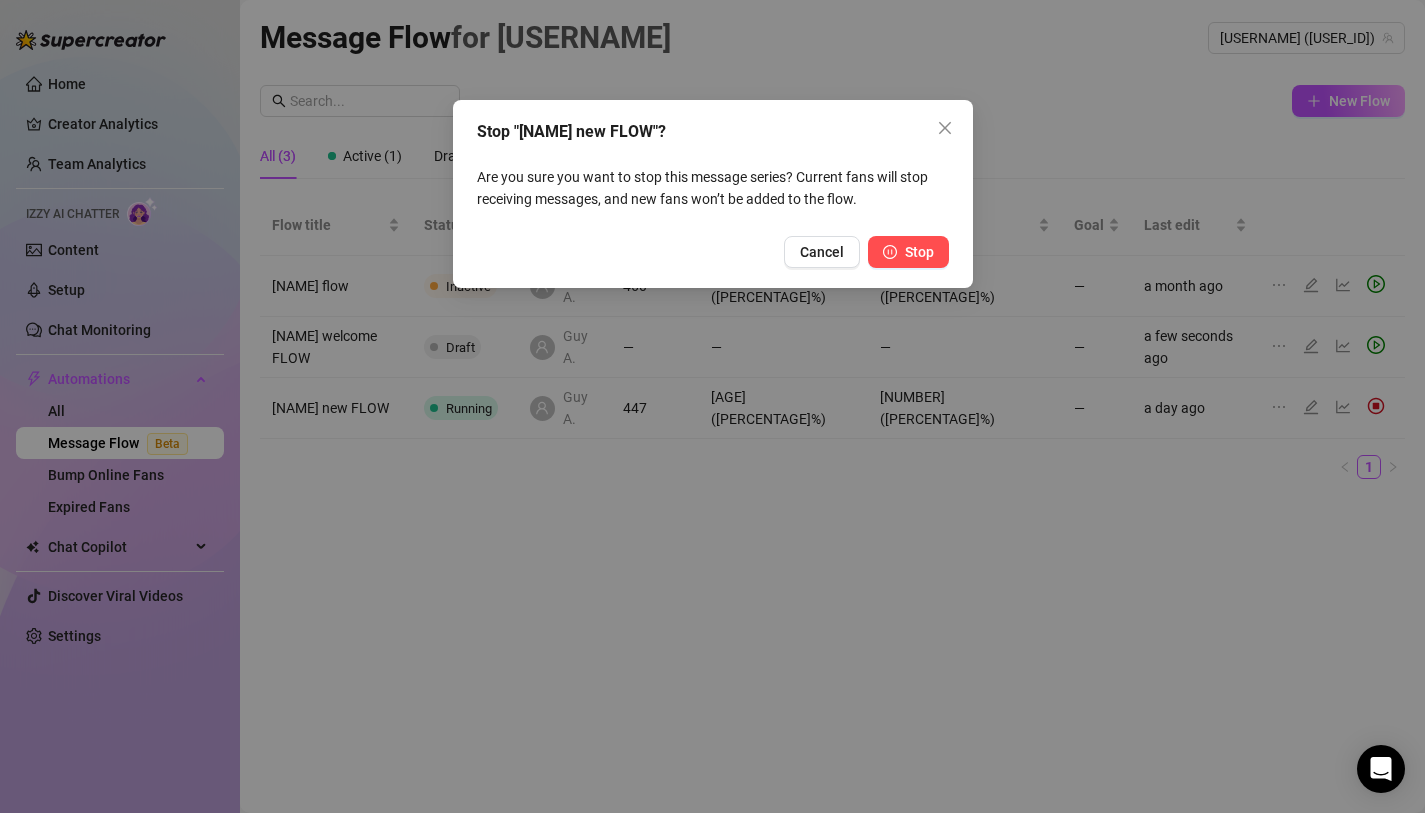 click on "Stop" at bounding box center [919, 252] 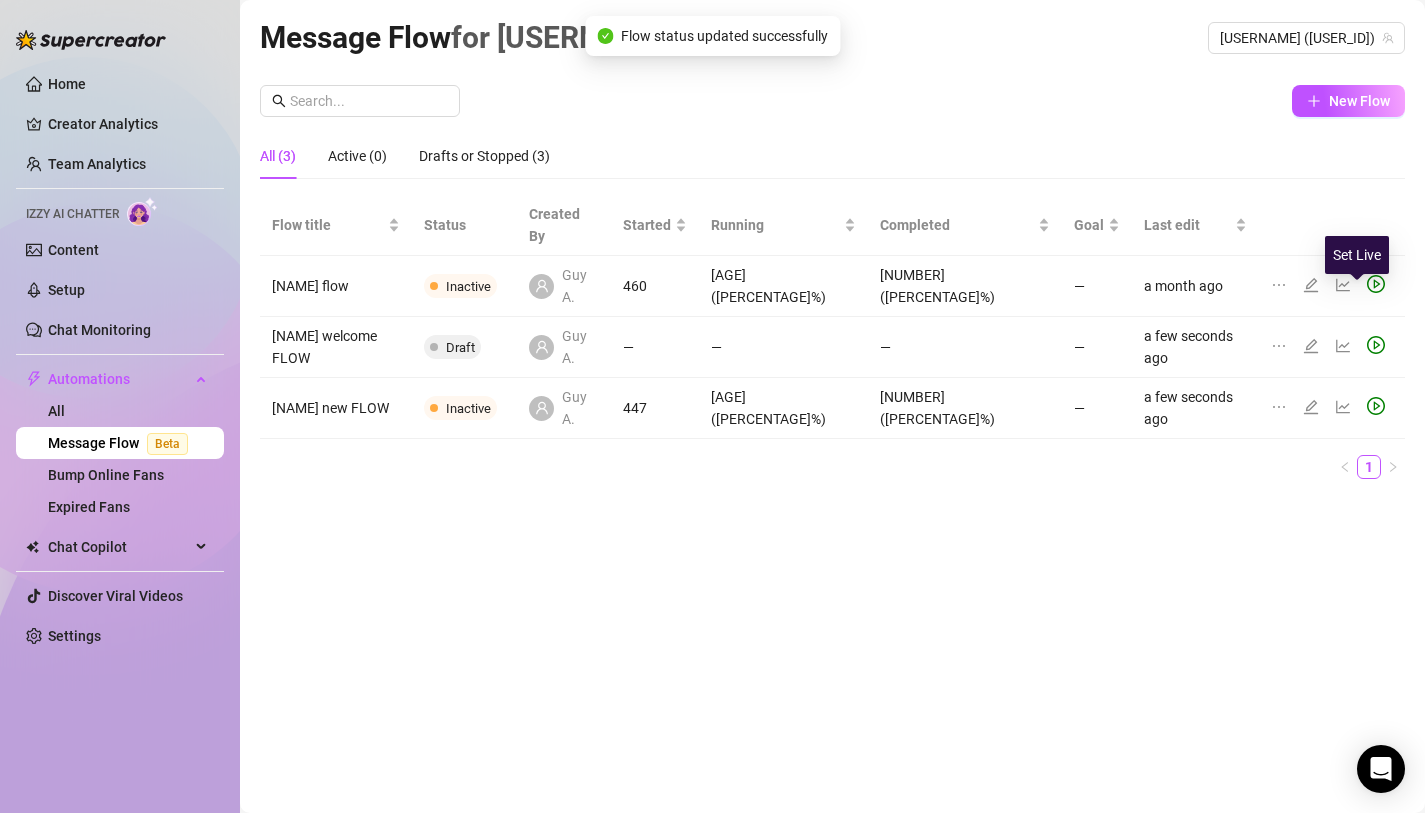 click 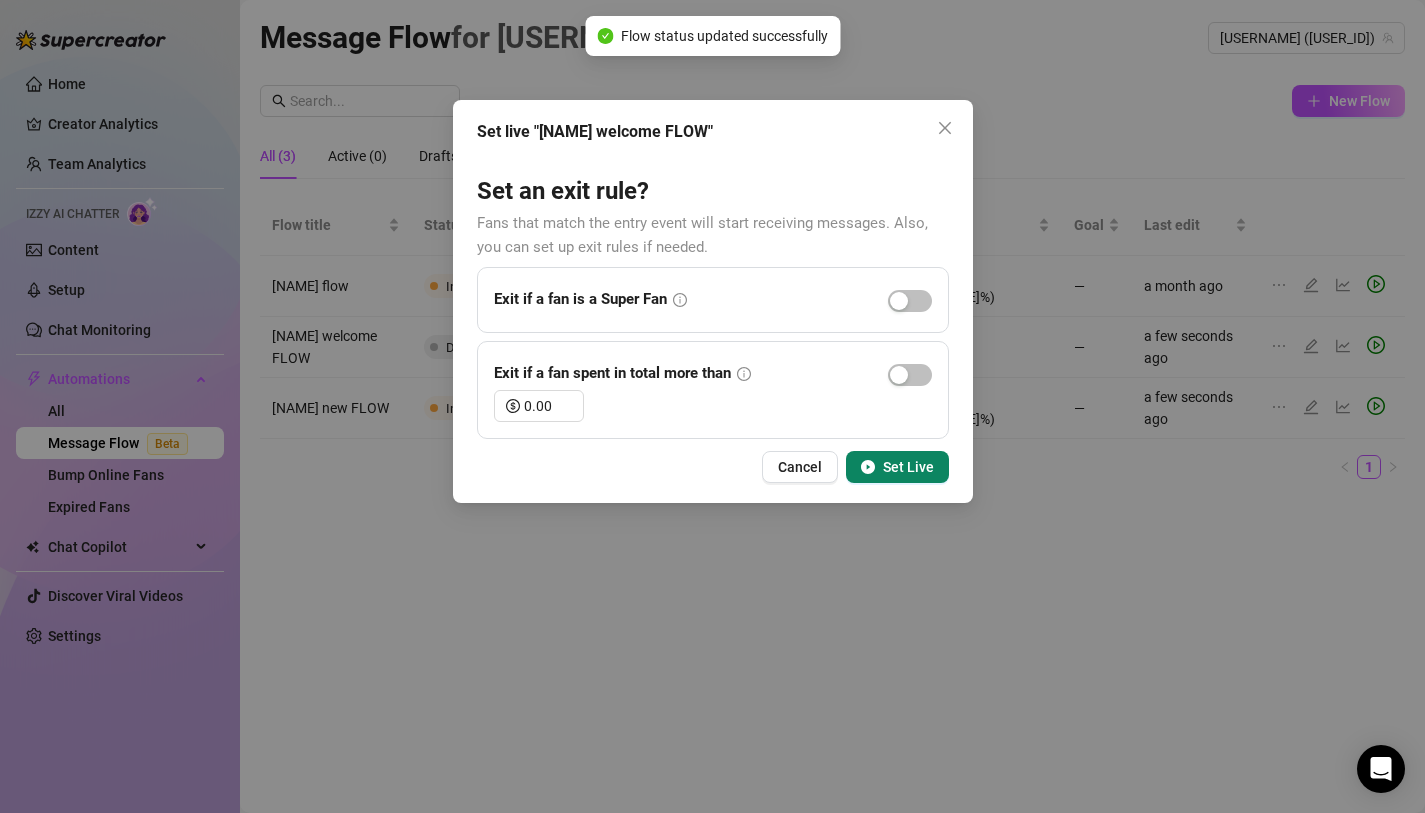 click on "Set Live" at bounding box center (908, 467) 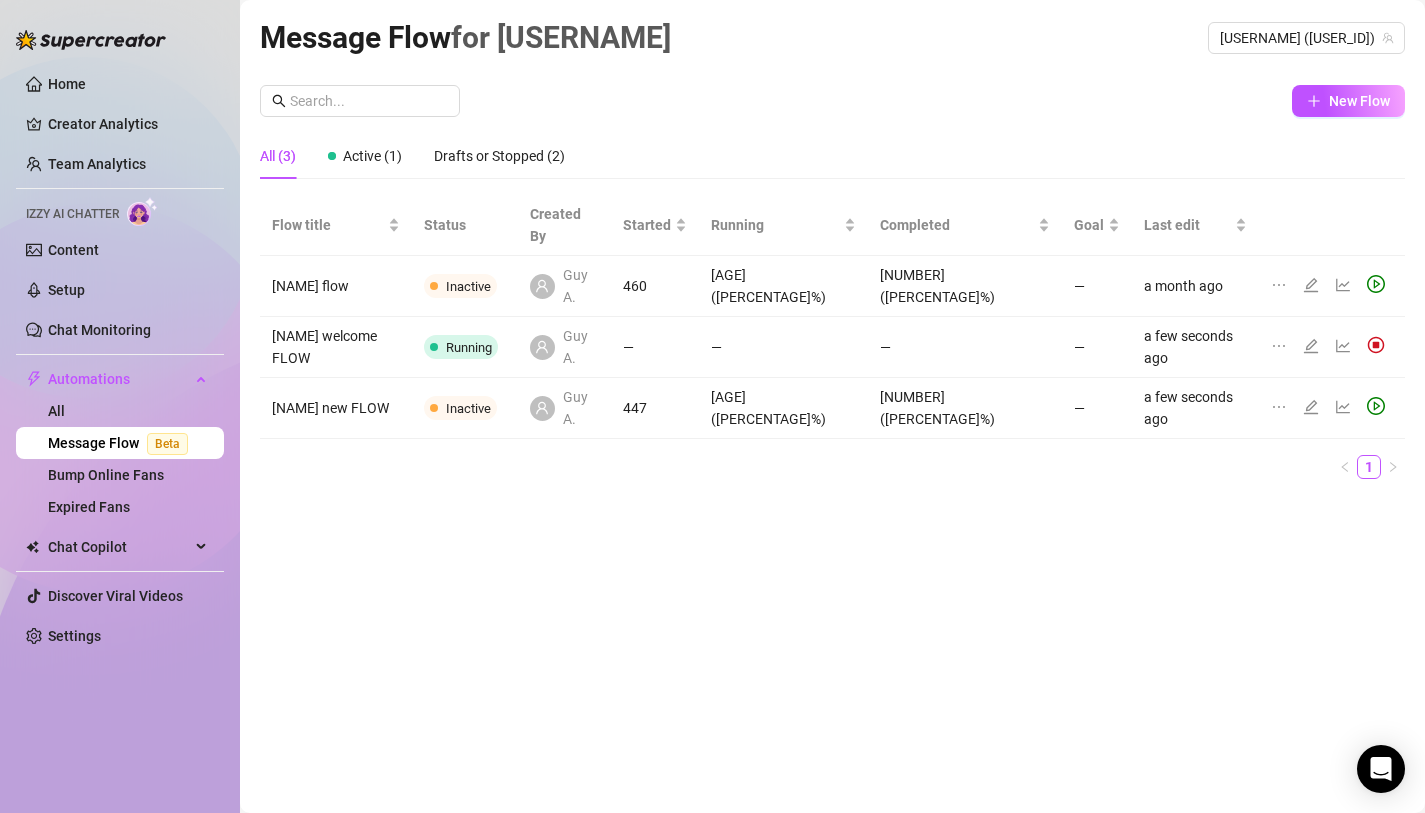 click on "Message Flow Beta" at bounding box center [122, 443] 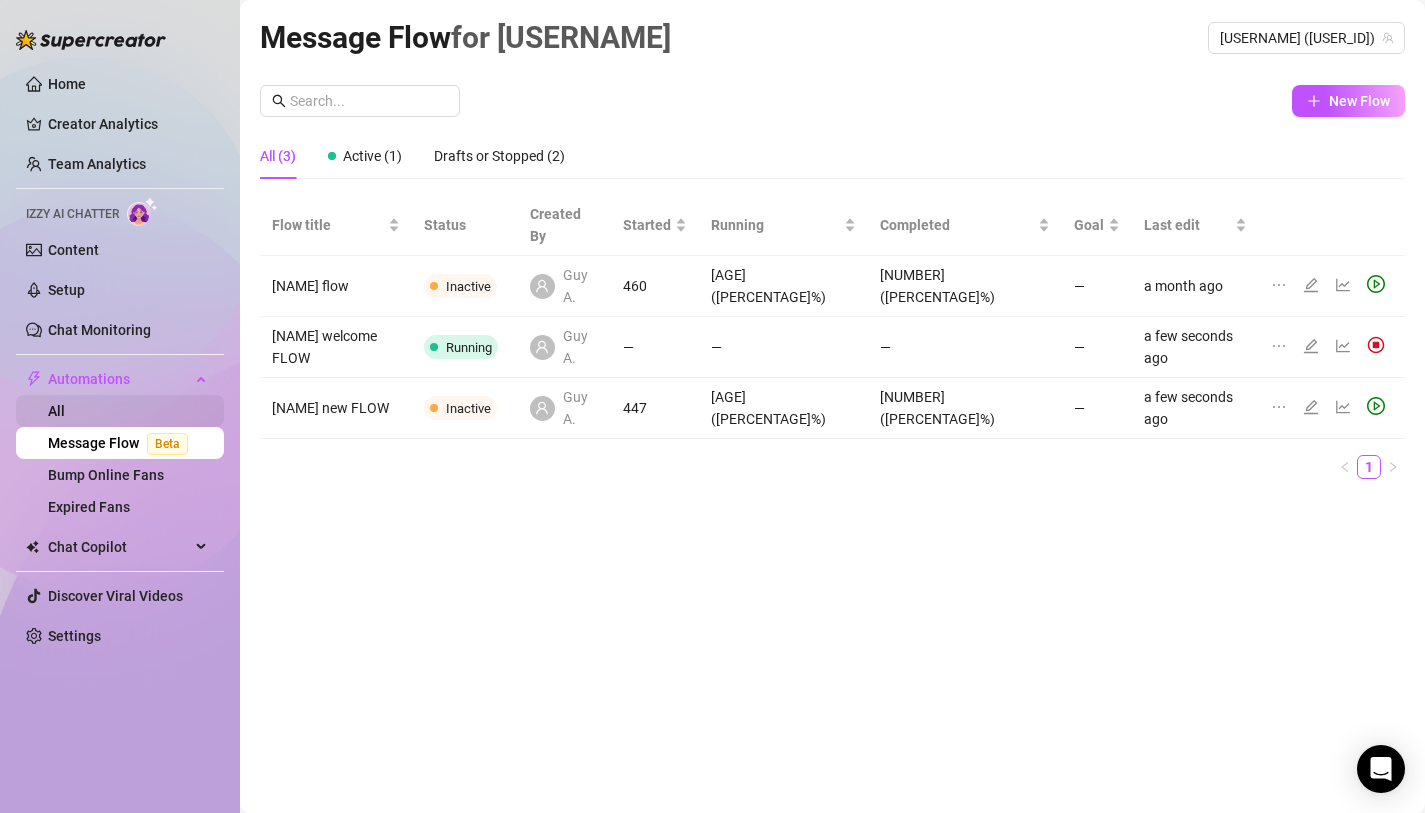 click on "All" at bounding box center (56, 411) 